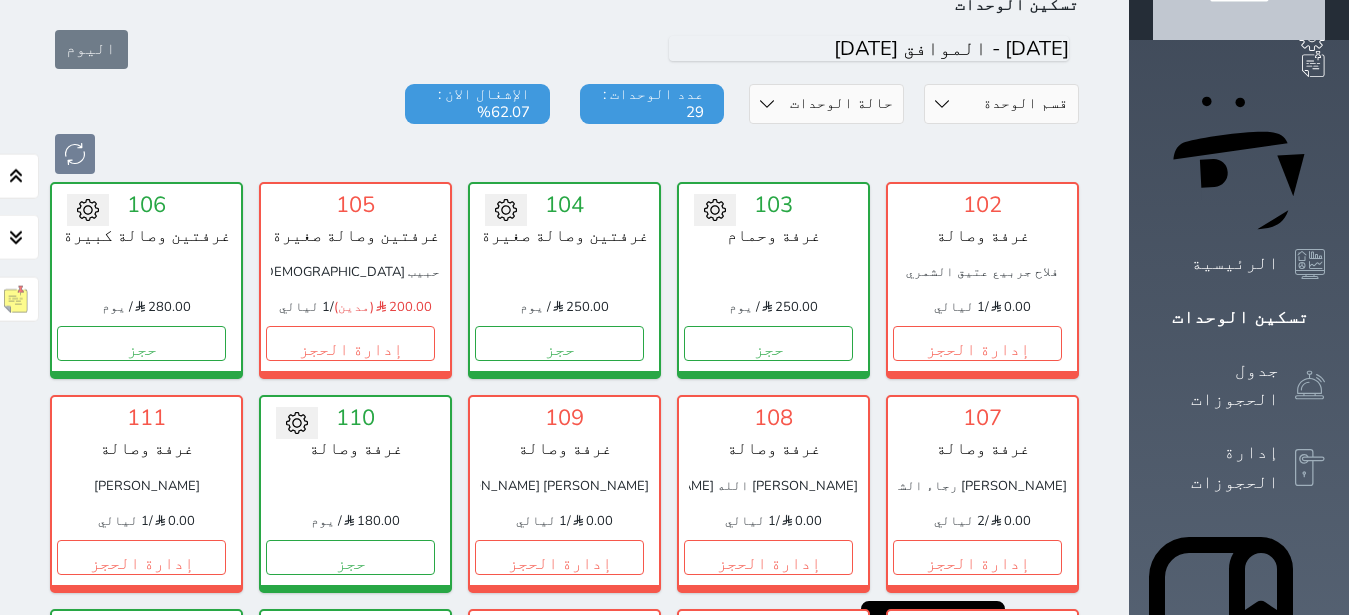 scroll, scrollTop: 126, scrollLeft: 0, axis: vertical 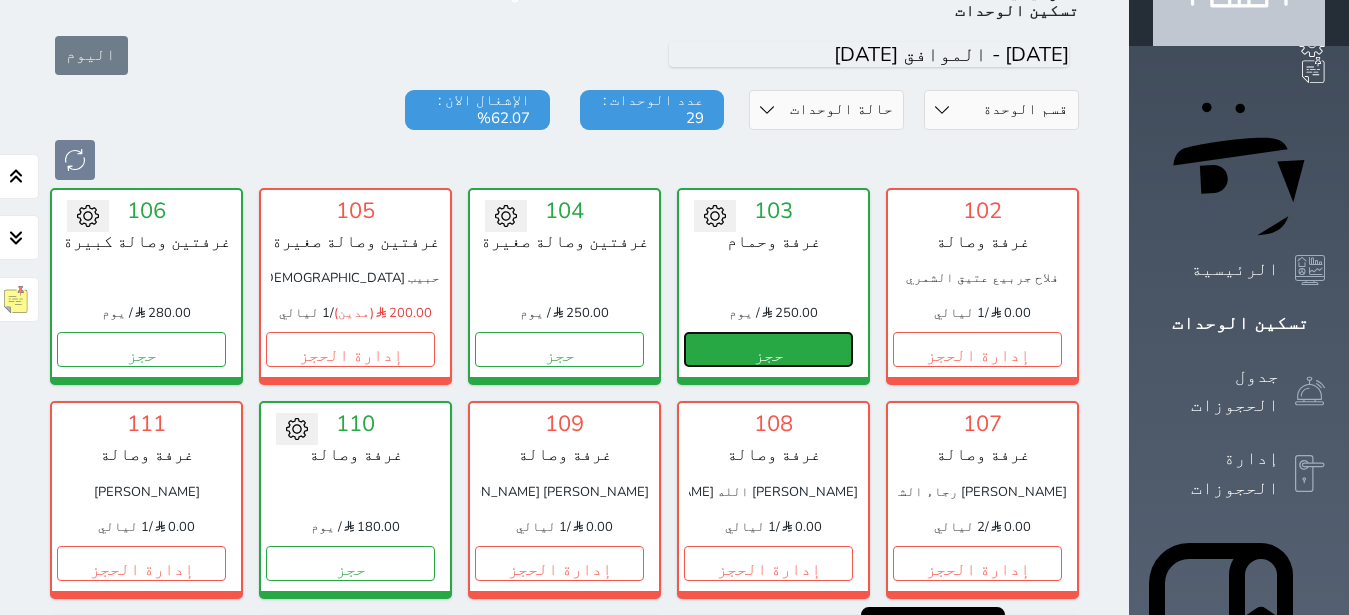 click on "حجز" at bounding box center [768, 349] 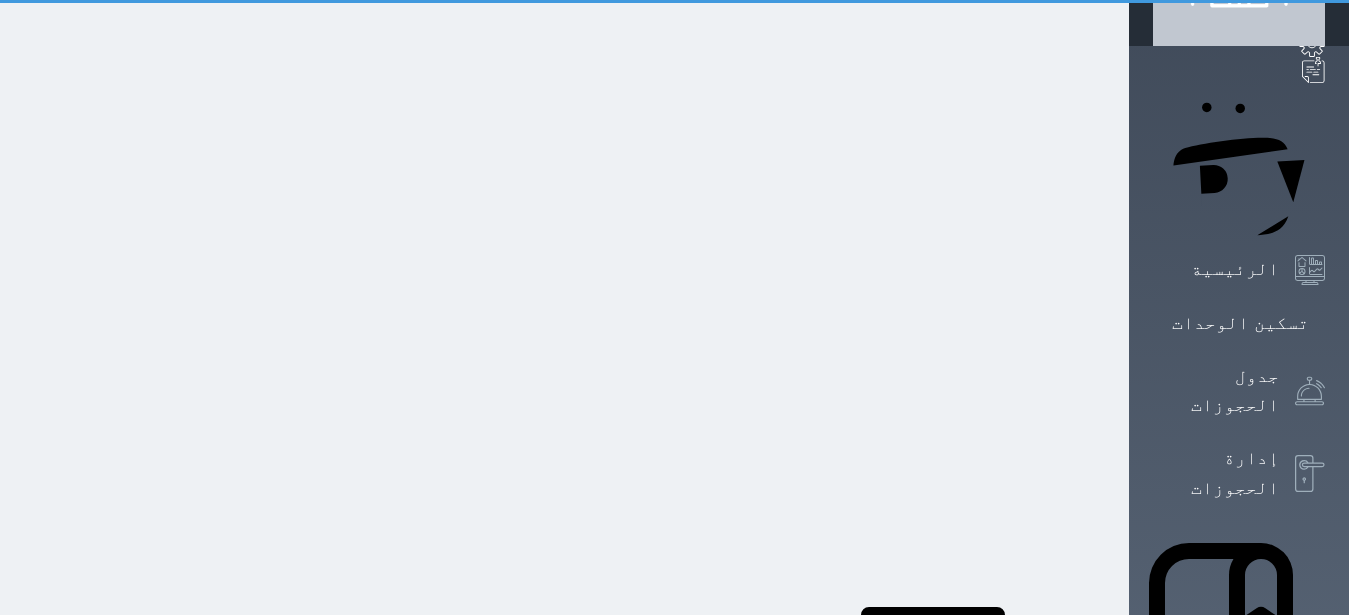 select on "1" 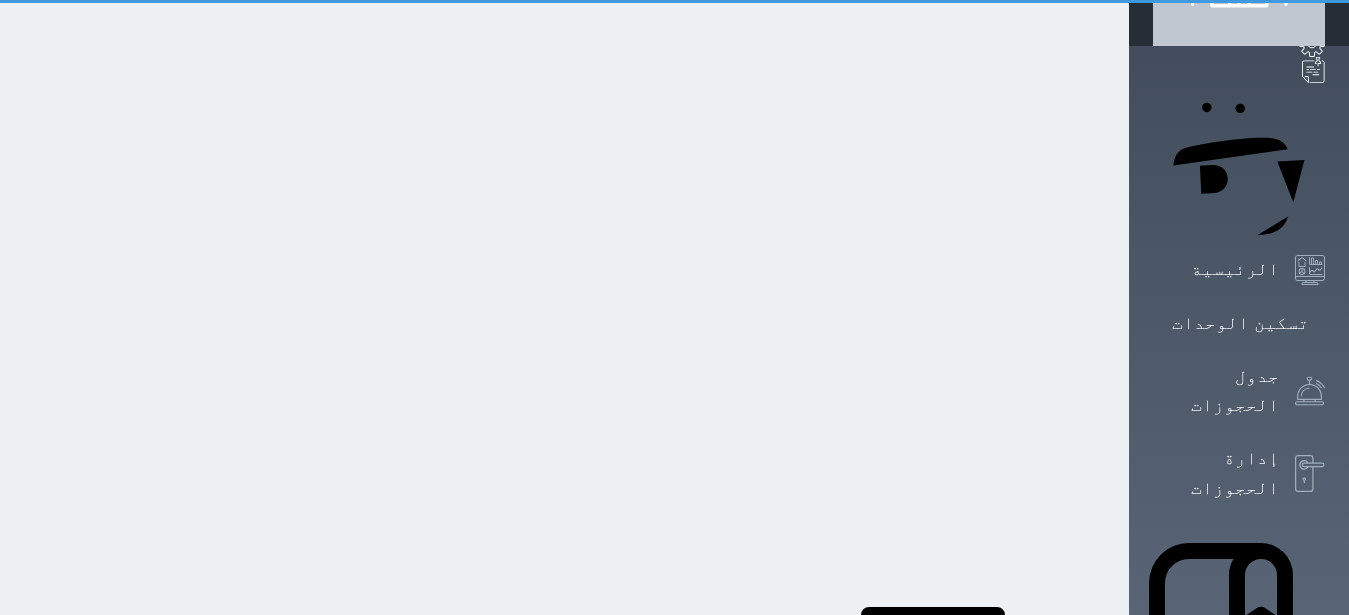 scroll, scrollTop: 0, scrollLeft: 0, axis: both 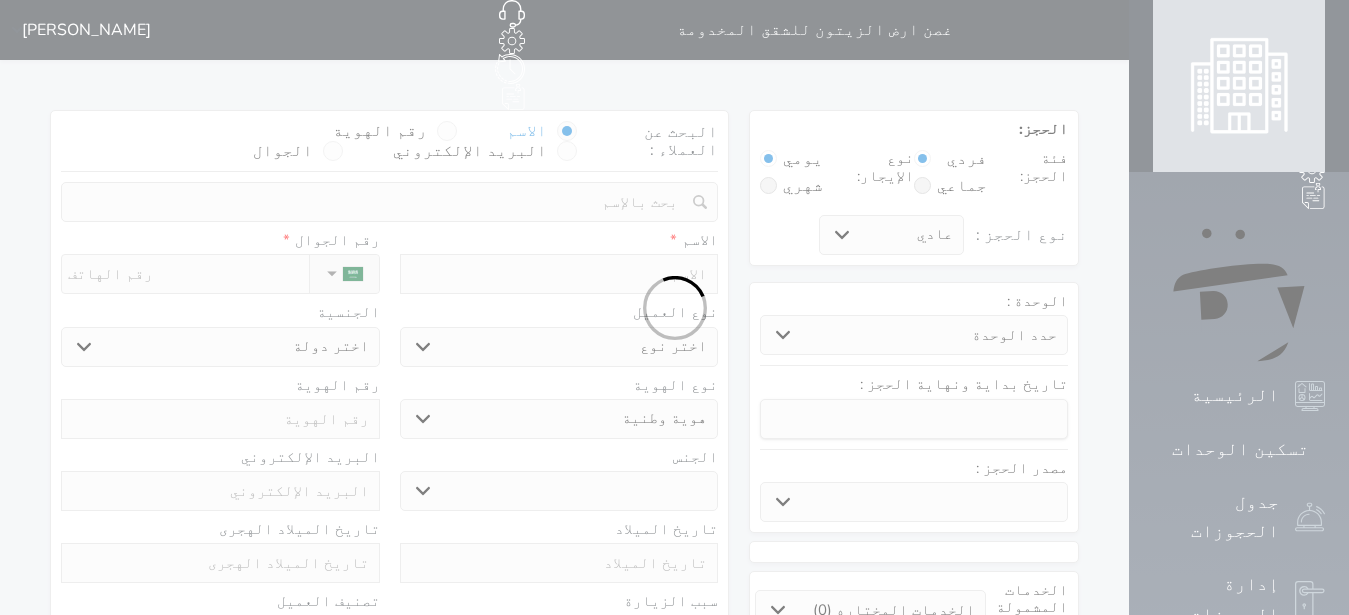 select 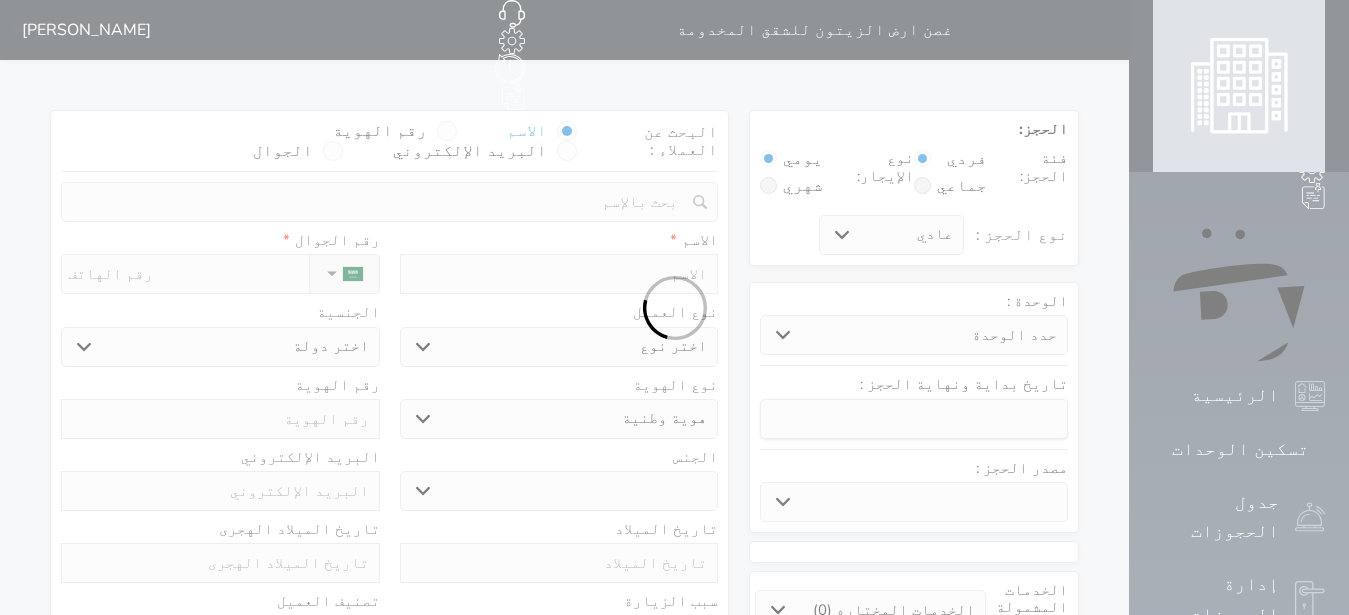 select 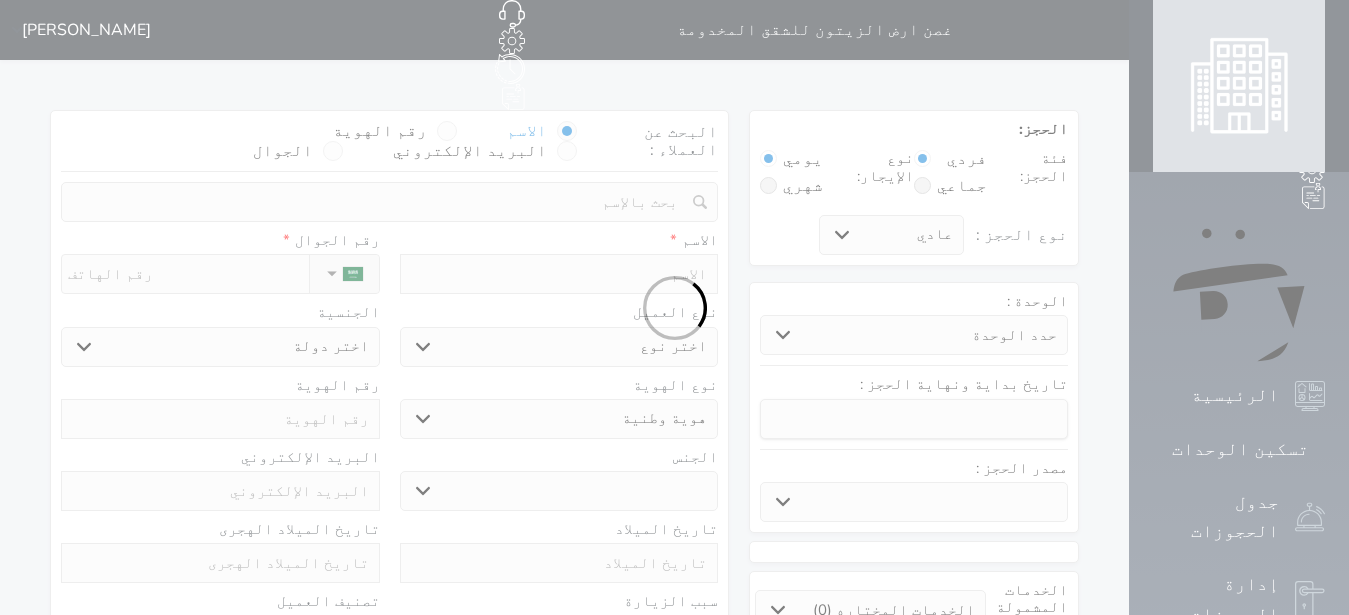 select 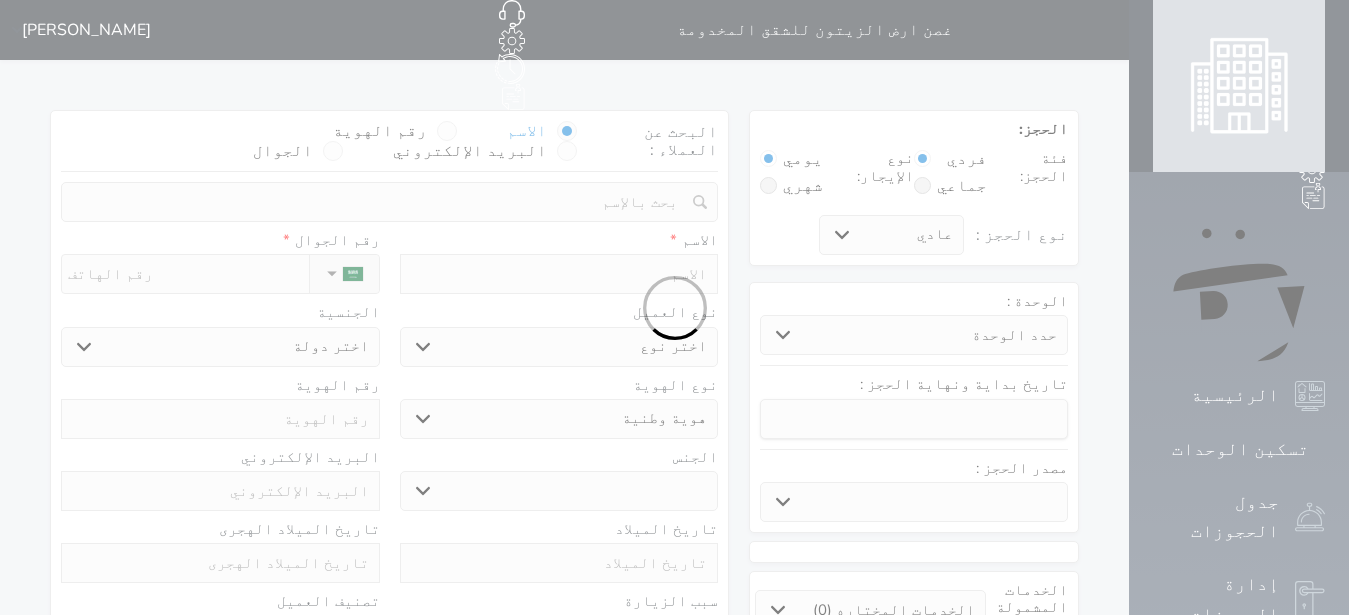 select 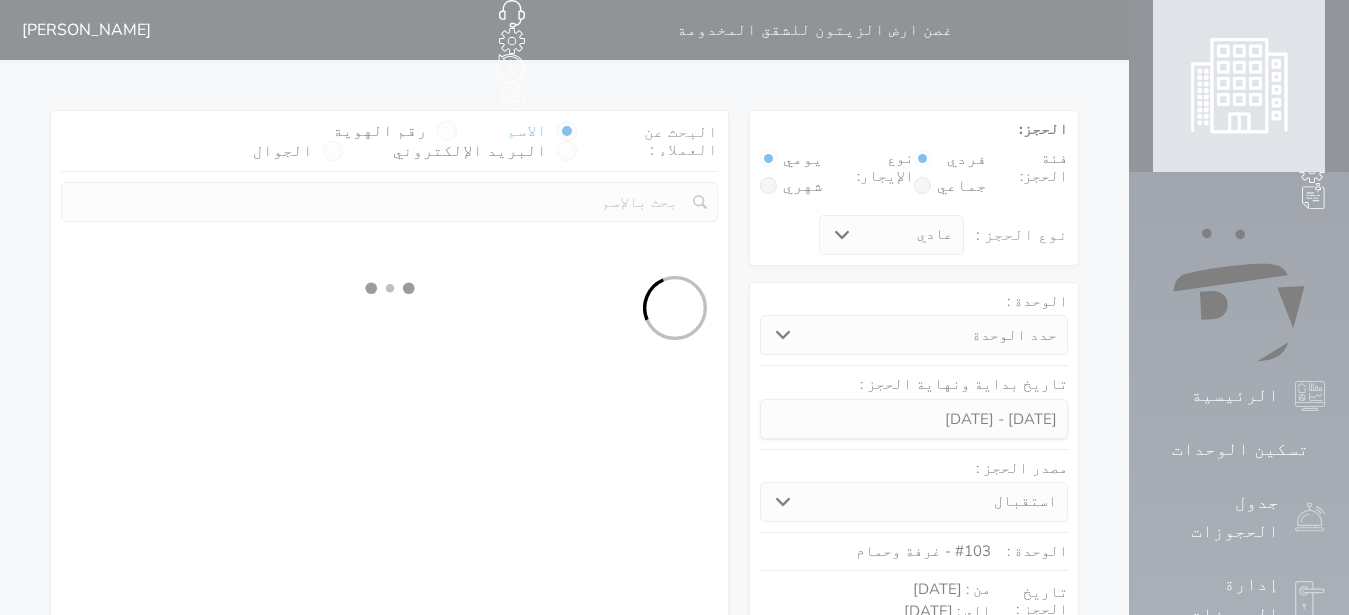 select 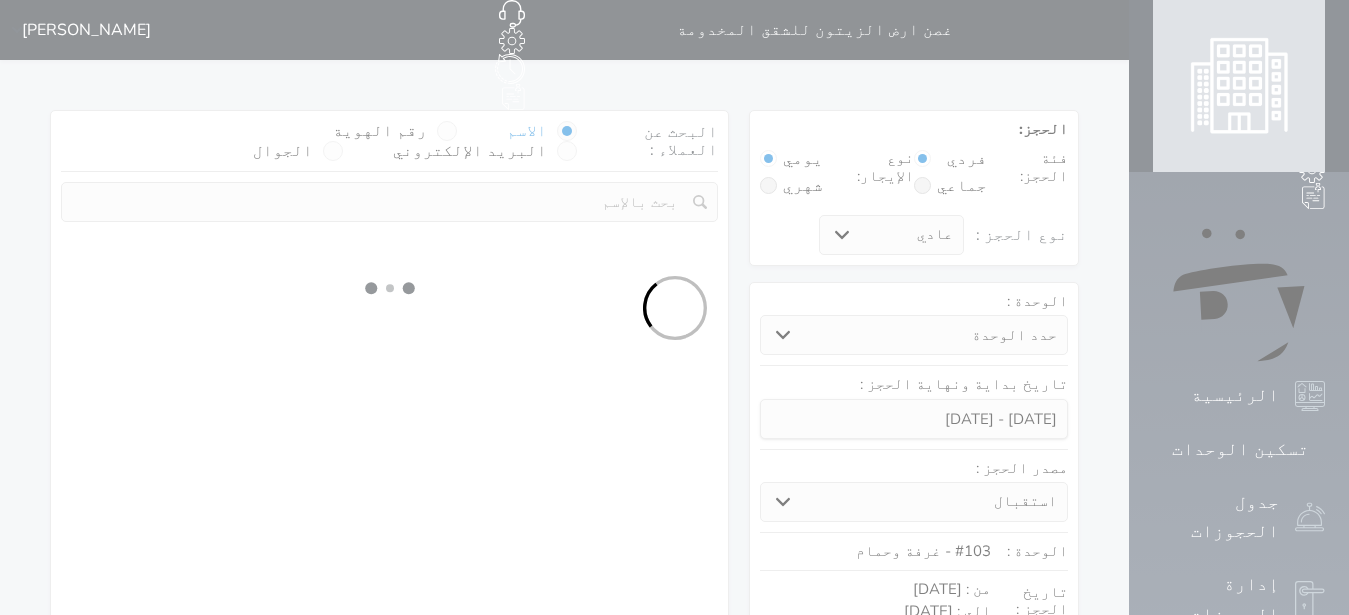select on "1" 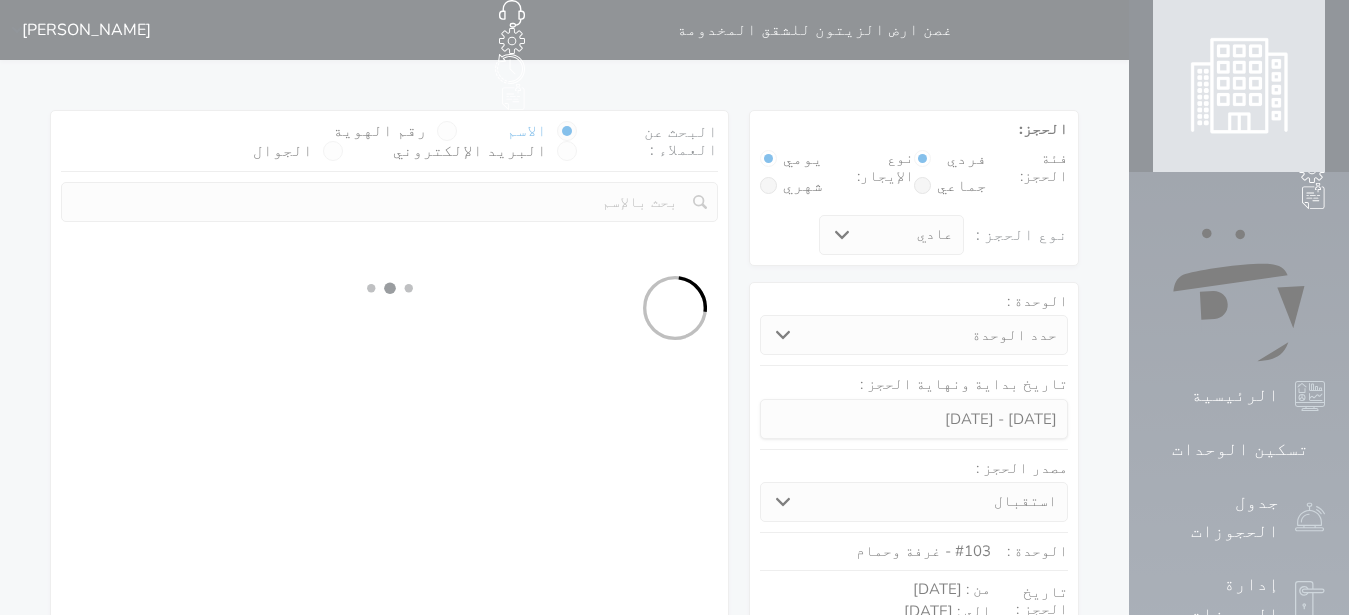 select on "113" 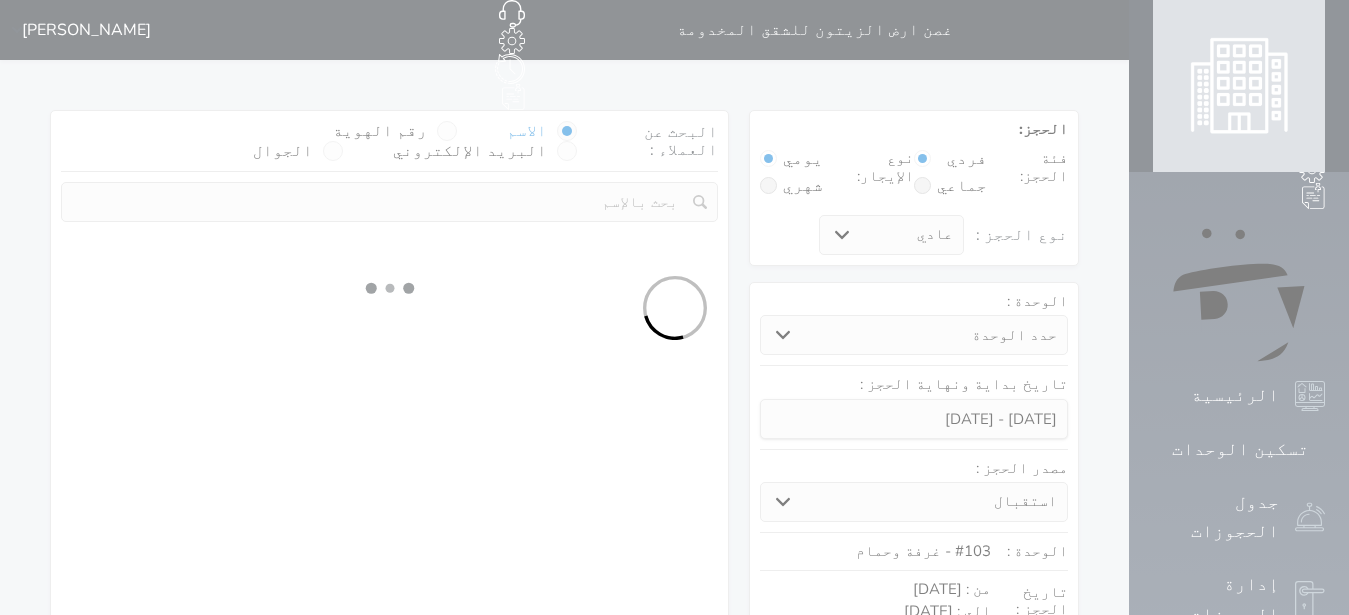select on "1" 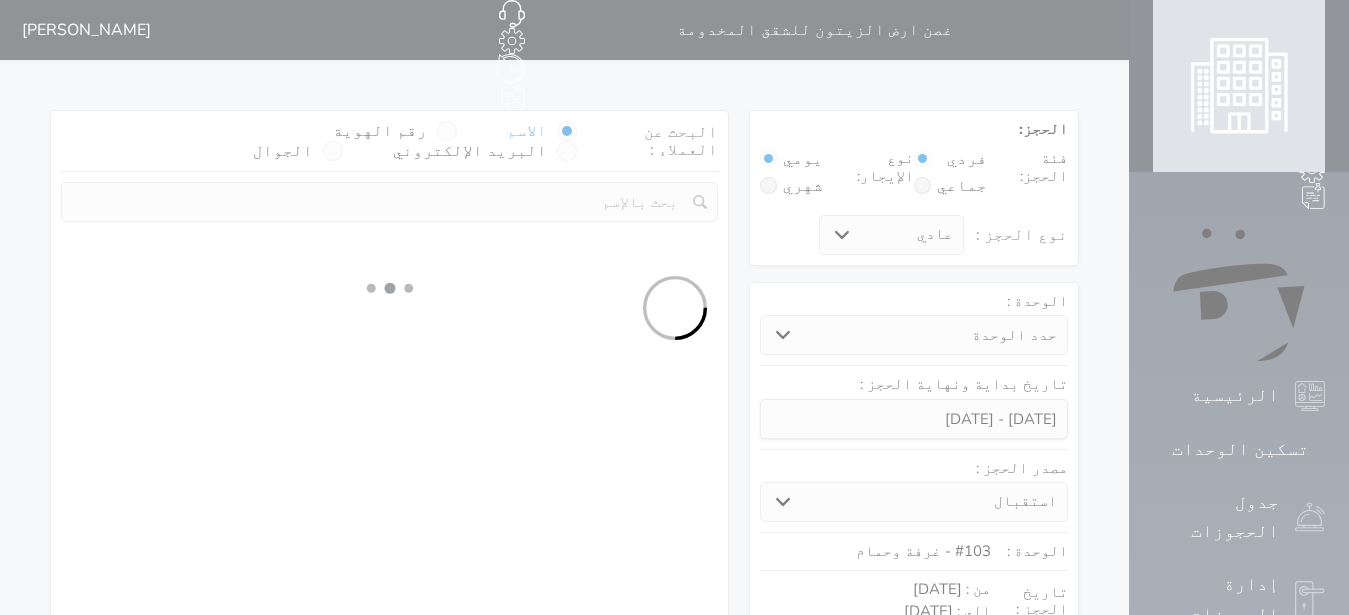 select 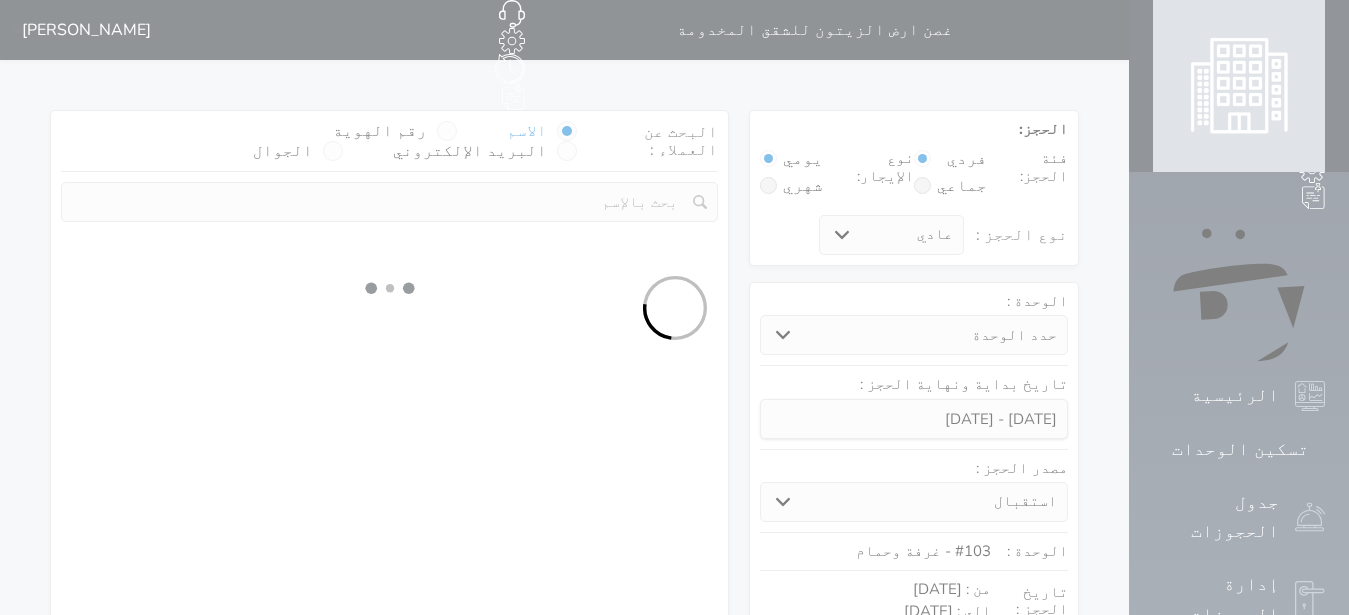 select on "7" 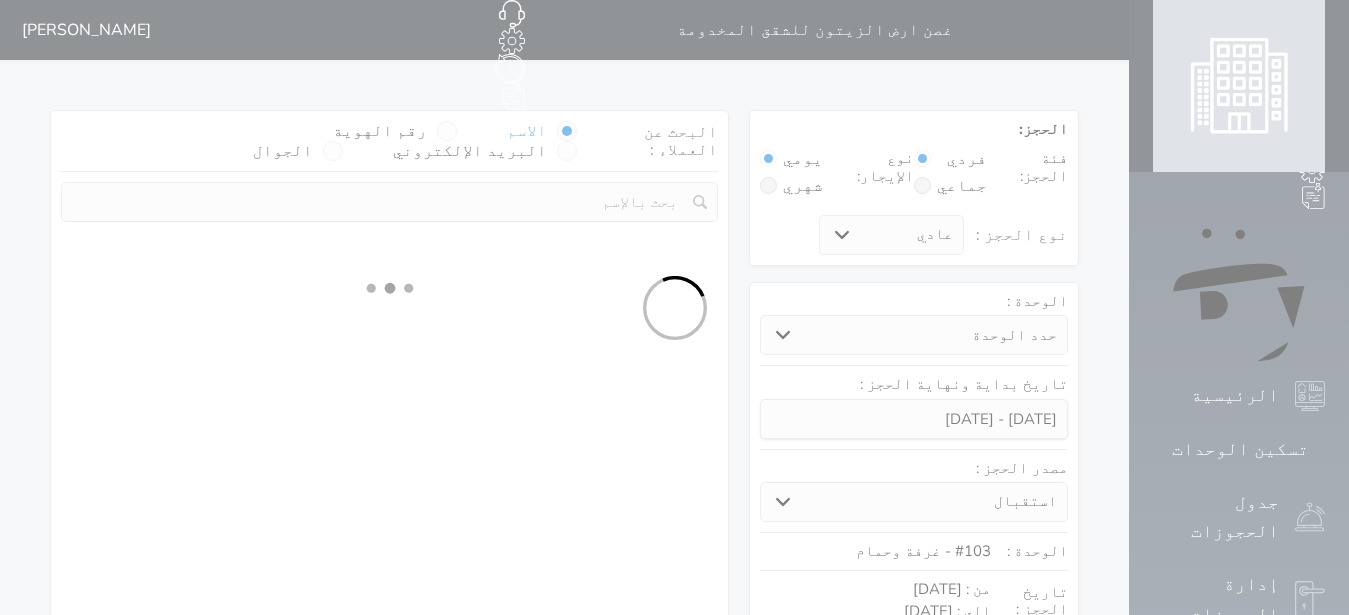 select 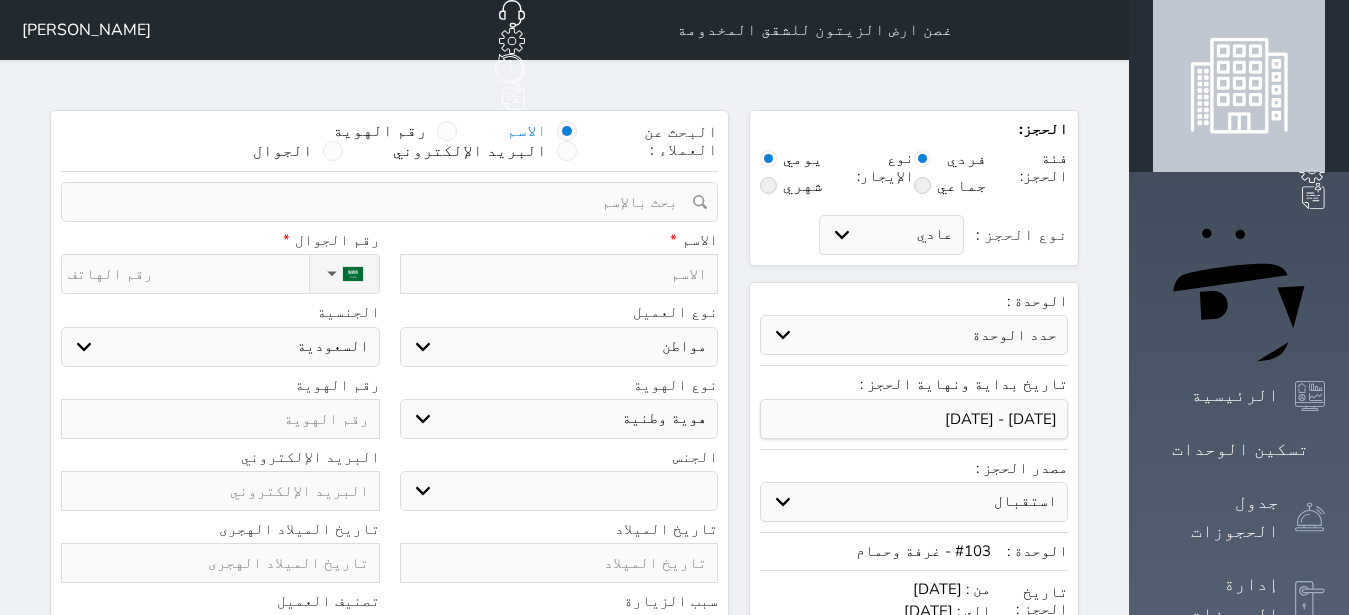 select 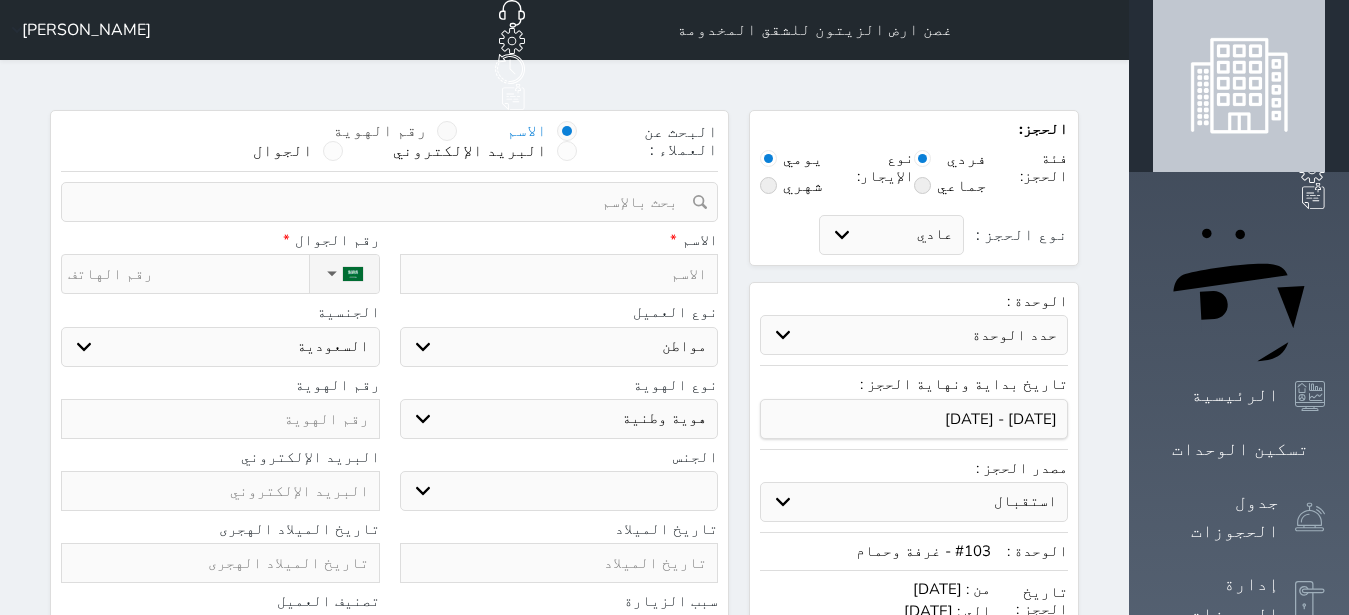 click on "رقم الهوية" at bounding box center [395, 131] 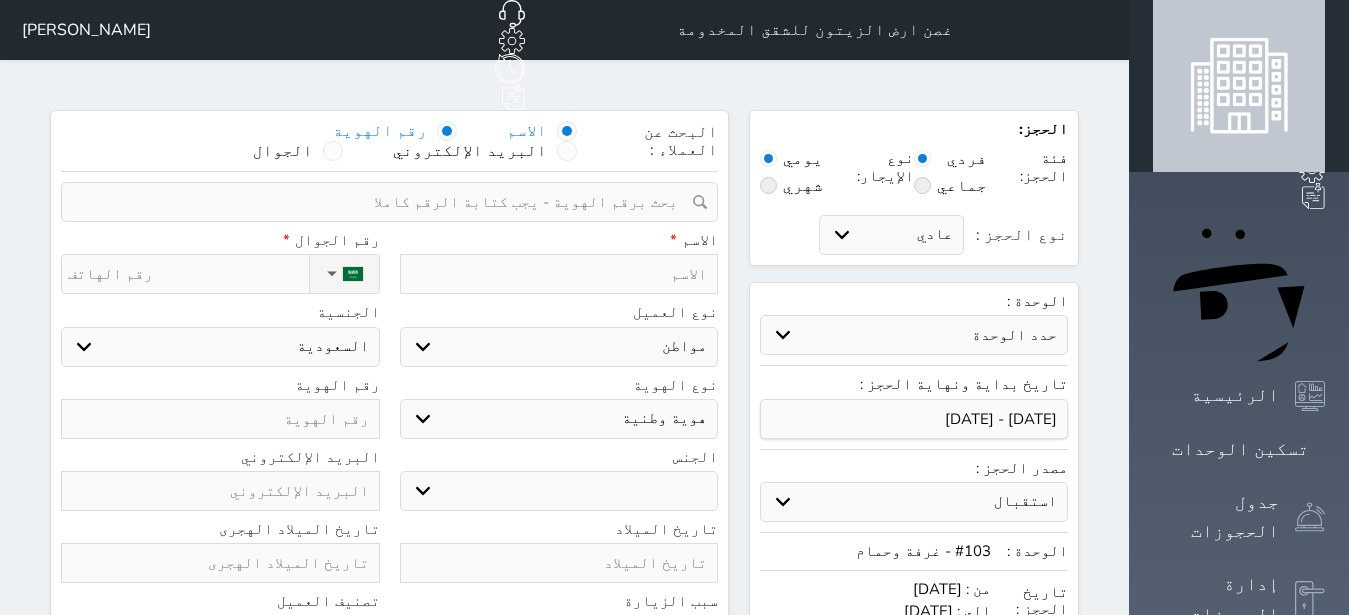 select 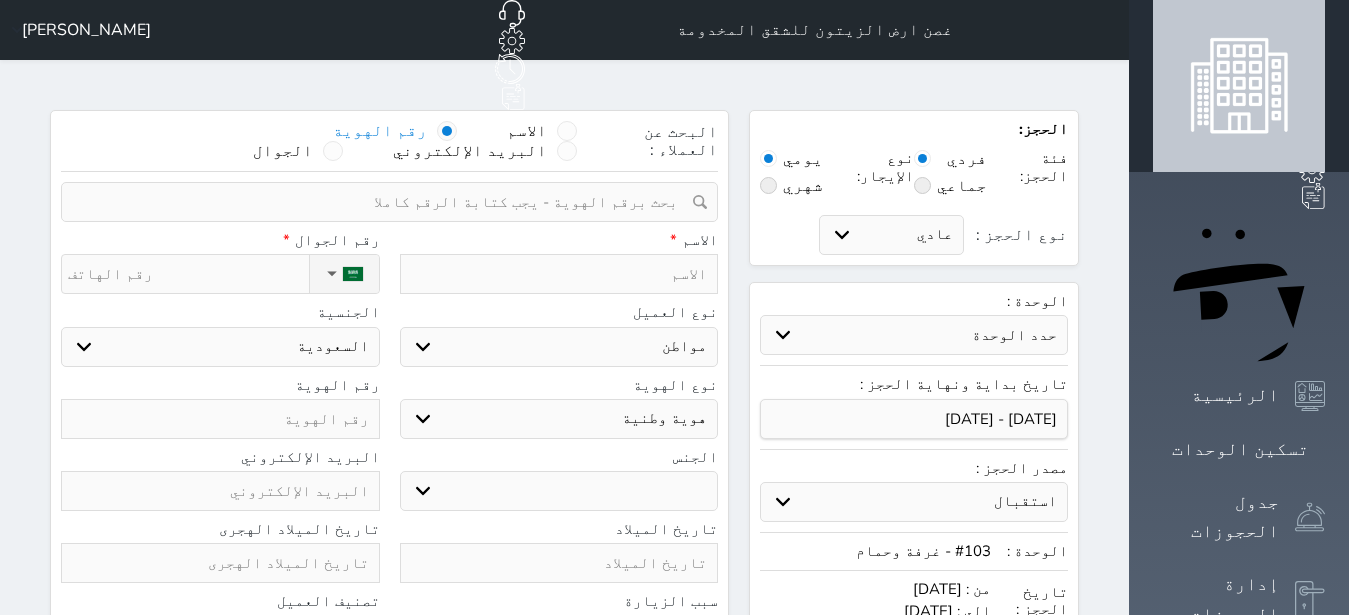 click at bounding box center [382, 202] 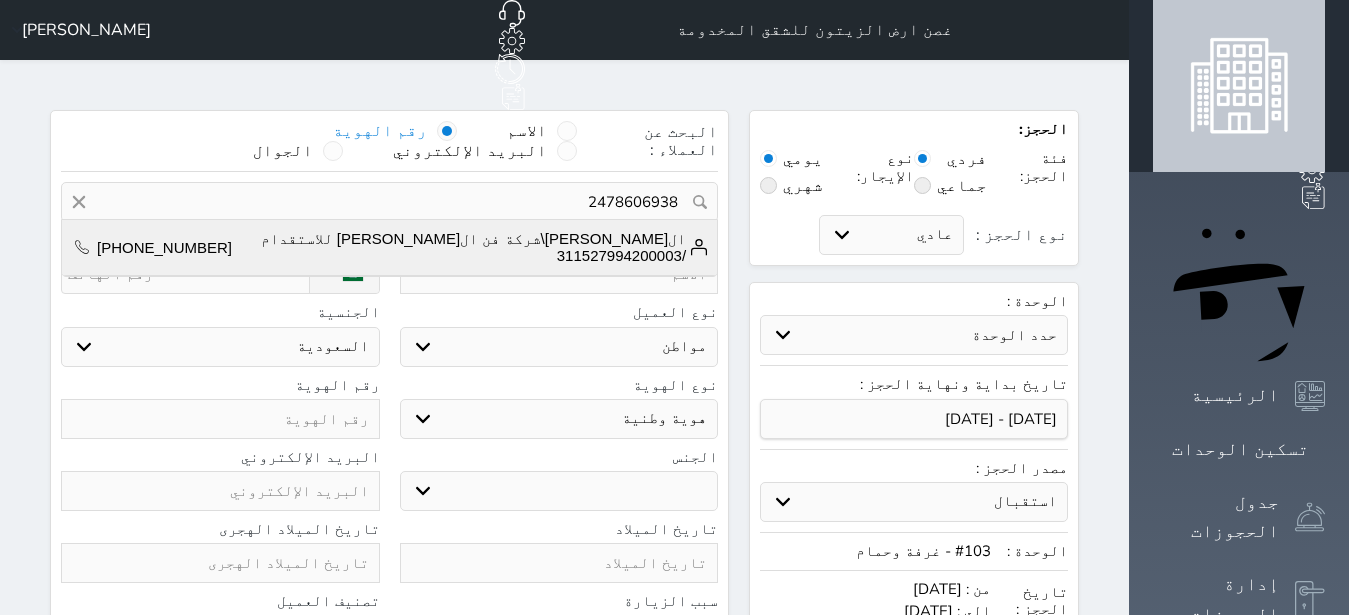 click on "ال[PERSON_NAME]\شركة فن ال[PERSON_NAME] للاستقدام /311527994200003" at bounding box center (469, 247) 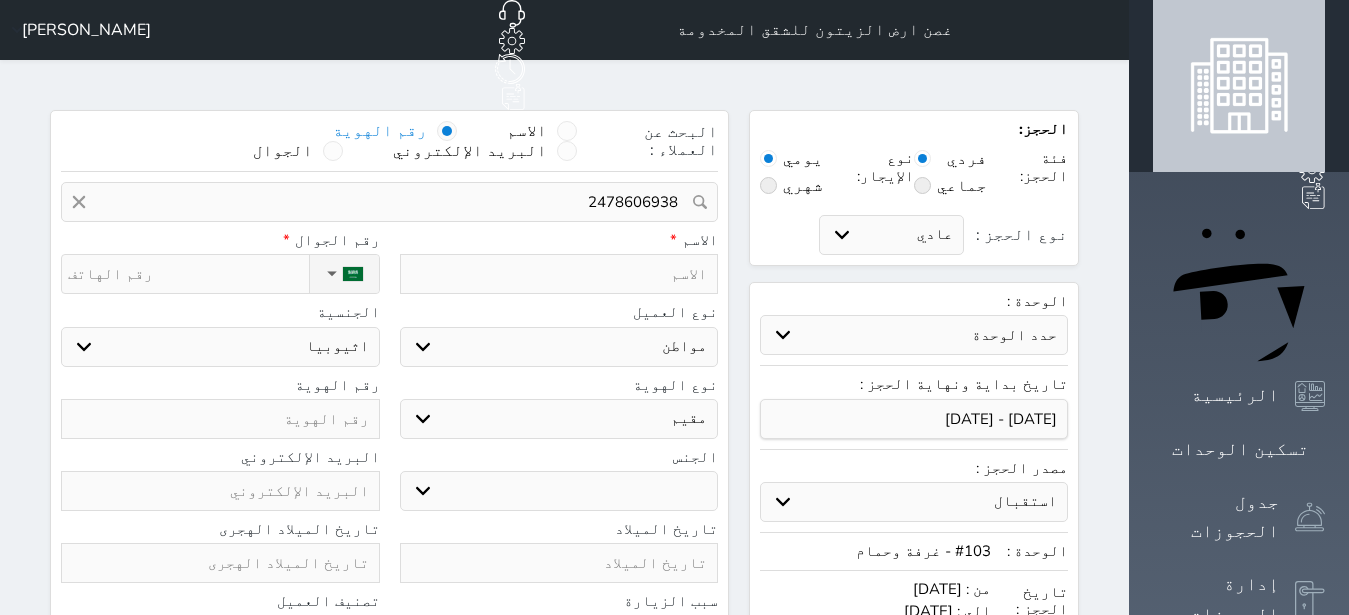 type on "ال[PERSON_NAME]\شركة فن ال[PERSON_NAME] للاستقدام /311527994200003  ||  [PHONE_NUMBER]" 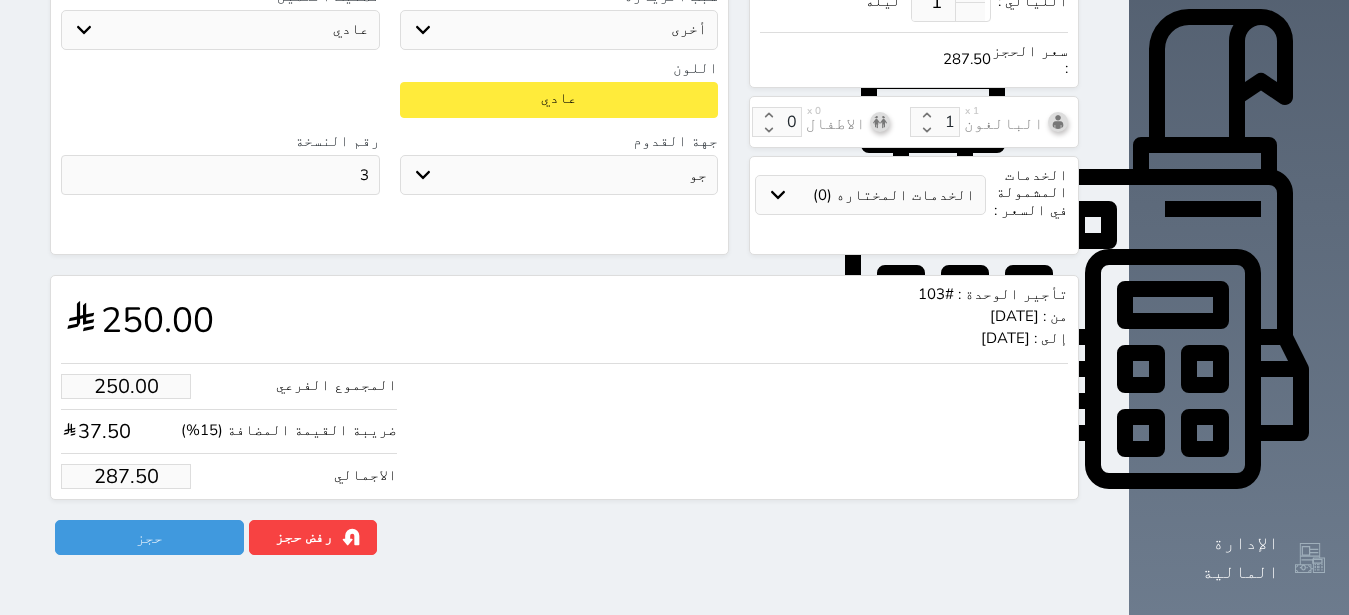 scroll, scrollTop: 694, scrollLeft: 0, axis: vertical 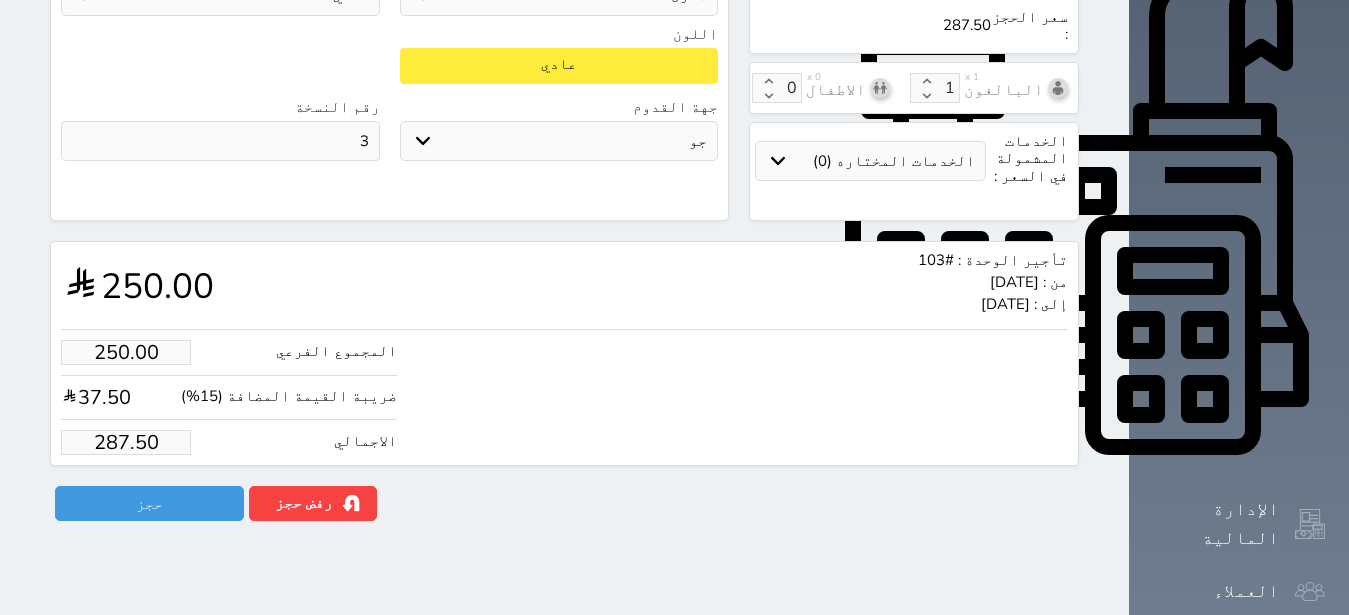 drag, startPoint x: 55, startPoint y: 410, endPoint x: 180, endPoint y: 422, distance: 125.57468 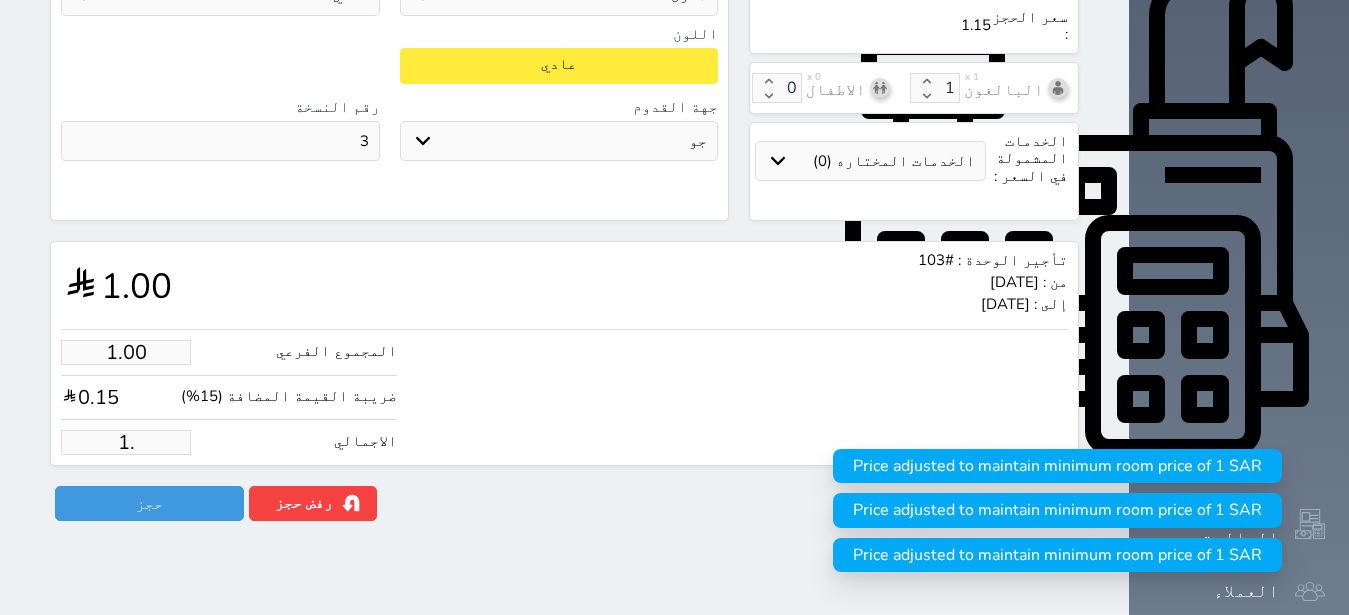 type on "1" 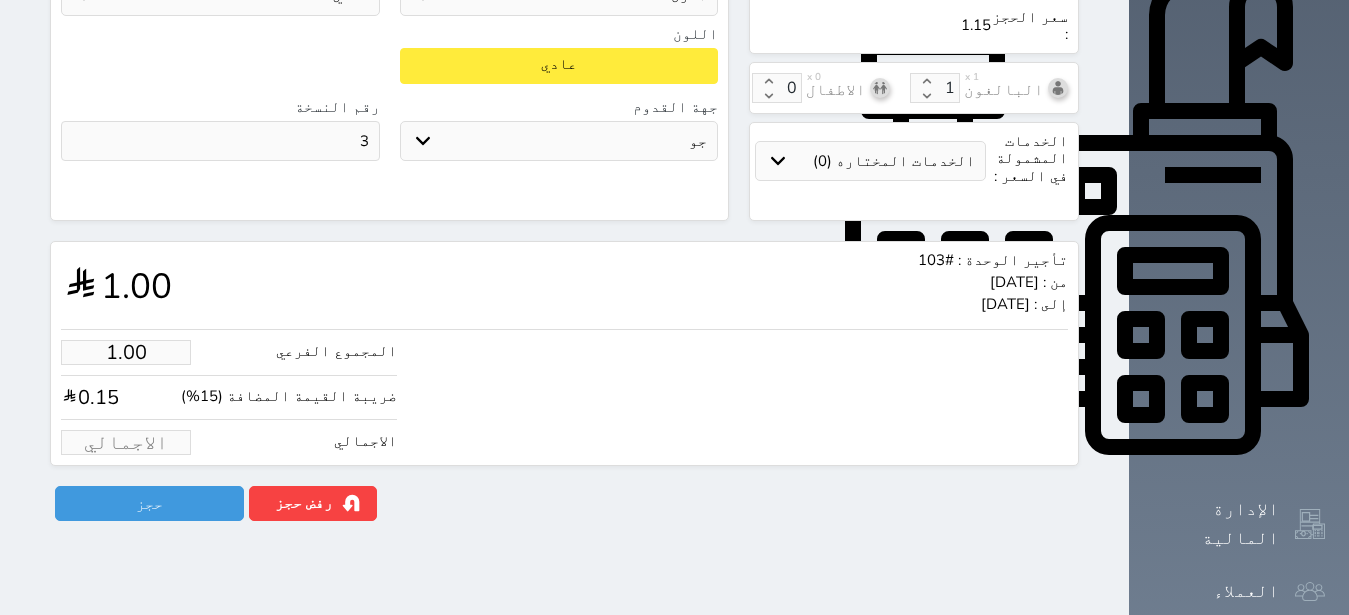 type on "1" 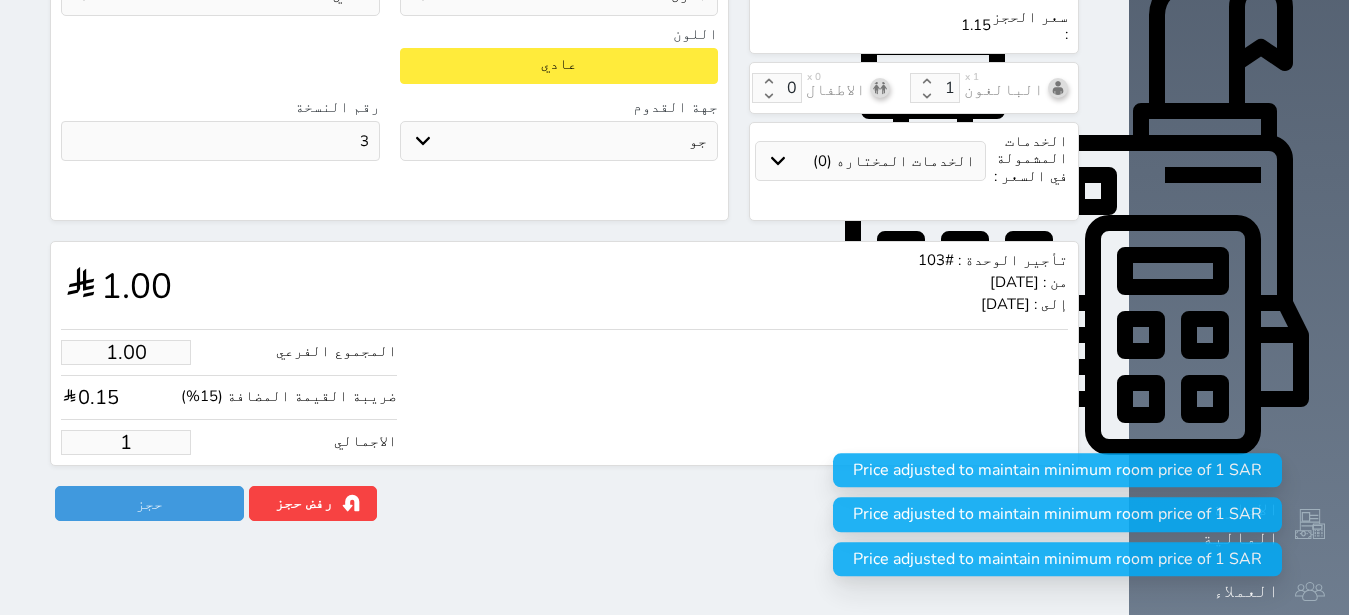 type on "13.04" 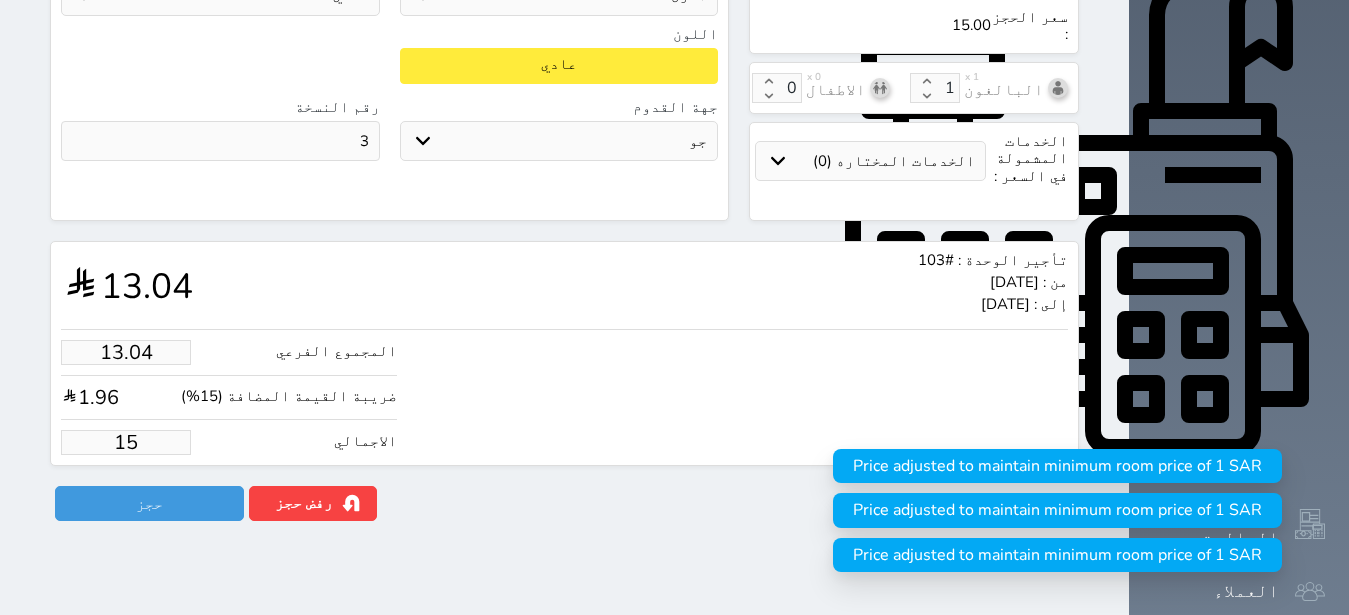 type on "130.43" 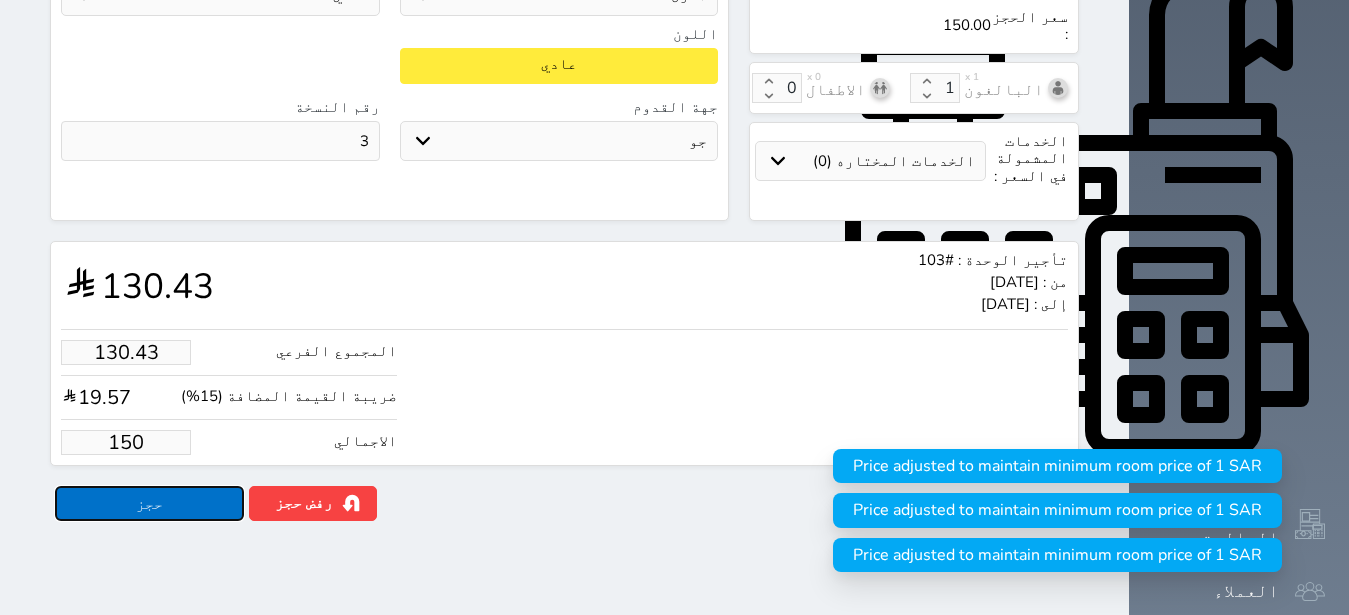 type on "150.00" 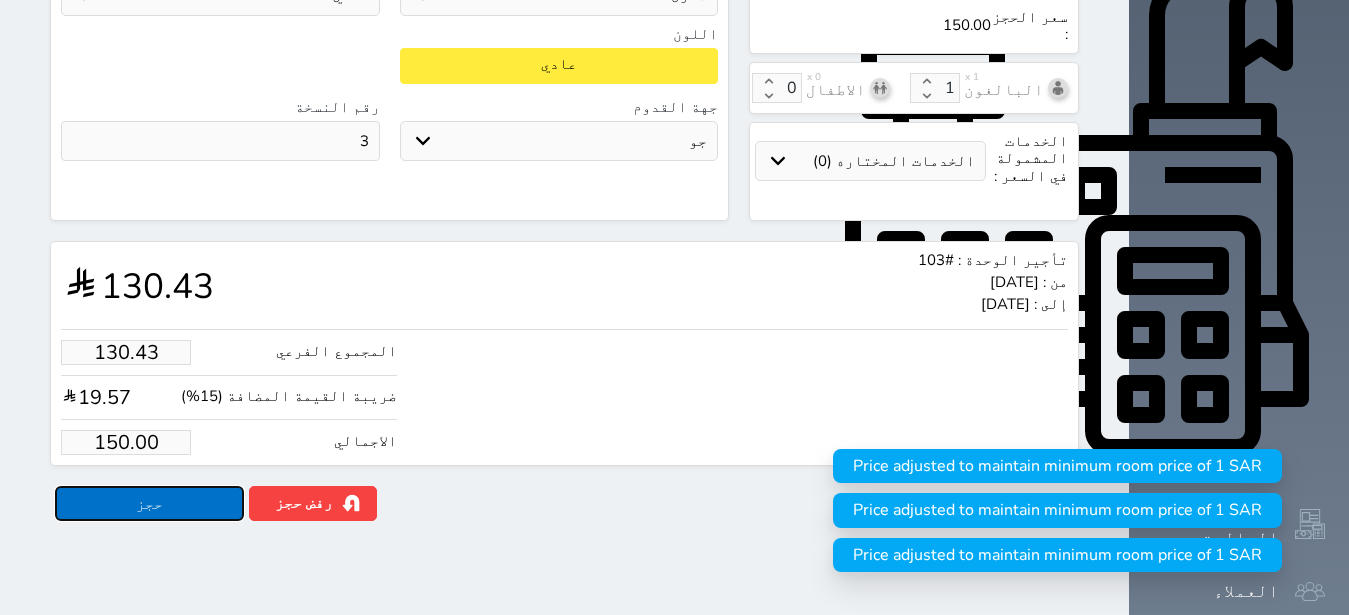 click on "حجز" at bounding box center (149, 503) 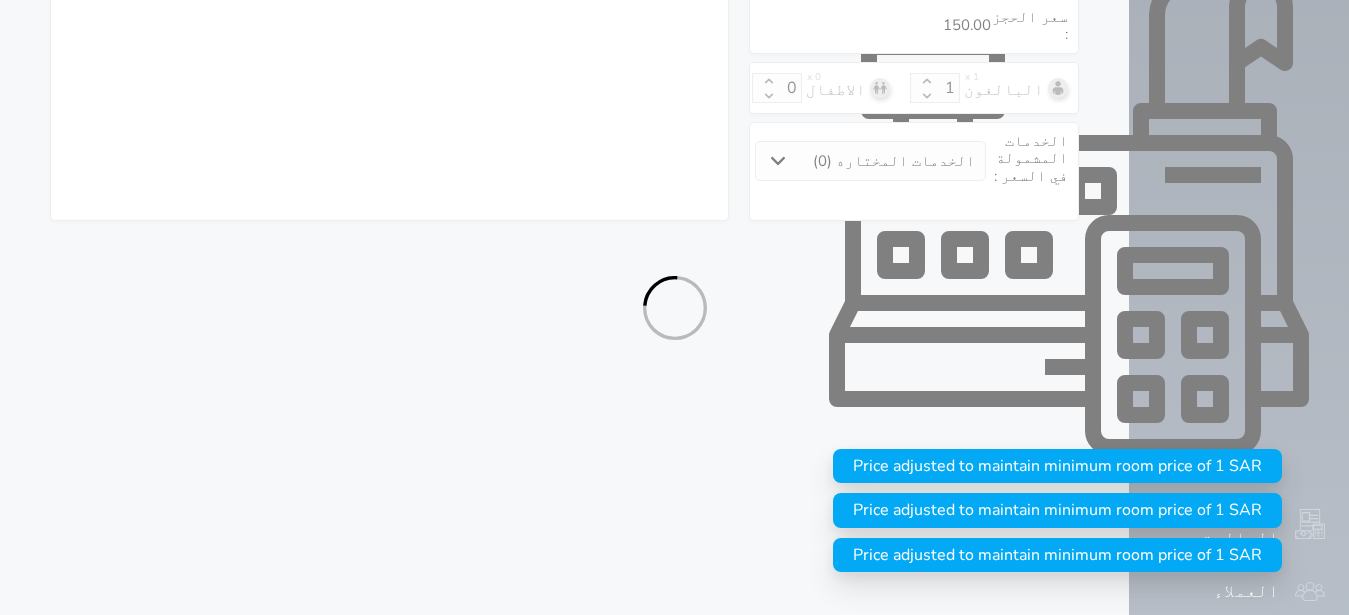 select on "4" 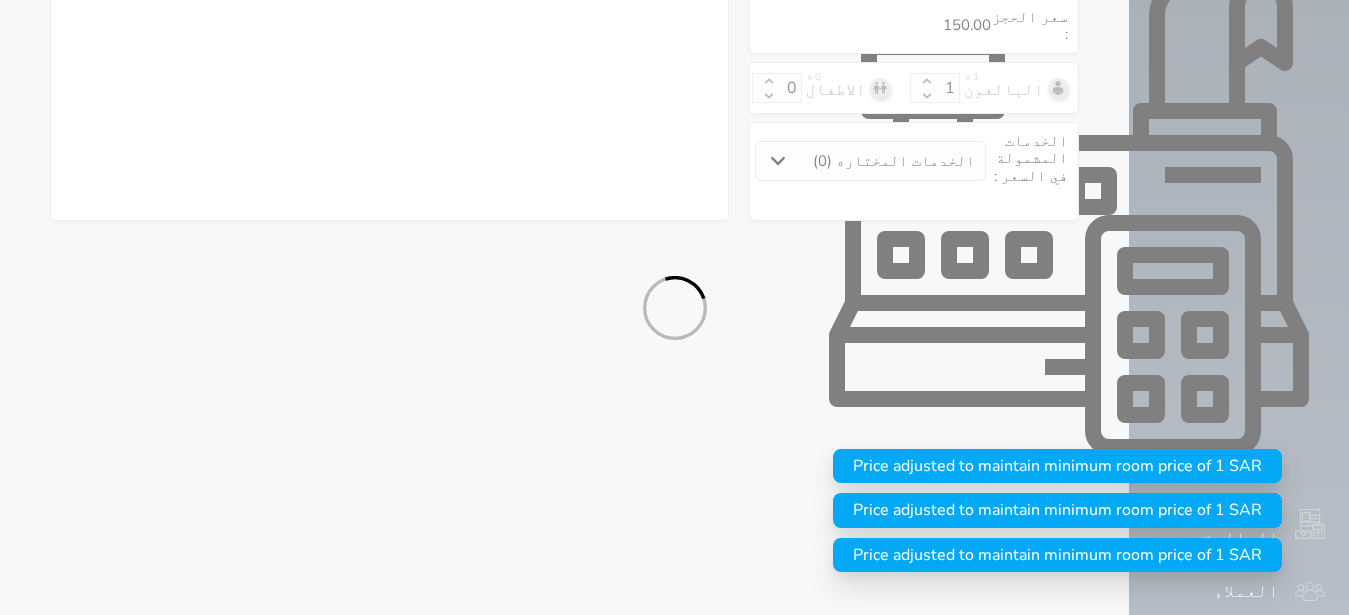 select on "207" 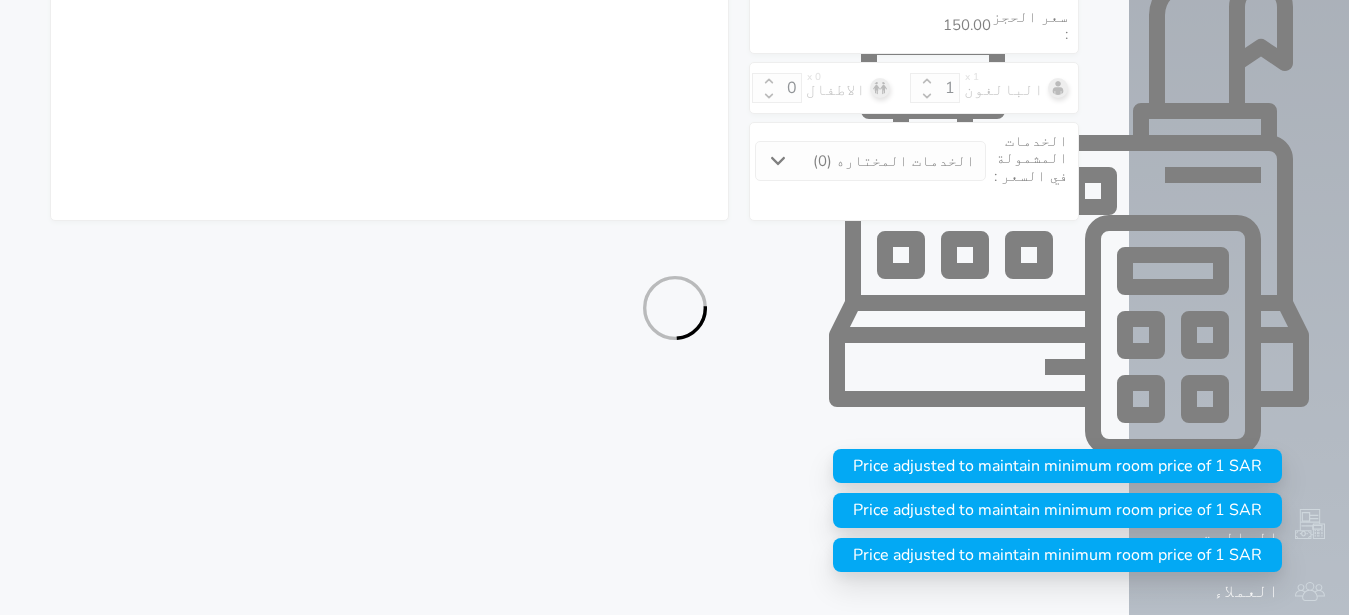 select on "4" 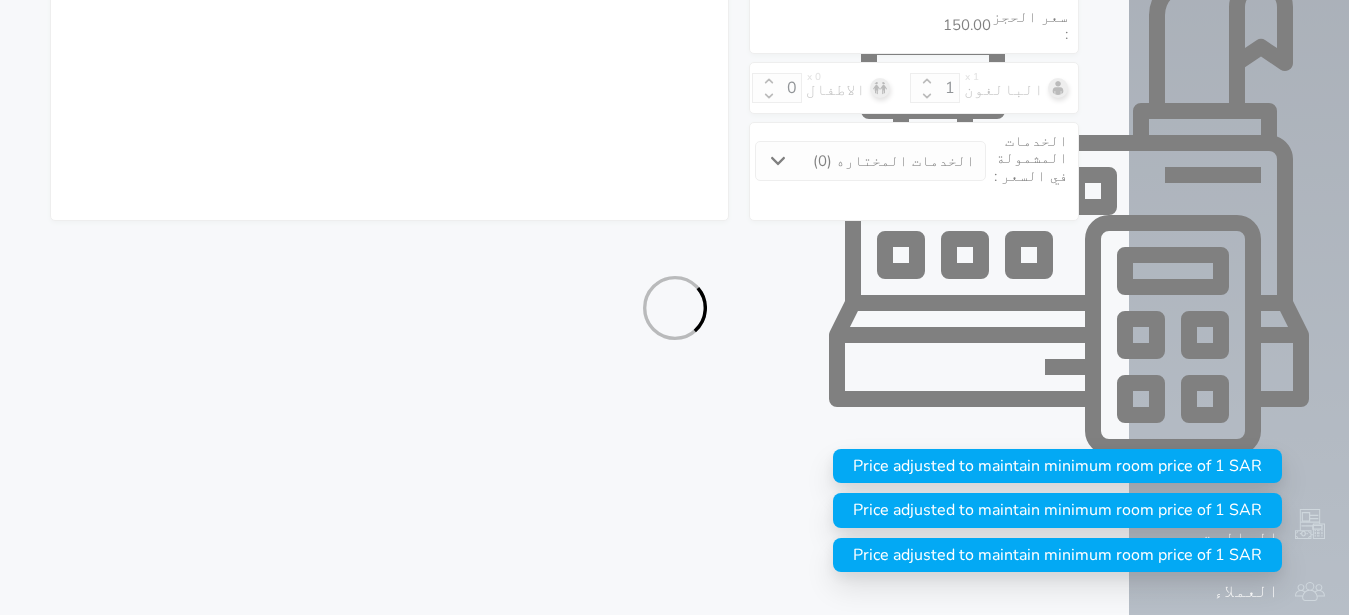 select on "7" 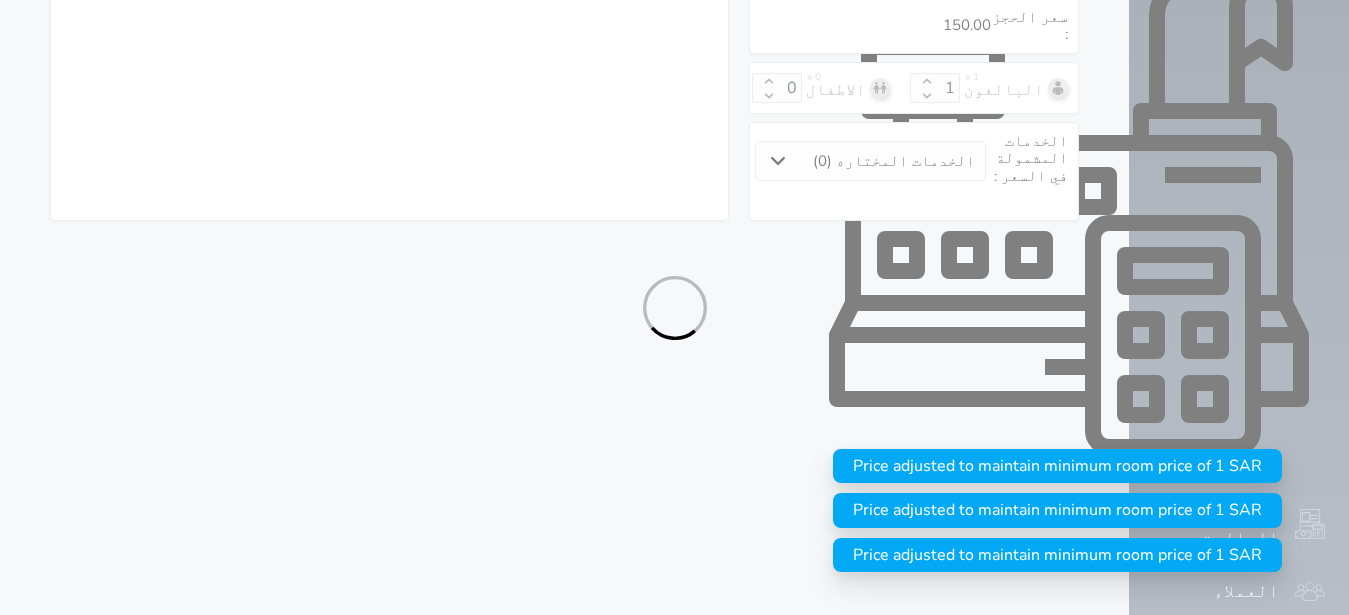 select on "1989" 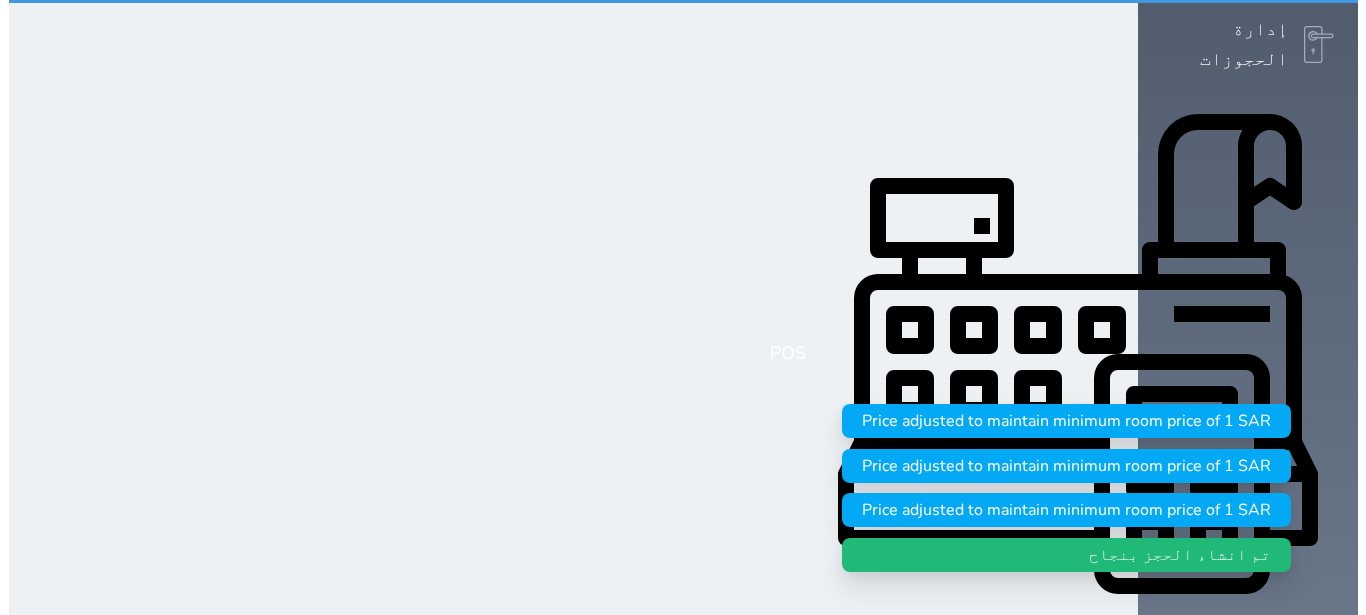 scroll, scrollTop: 0, scrollLeft: 0, axis: both 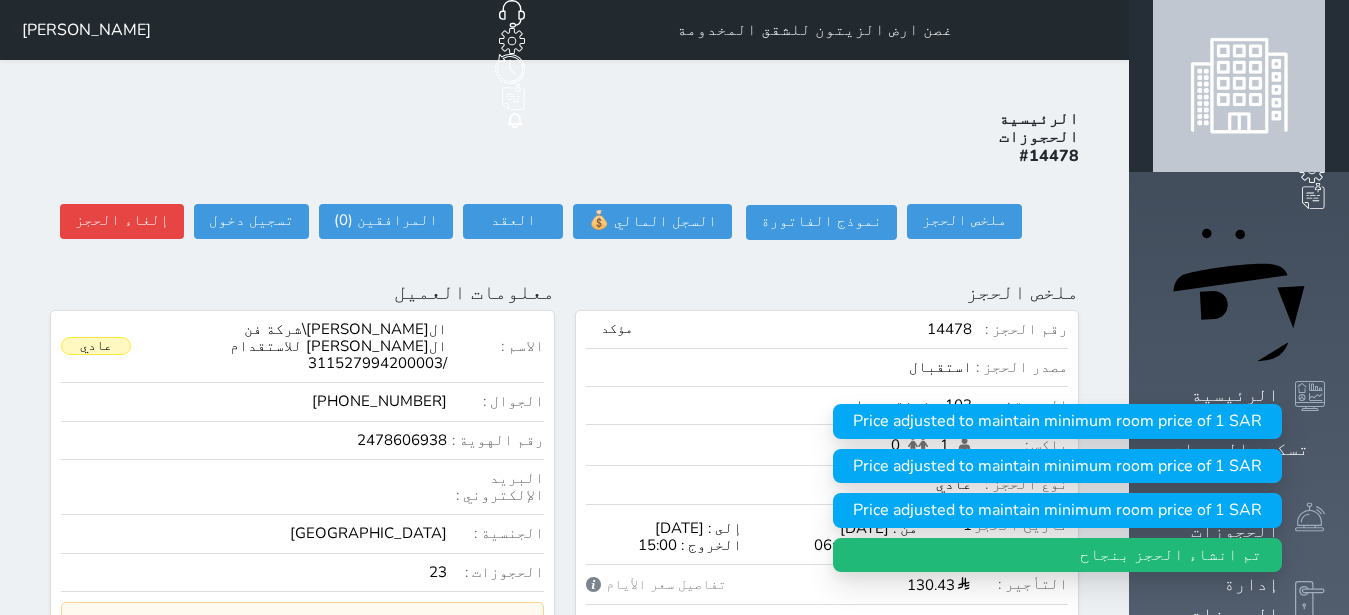 select 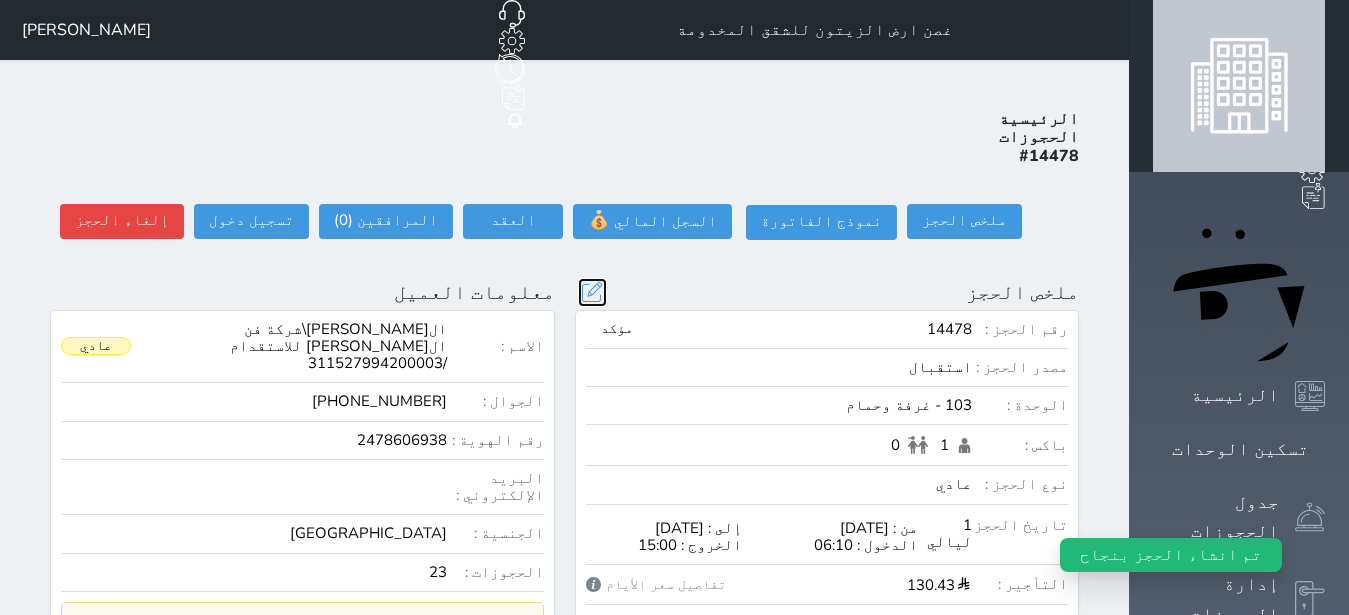 click at bounding box center [592, 292] 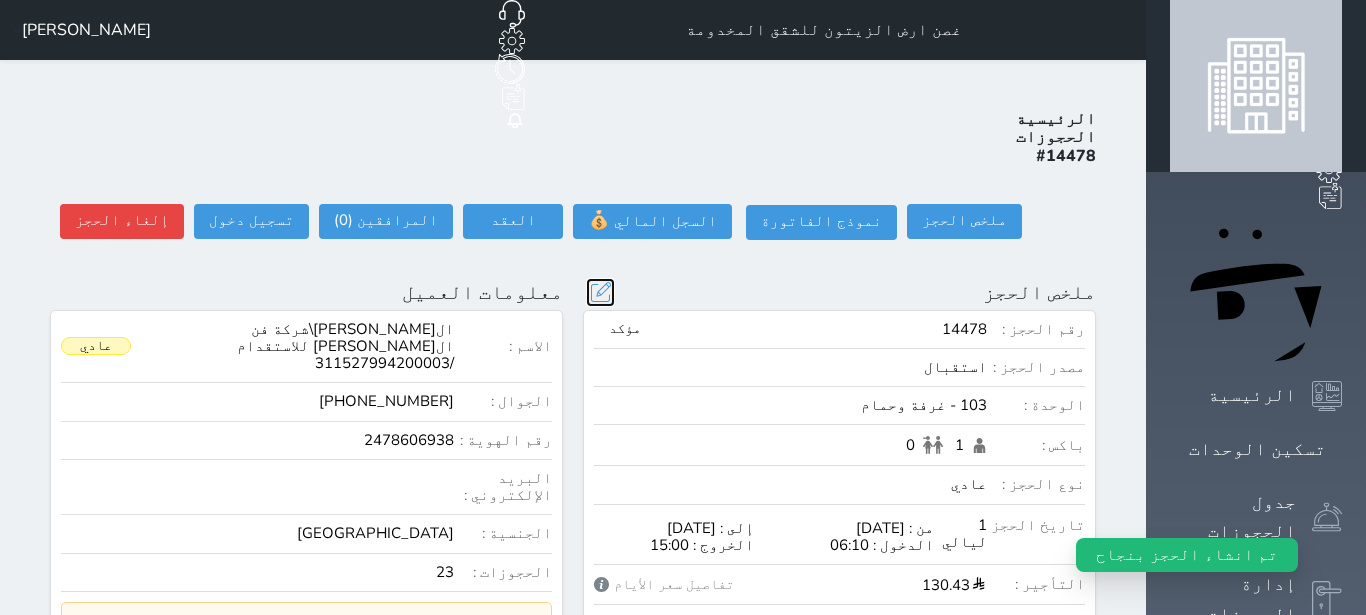 scroll, scrollTop: 45, scrollLeft: 0, axis: vertical 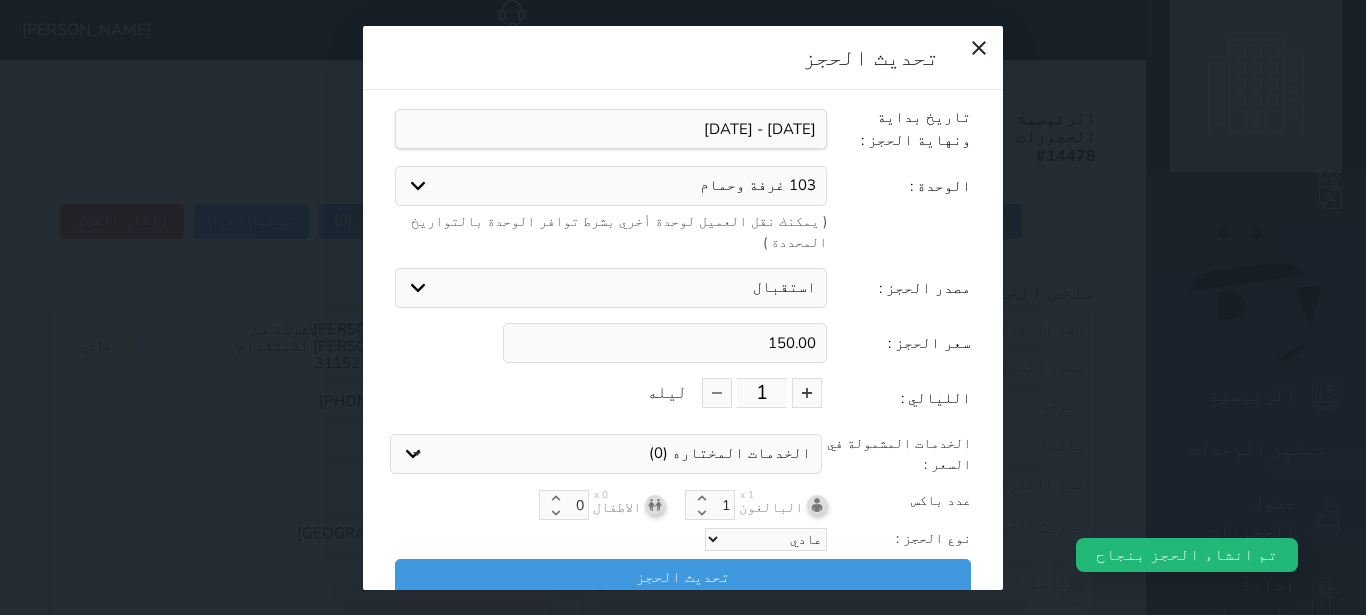click on "تحديث الحجز                       نوع الإيجار :     يومي     شهري   تاريخ بداية ونهاية الحجز :     الوحدة :   103 غرفة وحمام   102 غرفة وصالة 104 غرفتين وصالة صغيرة 105 غرفتين وصالة صغيرة 106 غرفتين وصالة كبيرة 107 غرفة وصالة 108 غرفة وصالة 109 غرفة وصالة 110 غرفة وصالة 111 غرفة وصالة 112 غرفة وصالة 113 غرفة وصالة 114 غرفة وحمام 215 غرفة وحمام 216 غرفتين وصالة صغيرة 217 غرفتين وصالة صغيرة 218 غرفتين وصالة كبيرة 219 غرفة وصالة 220 غرفة وصالة 221 غرفتين وصالة وحمامين 222 غرفة وصالة 223 غرفة وصالة 224 غرفة وصالة 225 غرفة وحمام 327 غرفتين وصالة وحمامين 328 غرفة وصالة 329 غرفة وصالة 330 غرفتين وصالة وحمامين     مصدر الحجز :" at bounding box center [683, 307] 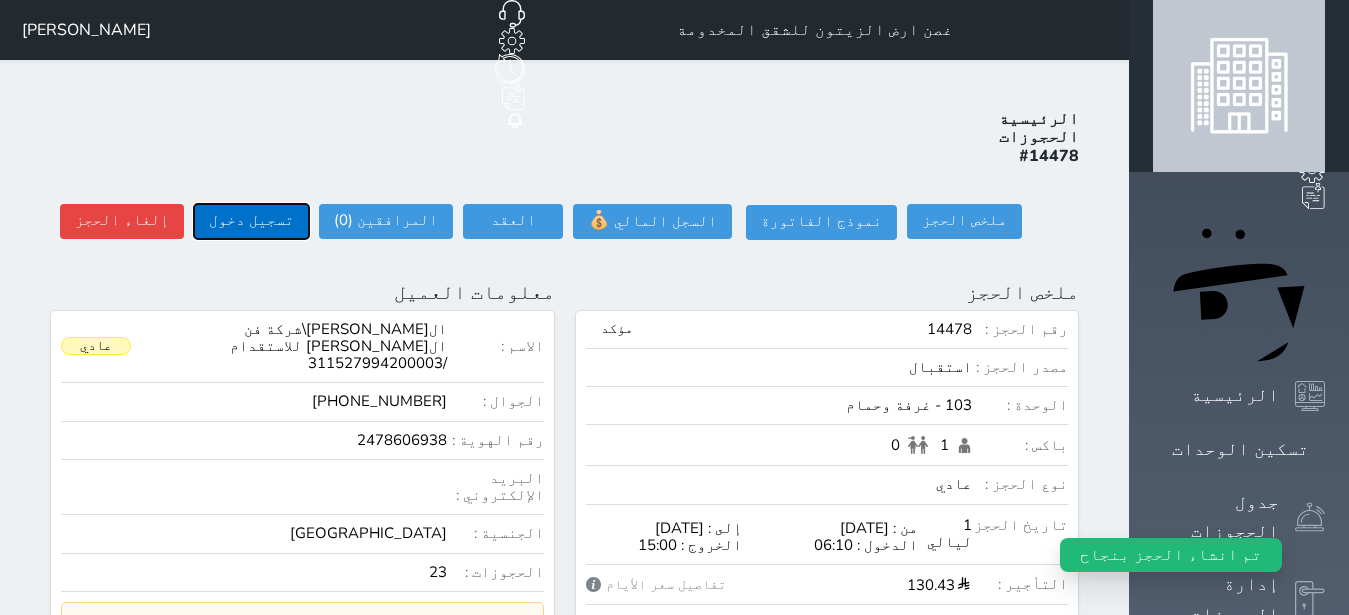 click on "تسجيل دخول" at bounding box center (251, 221) 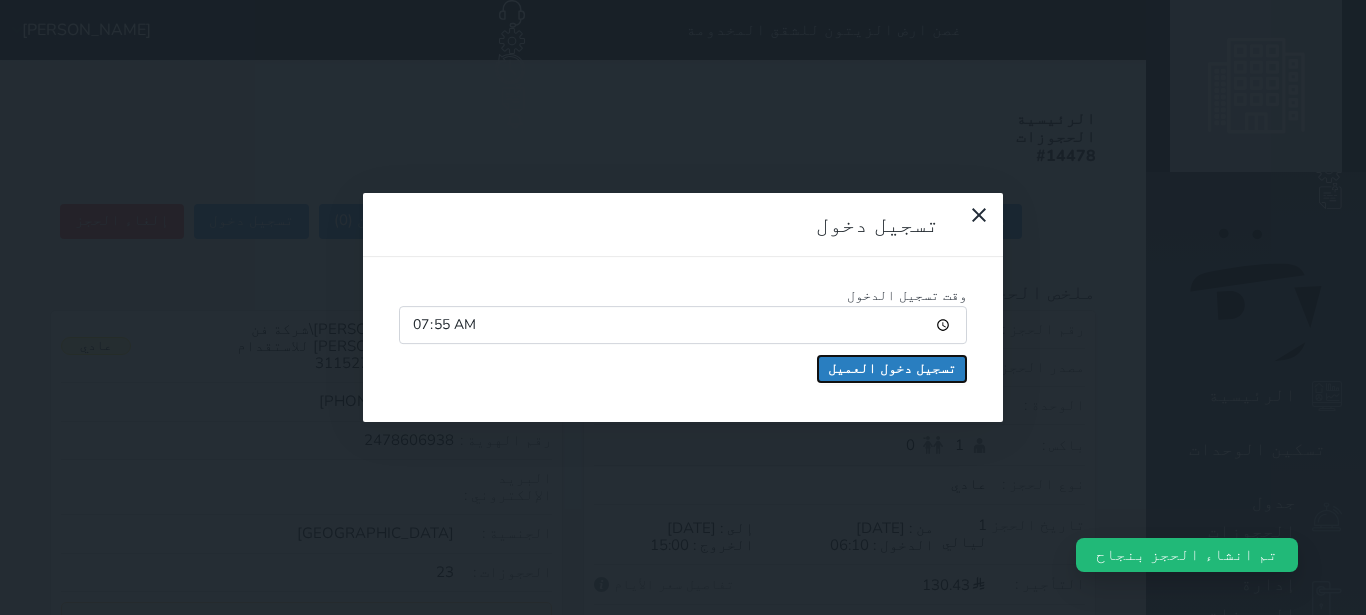 click on "تسجيل دخول العميل" at bounding box center (892, 369) 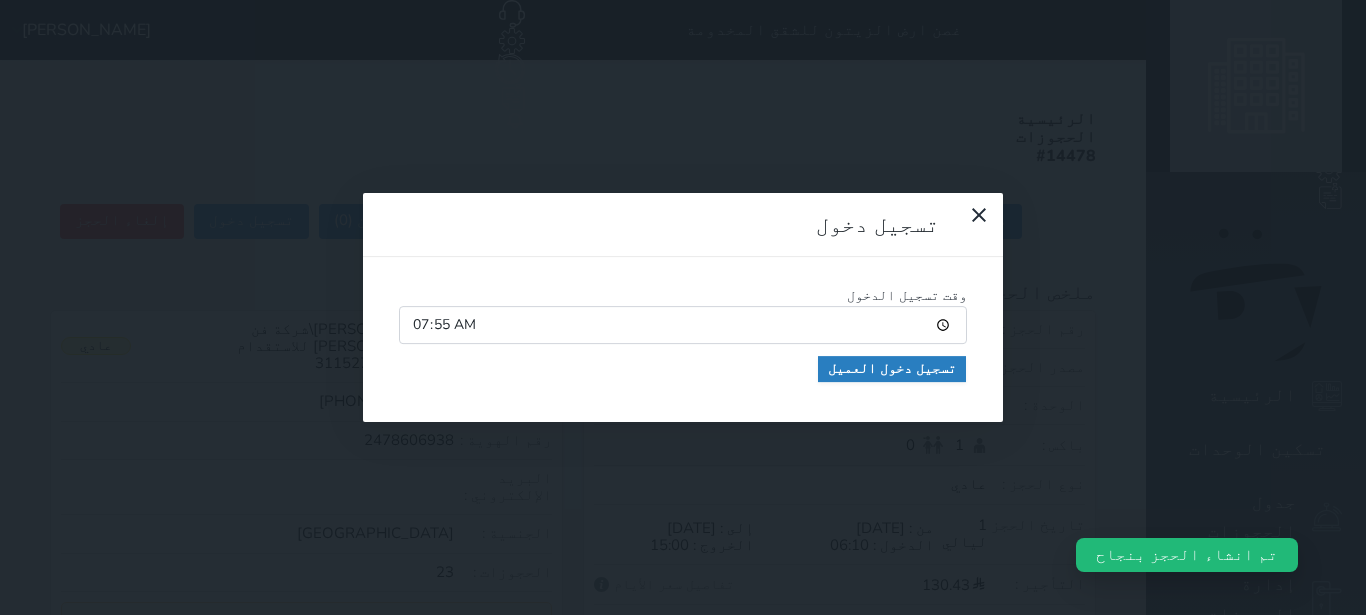 click at bounding box center [0, 0] 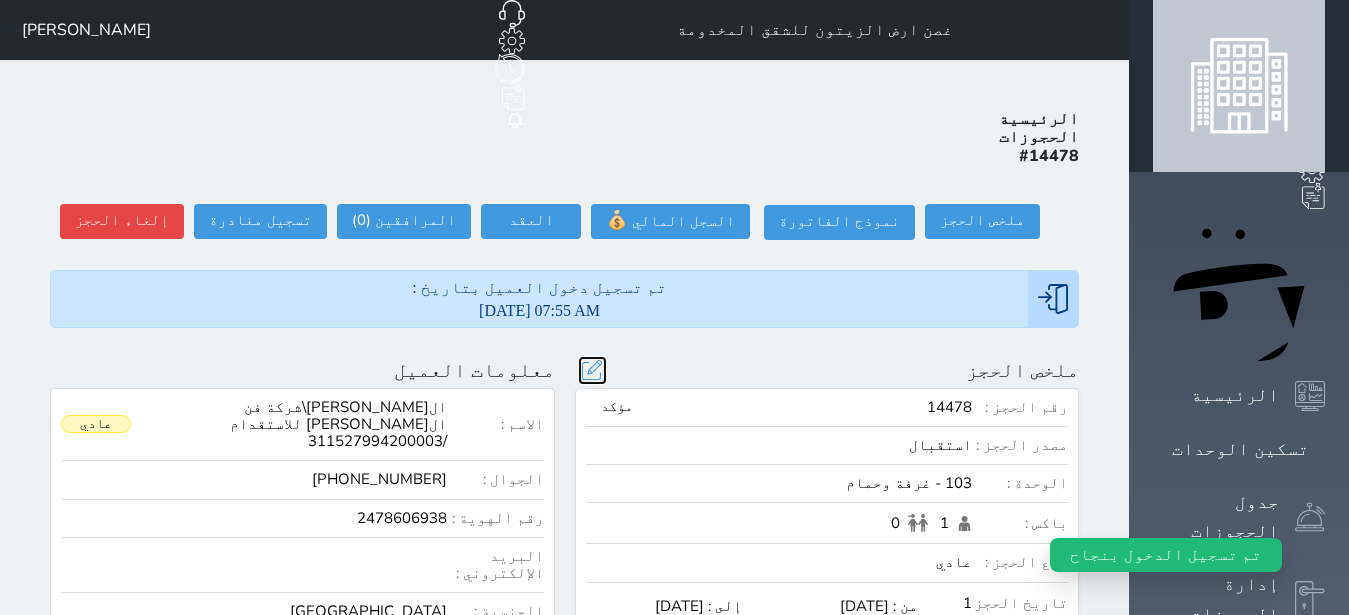 click at bounding box center (592, 370) 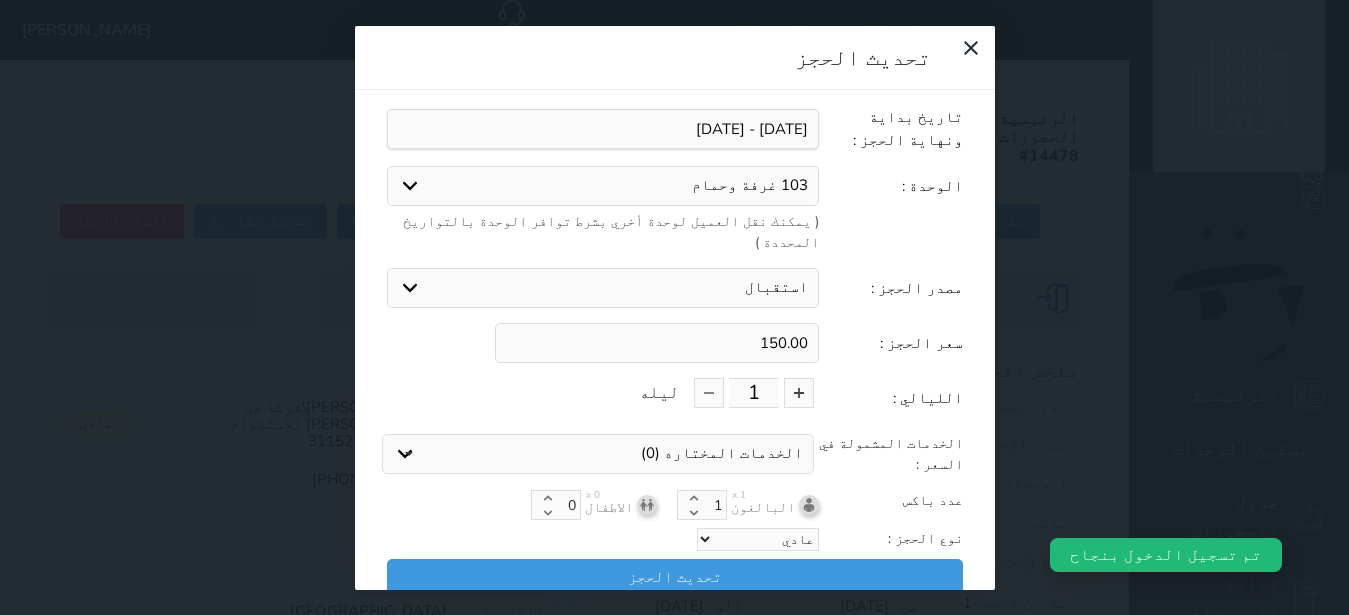 scroll, scrollTop: 45, scrollLeft: 0, axis: vertical 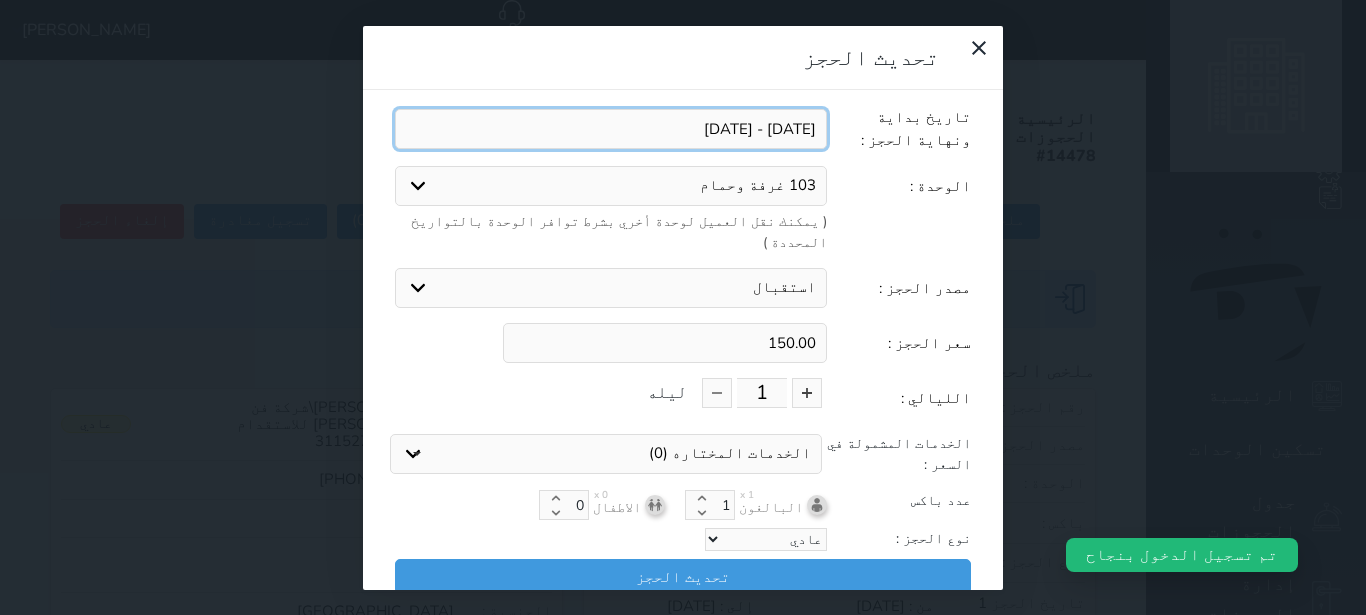 click at bounding box center (611, 129) 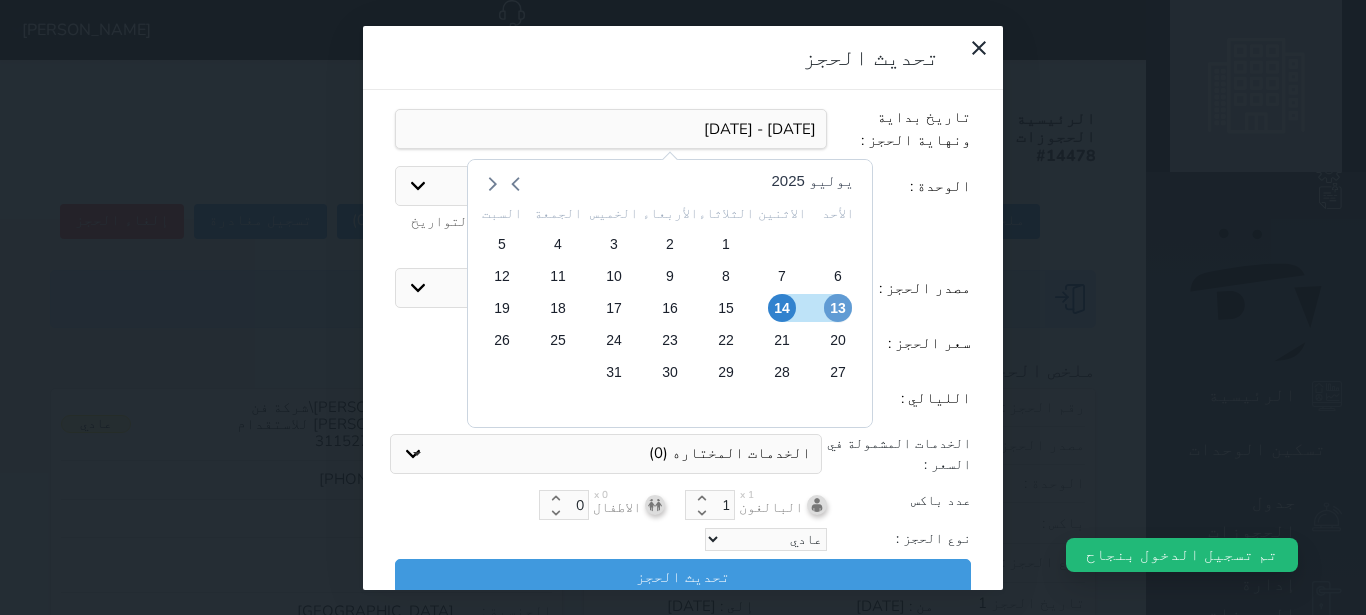 click on "13" at bounding box center (838, 308) 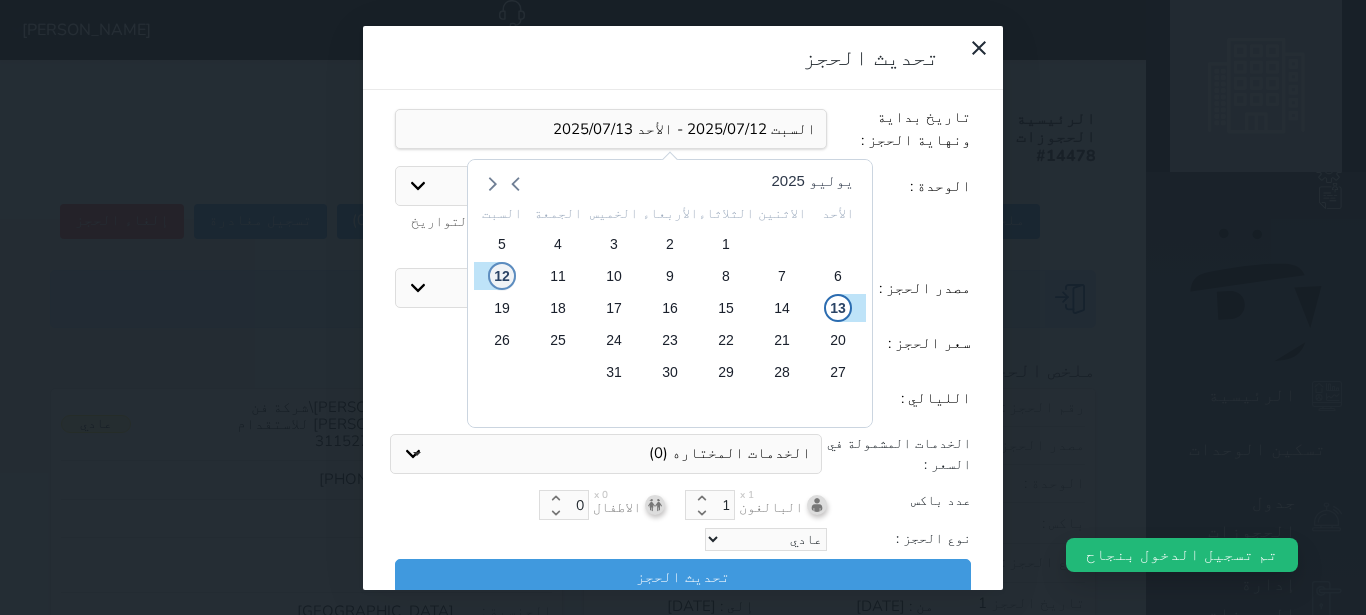 click on "12" at bounding box center (502, 276) 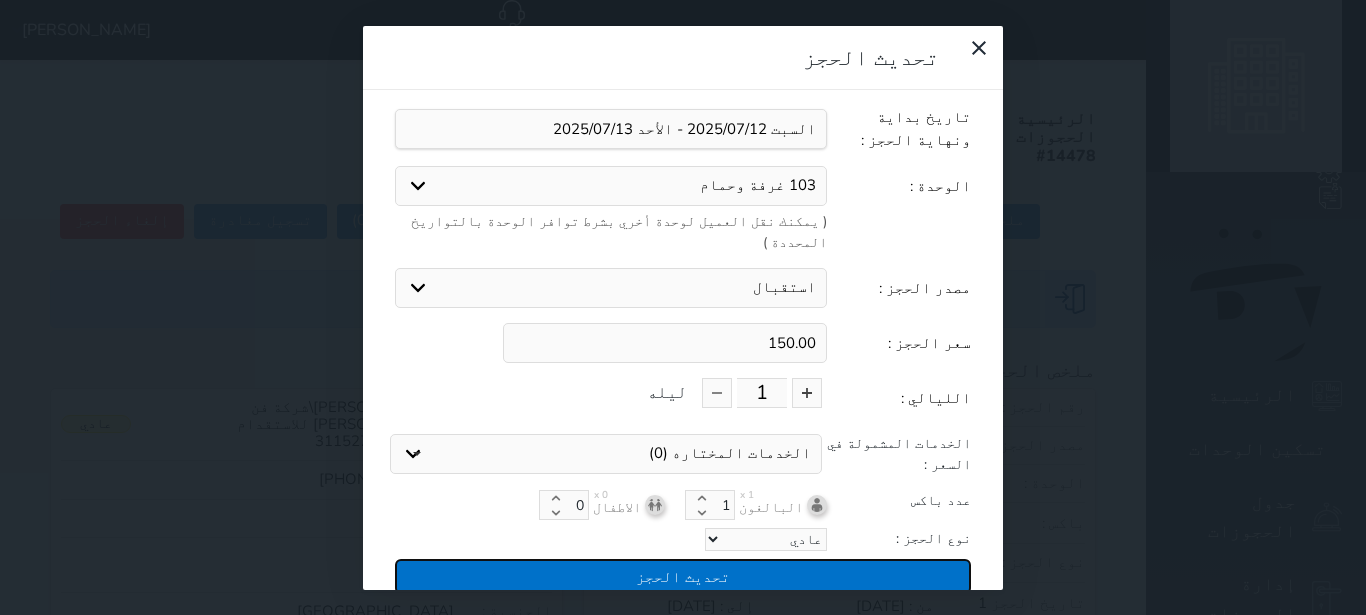 click on "تحديث الحجز" at bounding box center [683, 576] 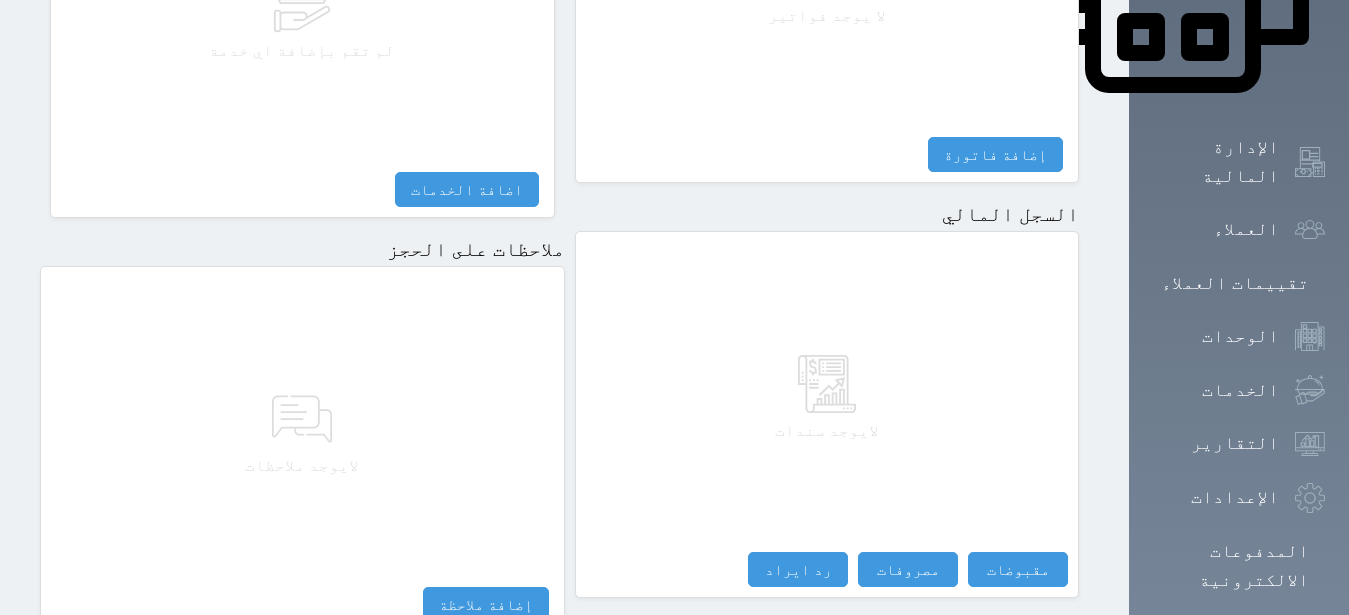 scroll, scrollTop: 1165, scrollLeft: 0, axis: vertical 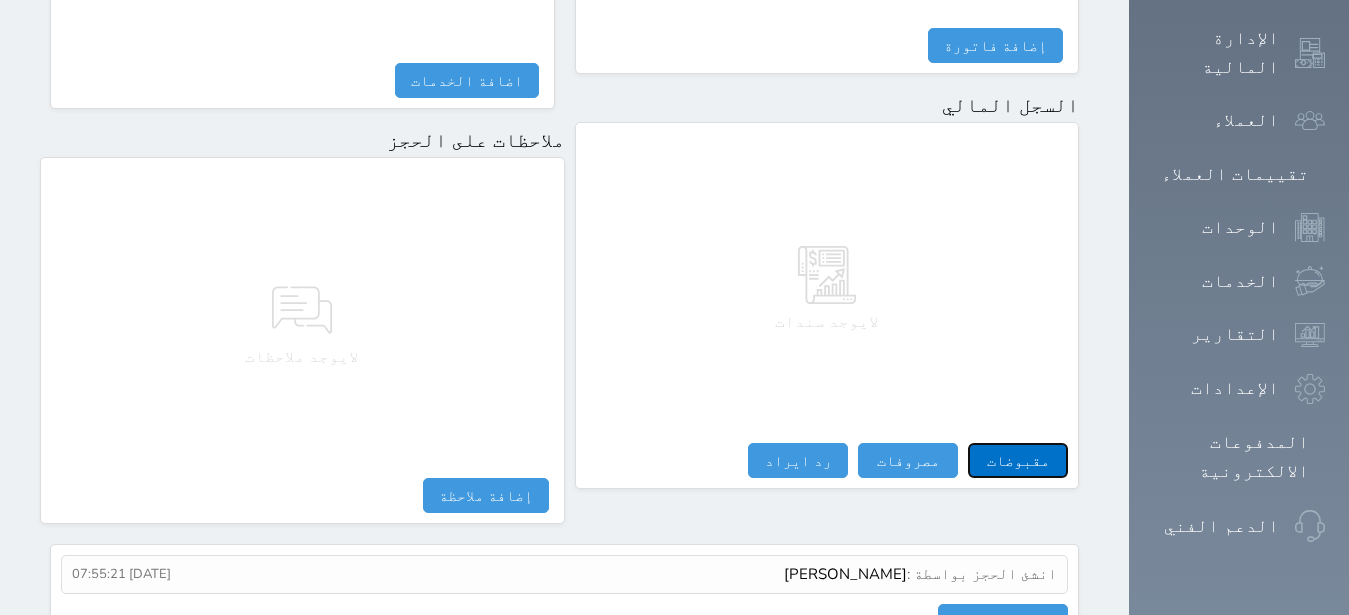 click on "مقبوضات" at bounding box center (1018, 460) 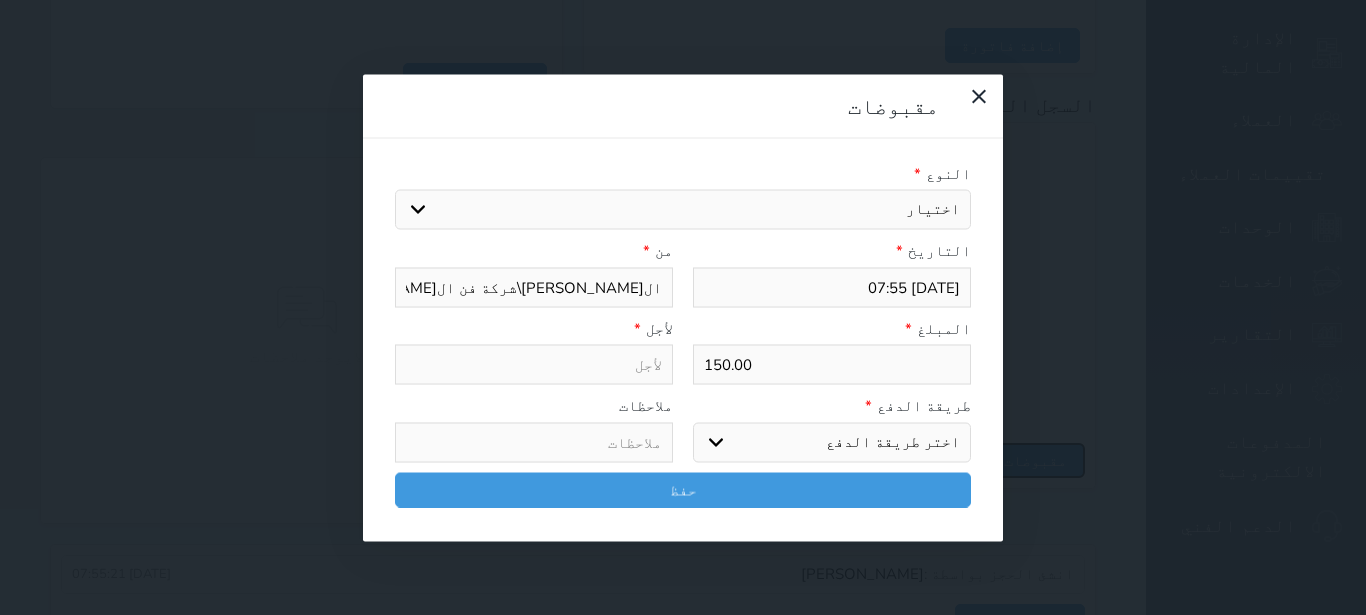 select 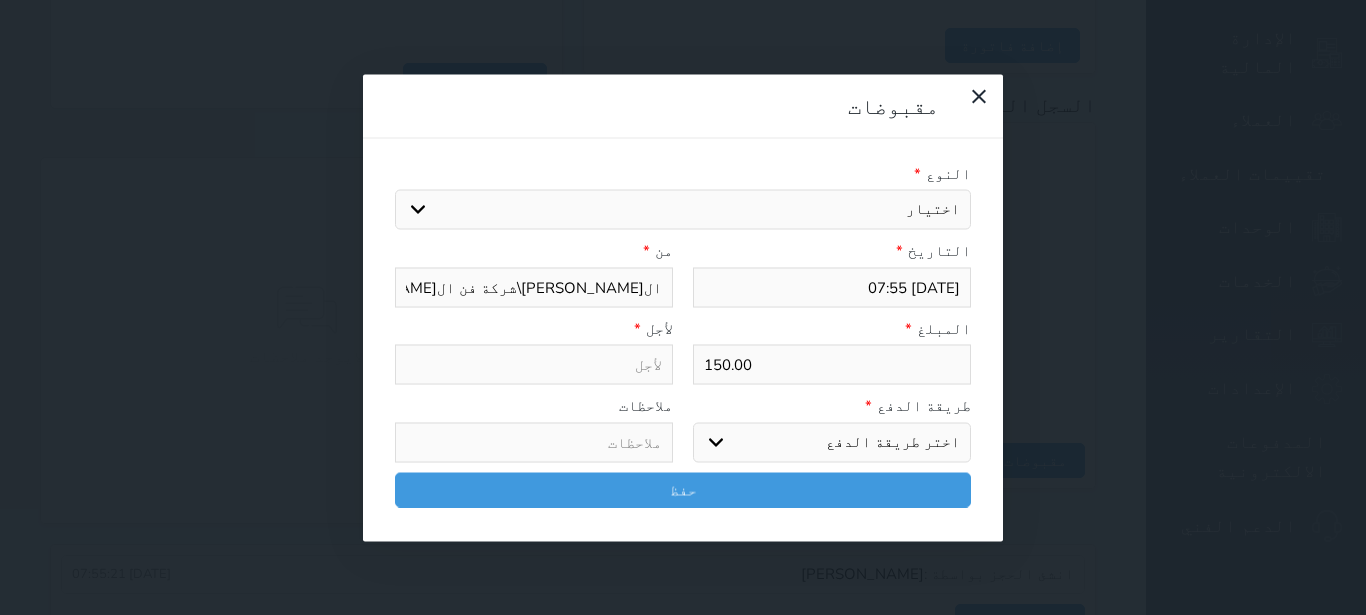 click on "اختيار   مقبوضات عامة قيمة إيجار فواتير تامين عربون لا ينطبق آخر مغسلة واي فاي - الإنترنت مواقف السيارات طعام الأغذية والمشروبات مشروبات المشروبات الباردة المشروبات الساخنة الإفطار غداء عشاء مخبز و كعك حمام سباحة الصالة الرياضية سبا و خدمات الجمال اختيار وإسقاط (خدمات النقل) ميني بار كابل - تلفزيون سرير إضافي تصفيف الشعر التسوق خدمات الجولات السياحية المنظمة خدمات الدليل السياحي" at bounding box center [683, 210] 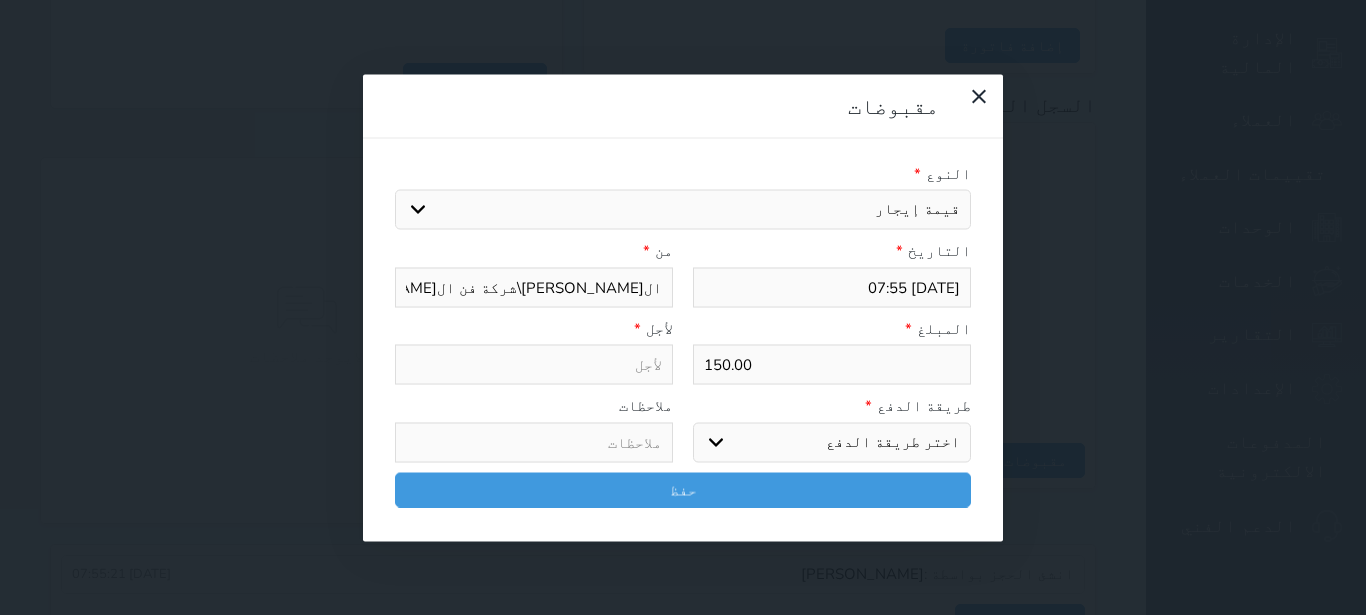 click on "قيمة إيجار" at bounding box center (0, 0) 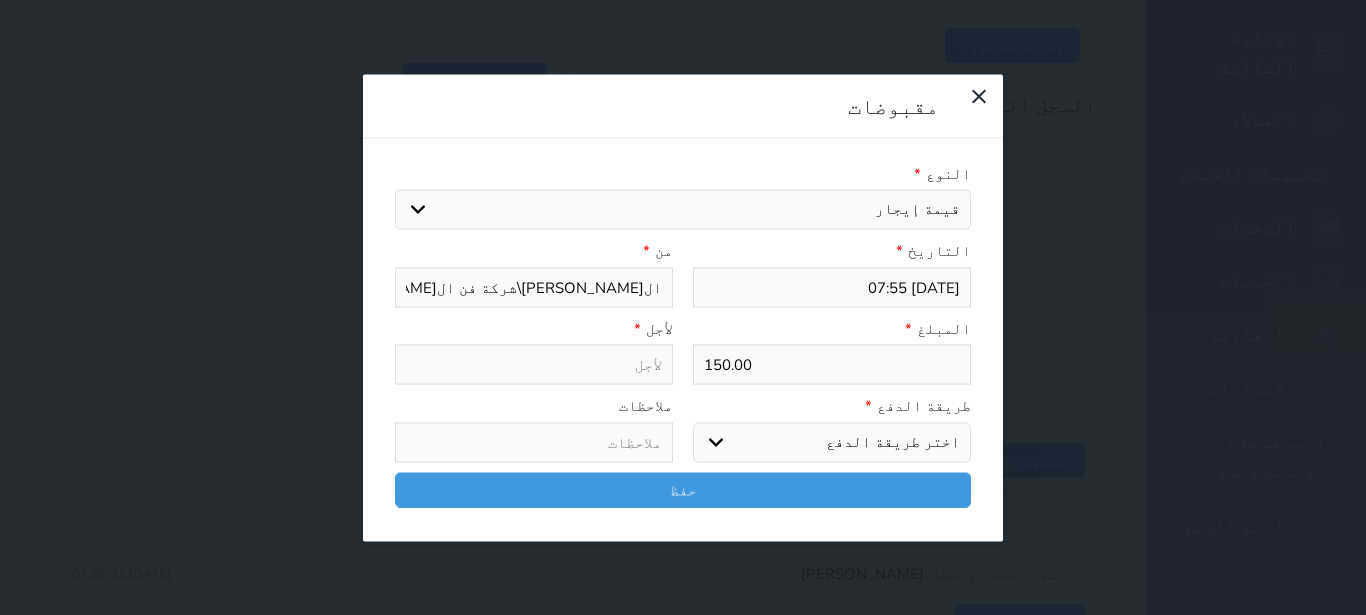 select 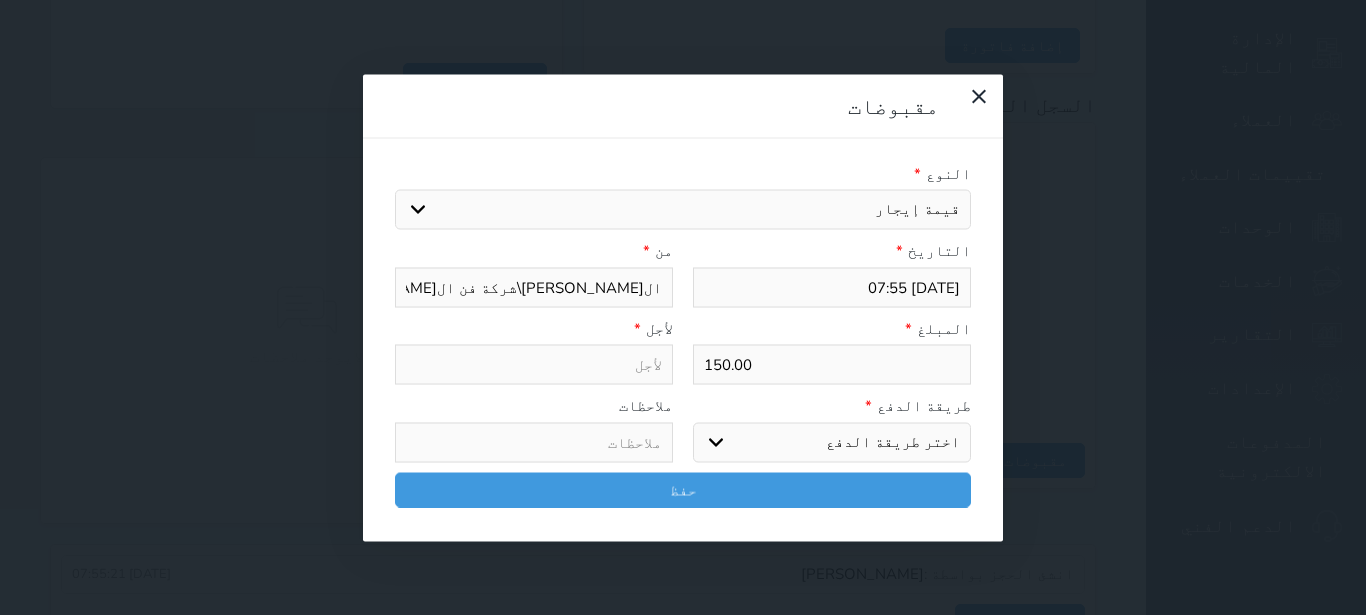 type on "قيمة إيجار - الوحدة - 103" 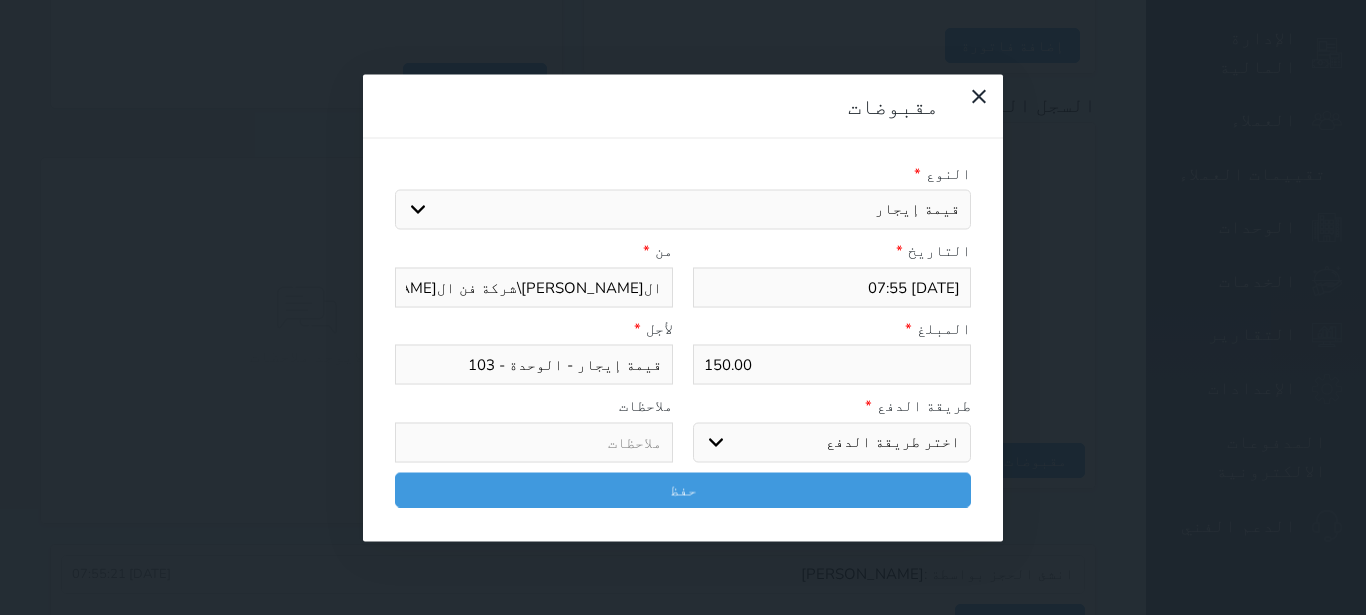 click on "اختر طريقة الدفع   دفع نقدى   تحويل بنكى   مدى   بطاقة ائتمان   آجل" at bounding box center [832, 442] 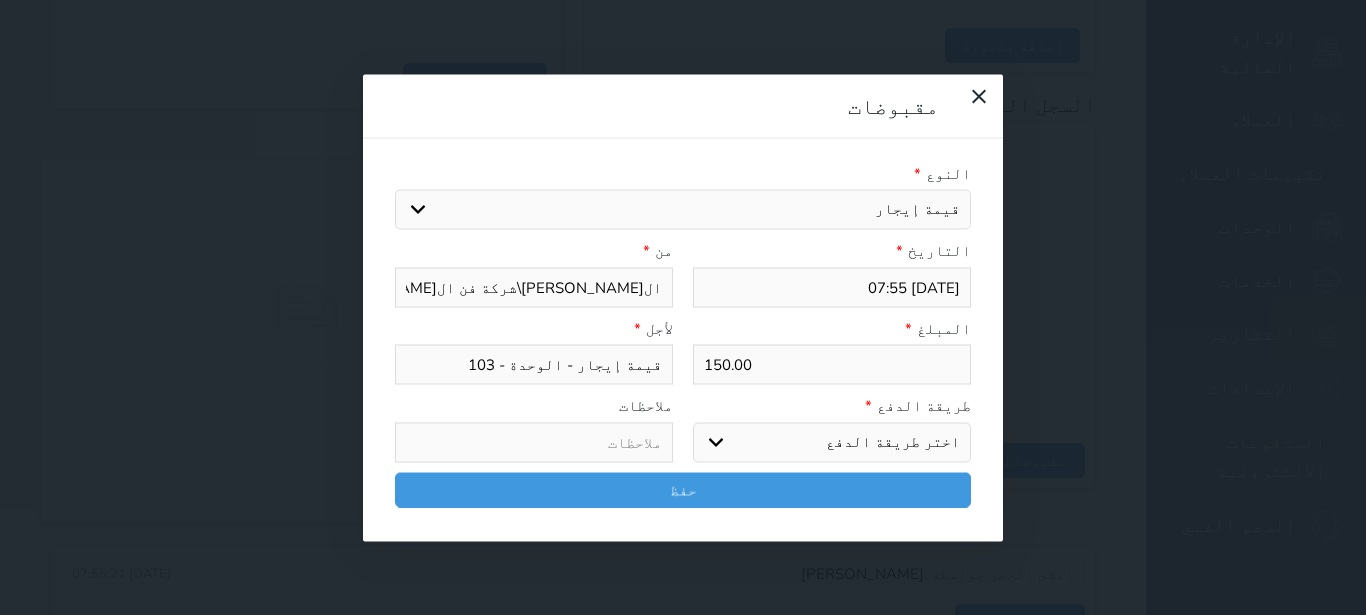 click on "مدى" at bounding box center [0, 0] 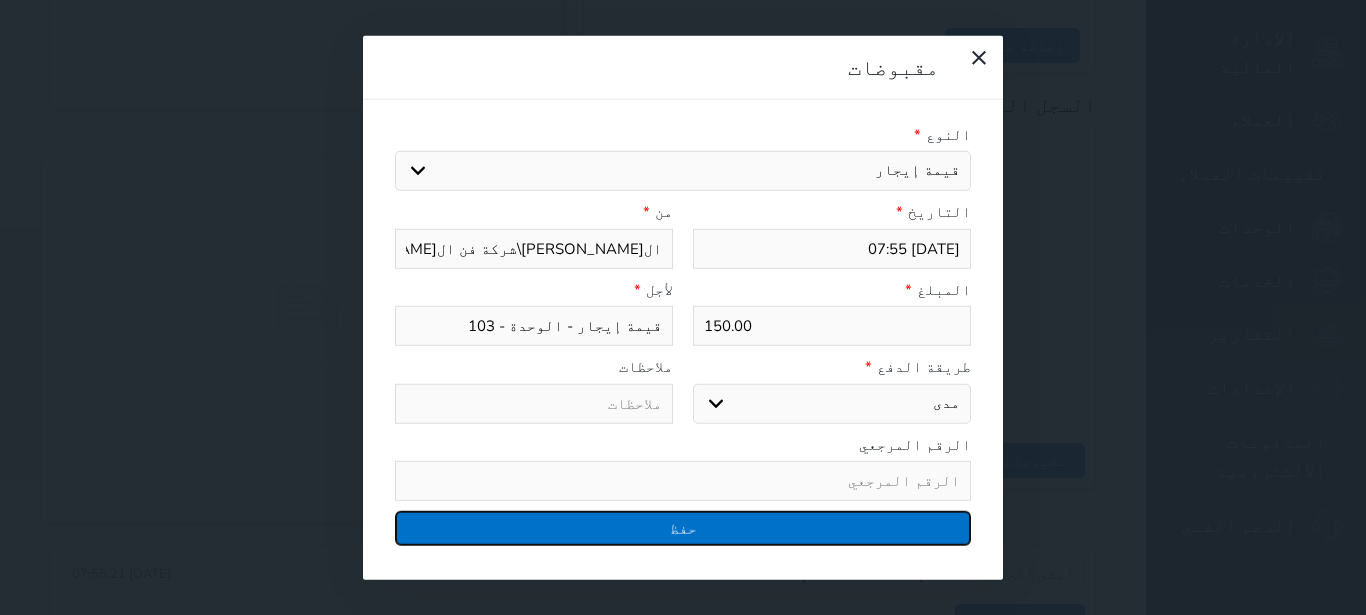click on "حفظ" at bounding box center (683, 528) 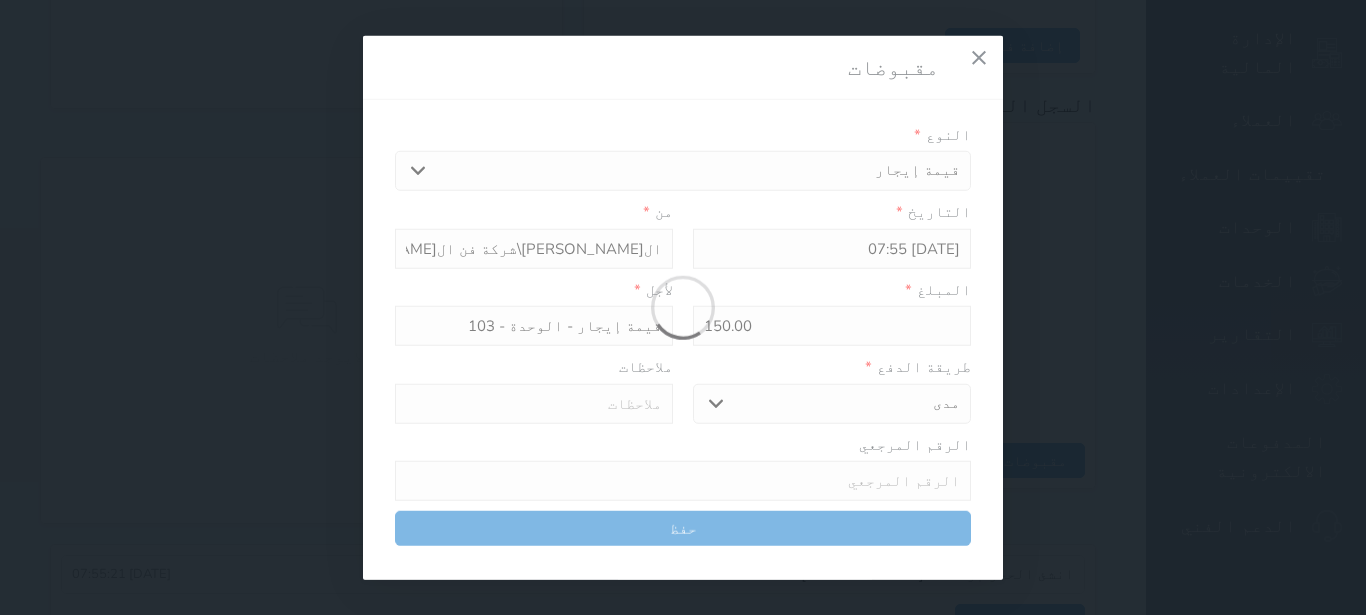 select 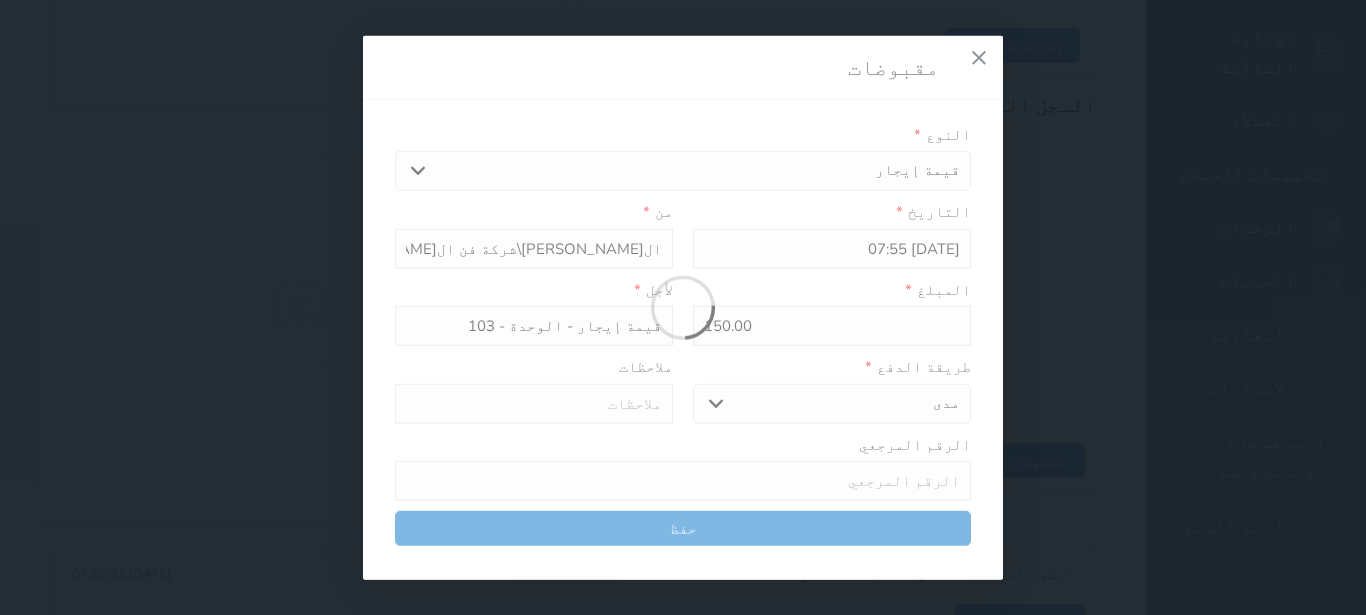 type 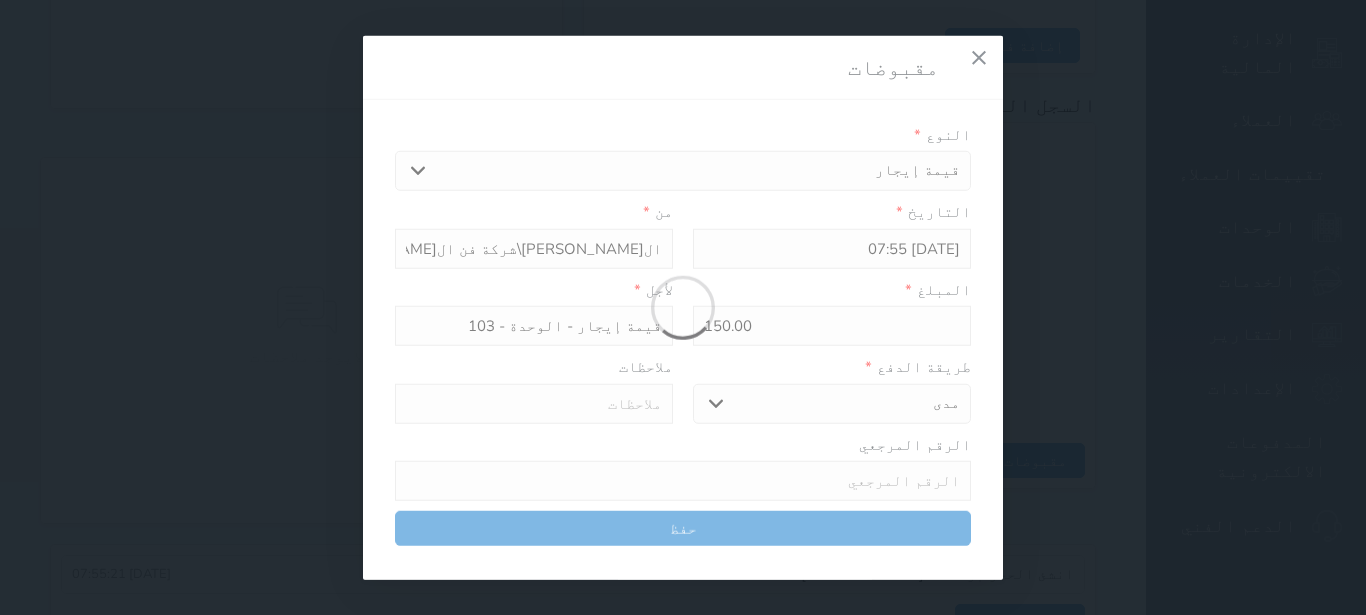 type on "0" 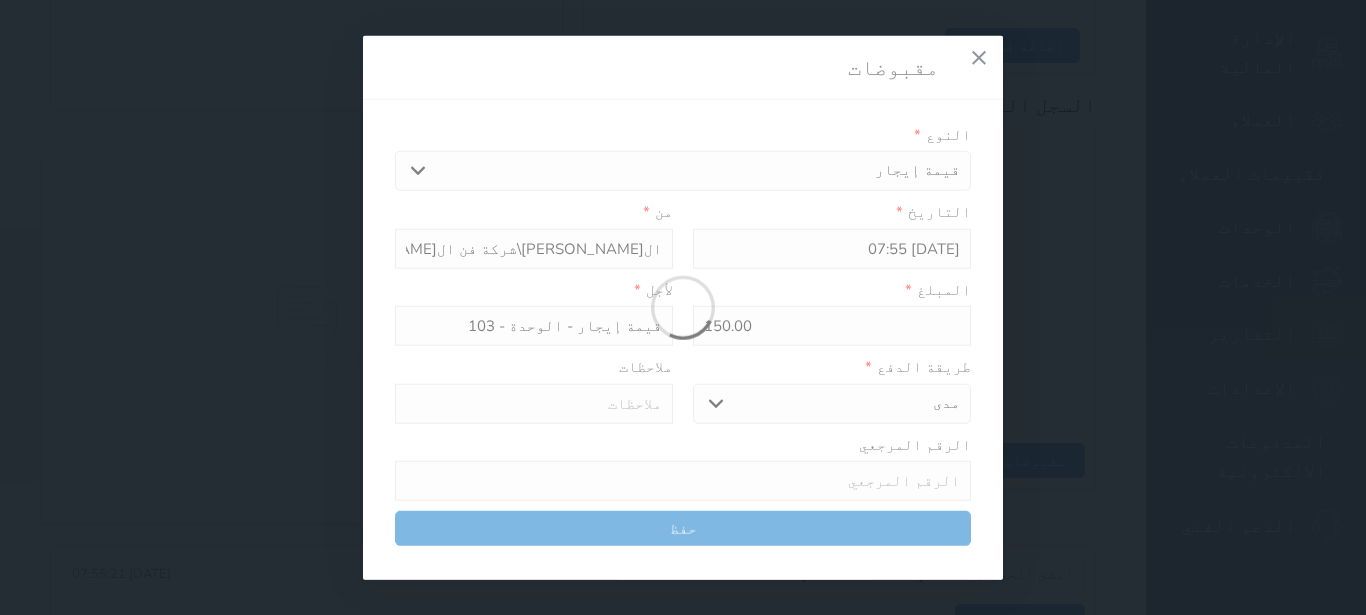 select 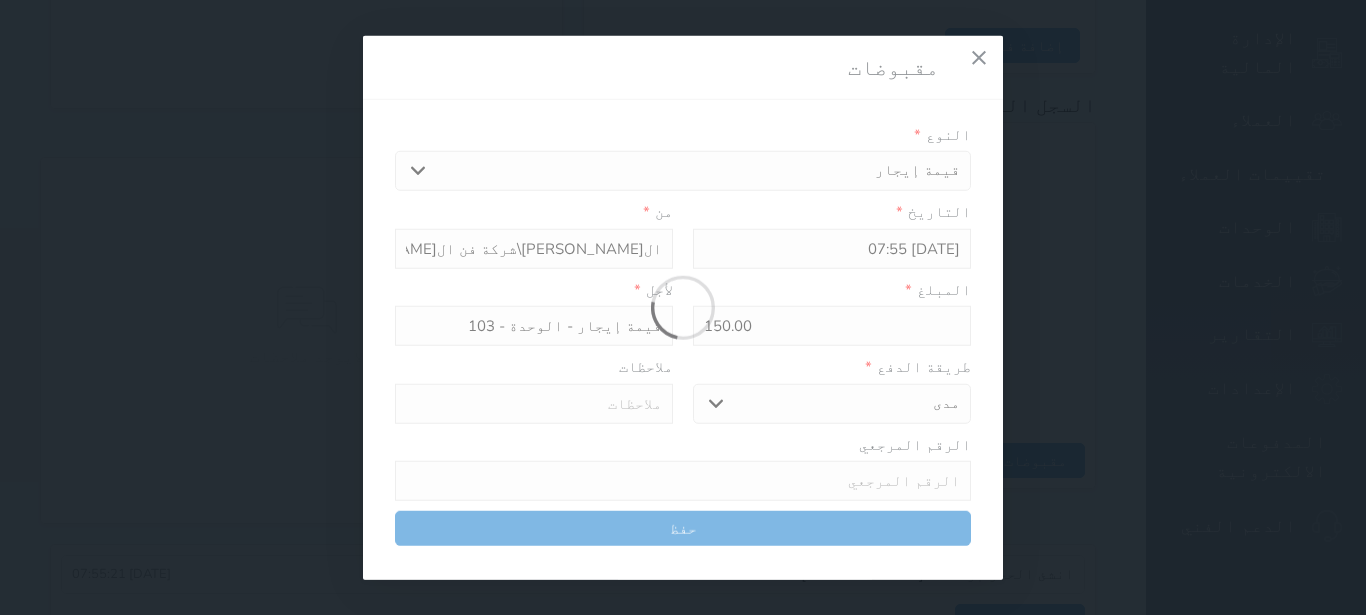 type on "0" 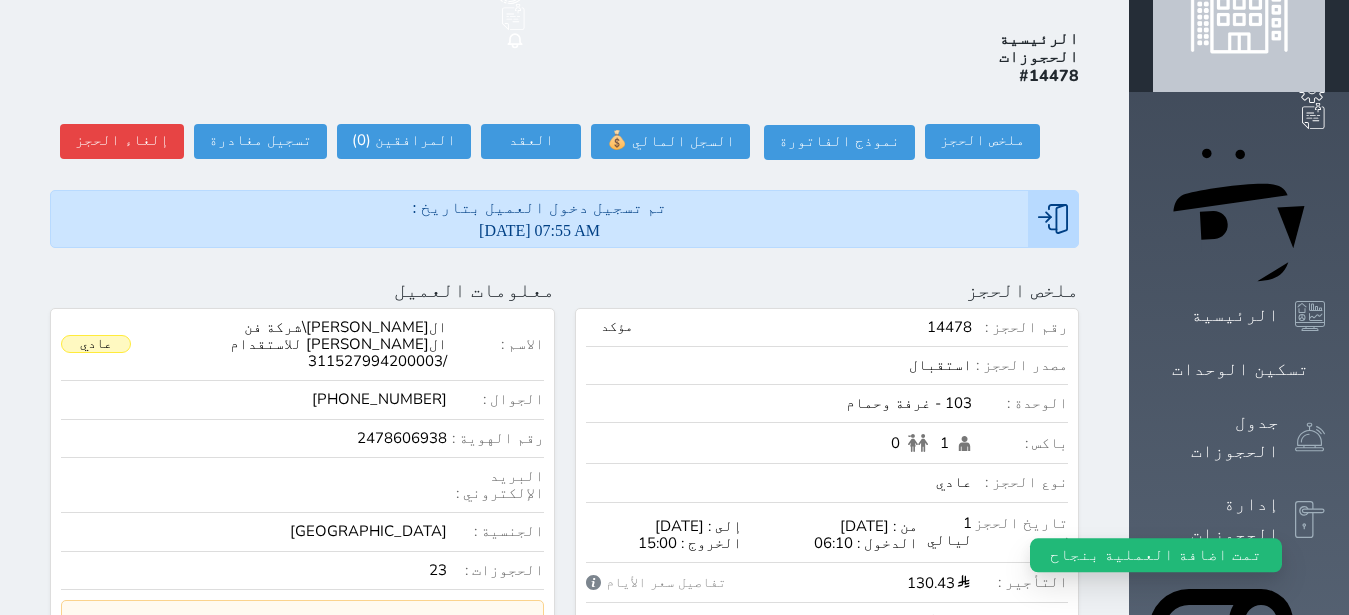 scroll, scrollTop: 0, scrollLeft: 0, axis: both 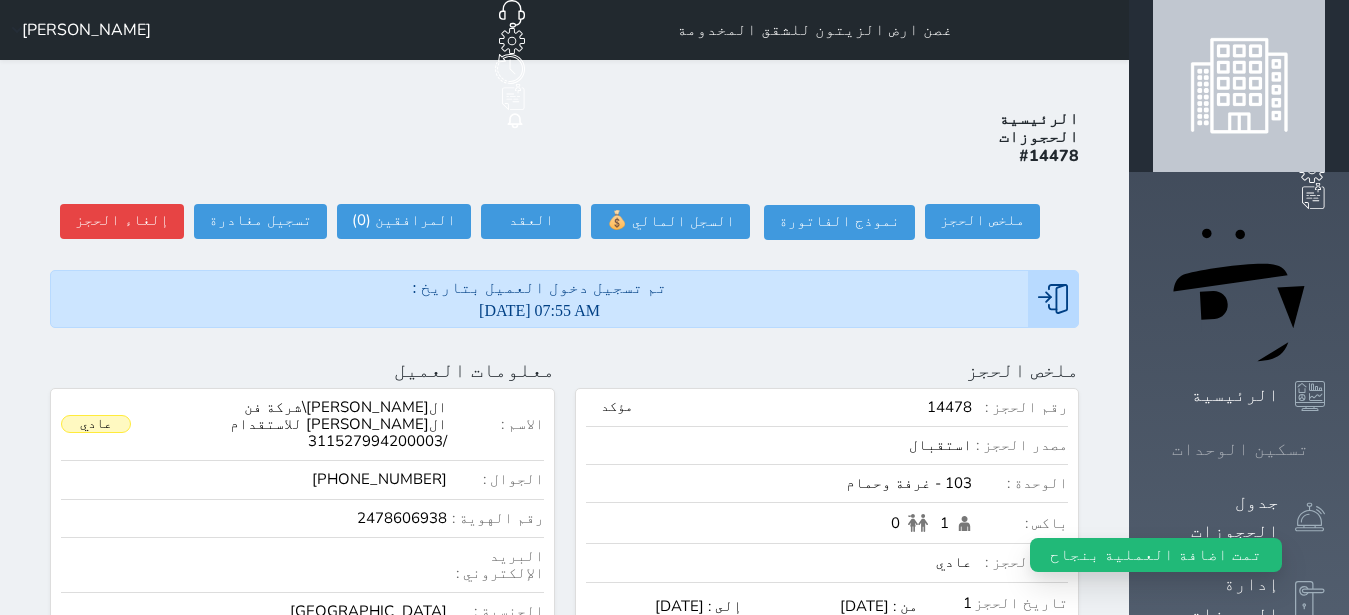 click on "تسكين الوحدات" at bounding box center (1240, 449) 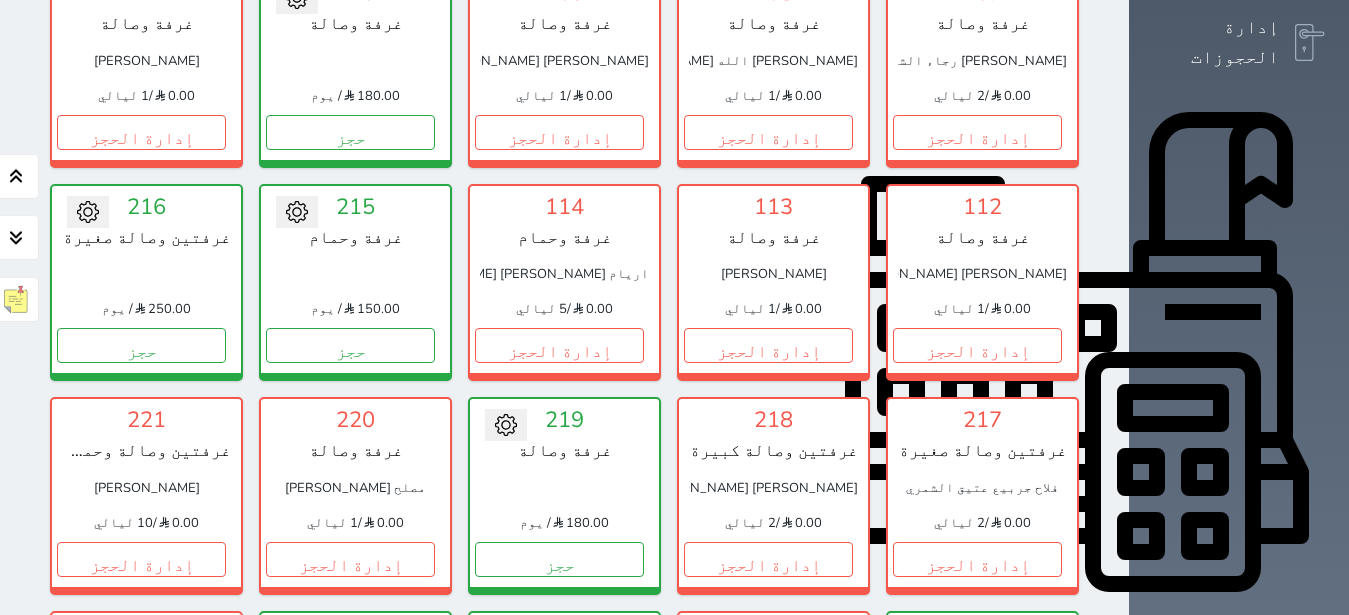 scroll, scrollTop: 582, scrollLeft: 0, axis: vertical 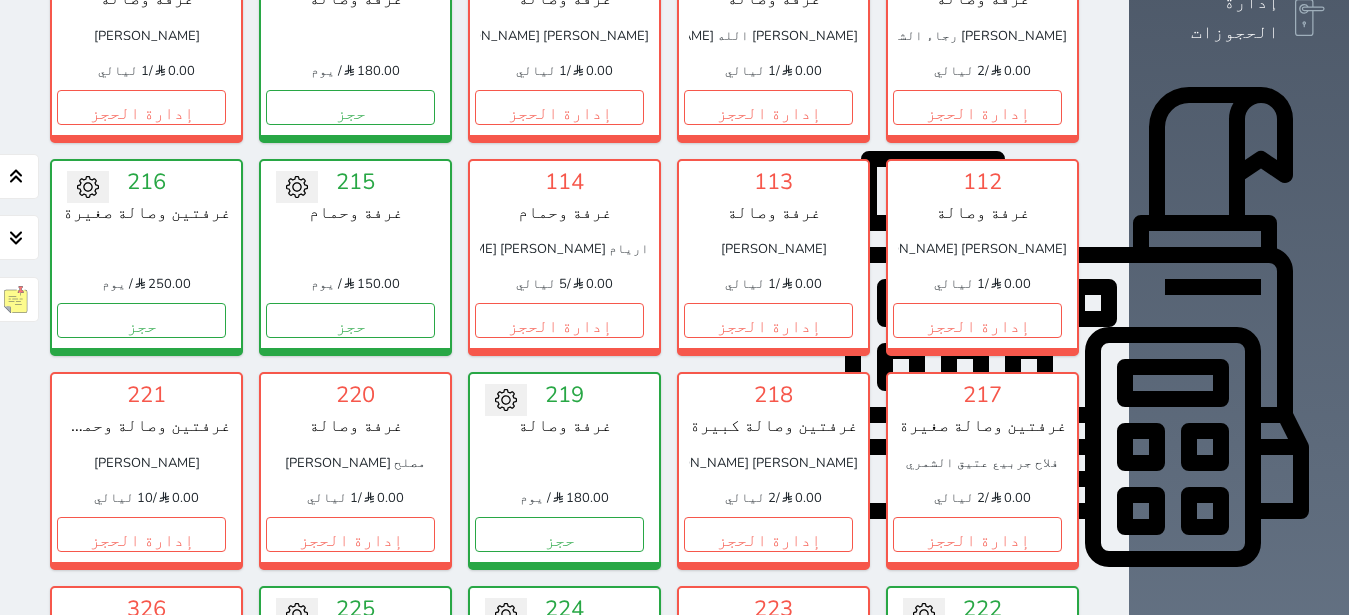click on "حجز" at bounding box center [977, 747] 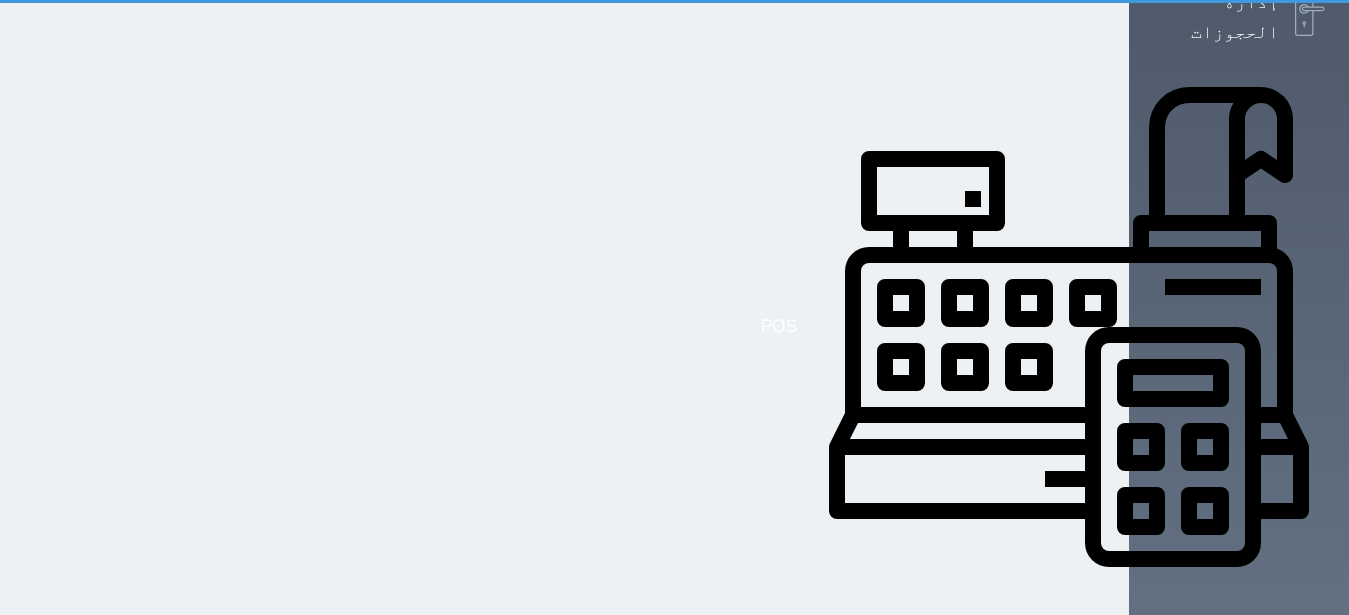 scroll, scrollTop: 475, scrollLeft: 0, axis: vertical 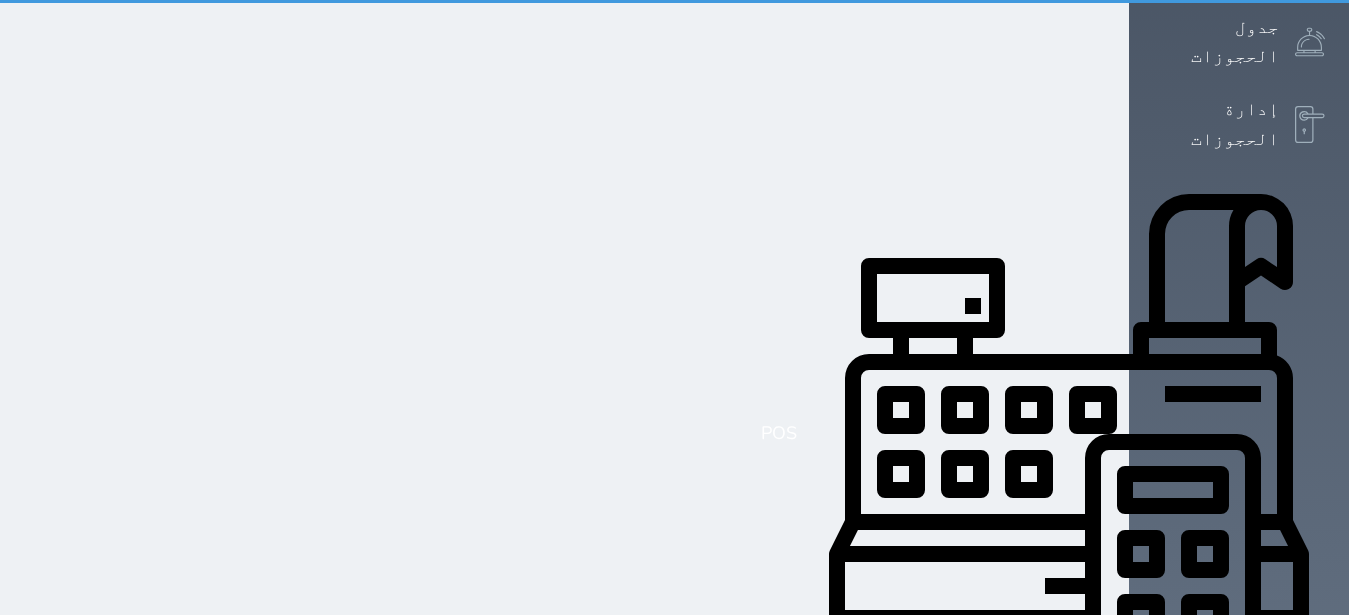 select on "1" 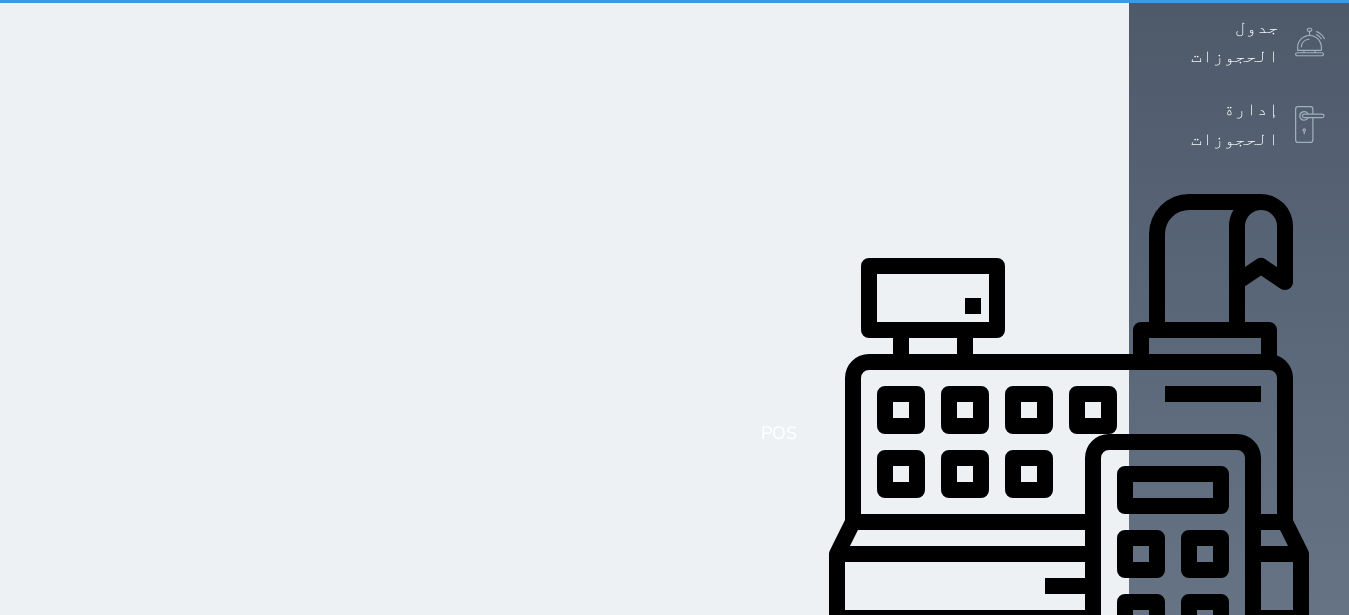 scroll, scrollTop: 0, scrollLeft: 0, axis: both 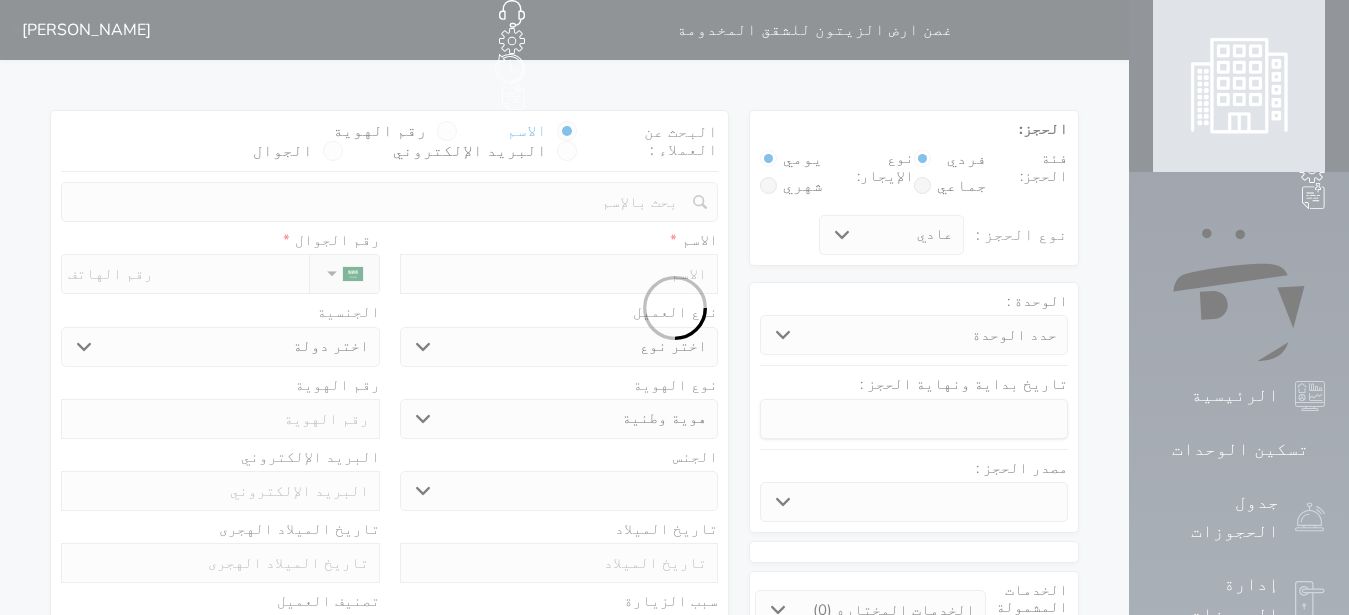 select 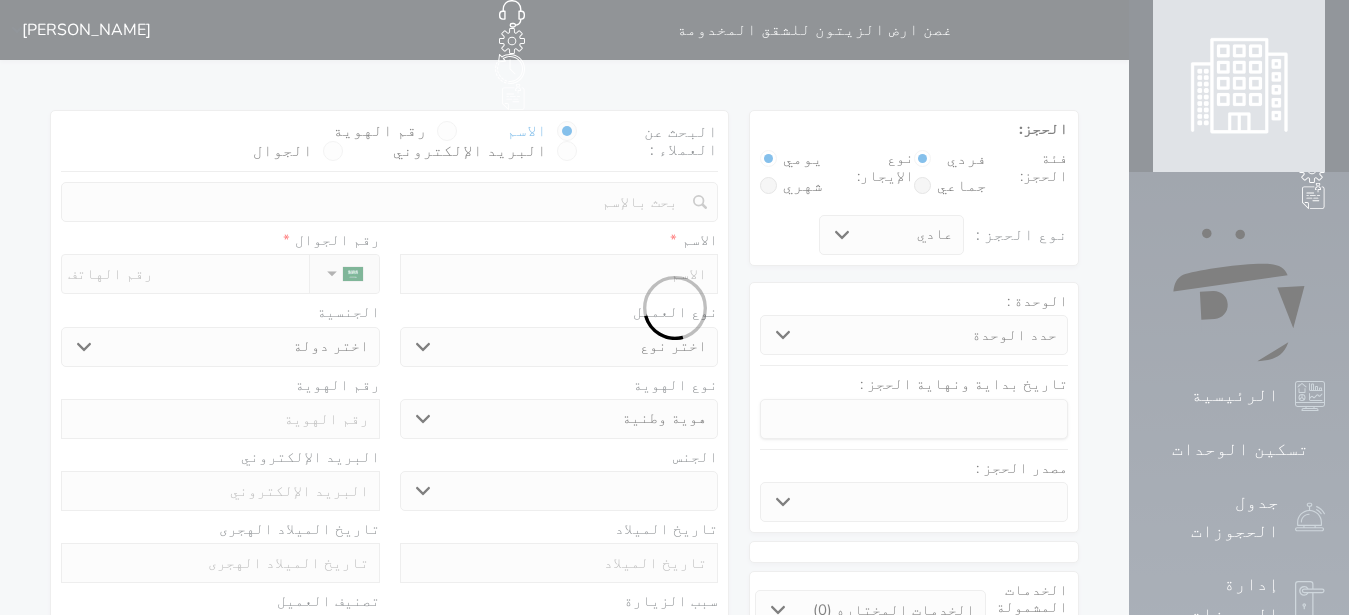 select 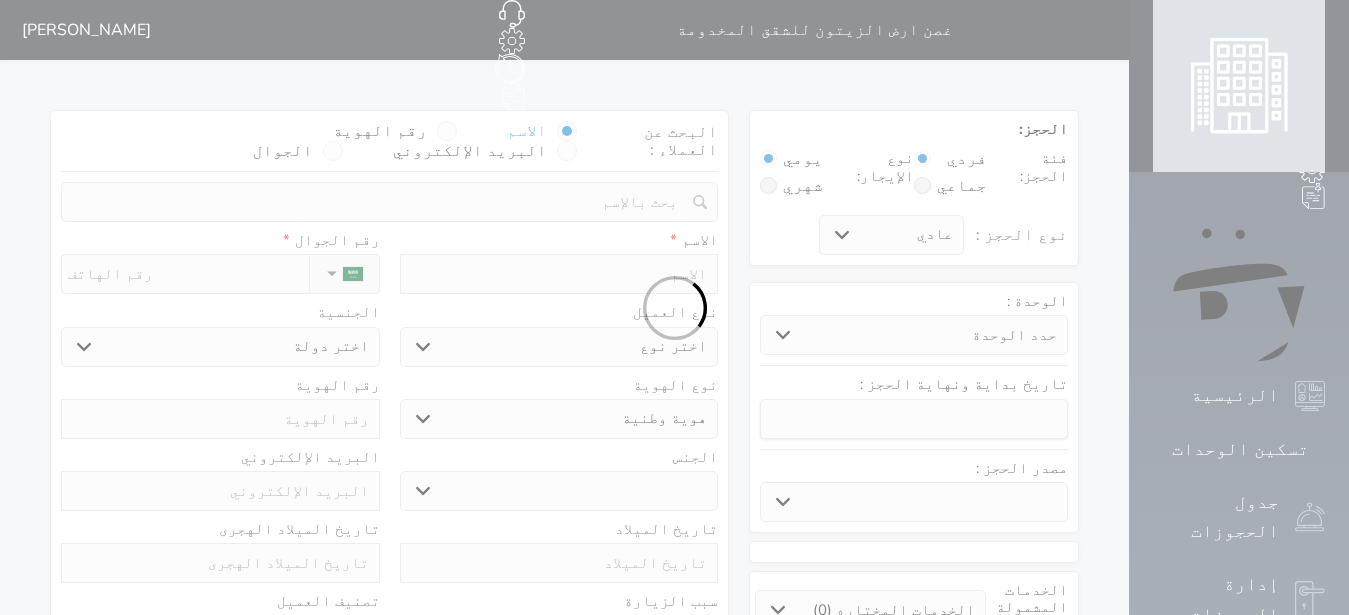 select 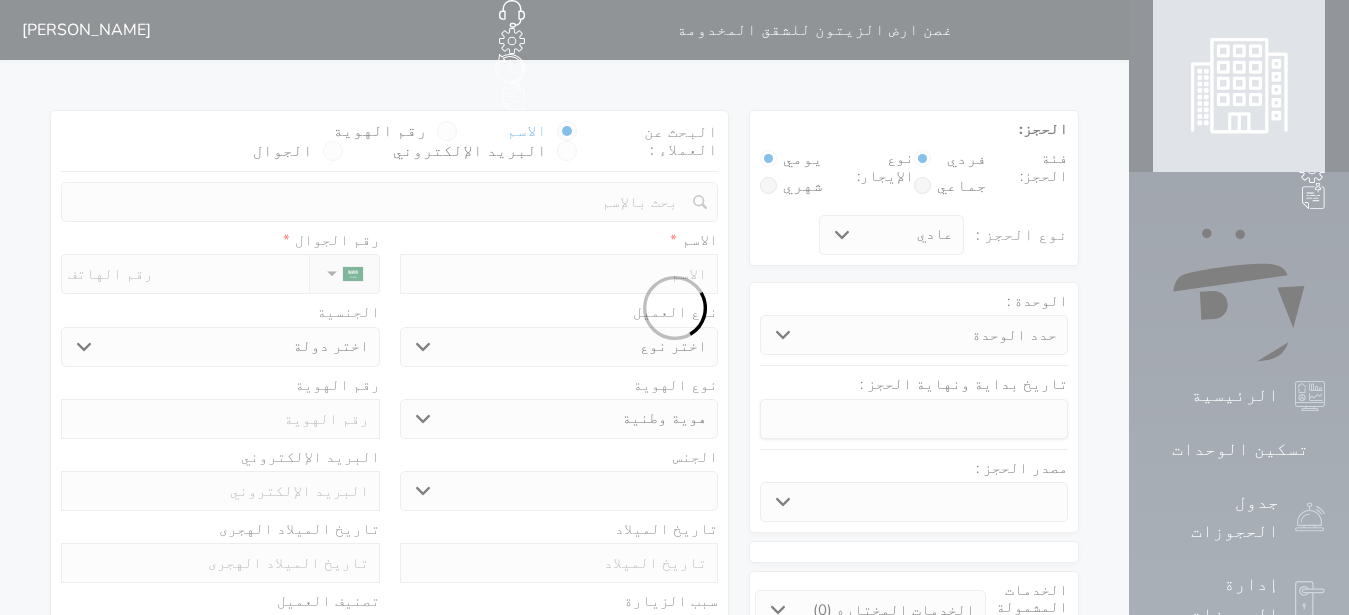 select 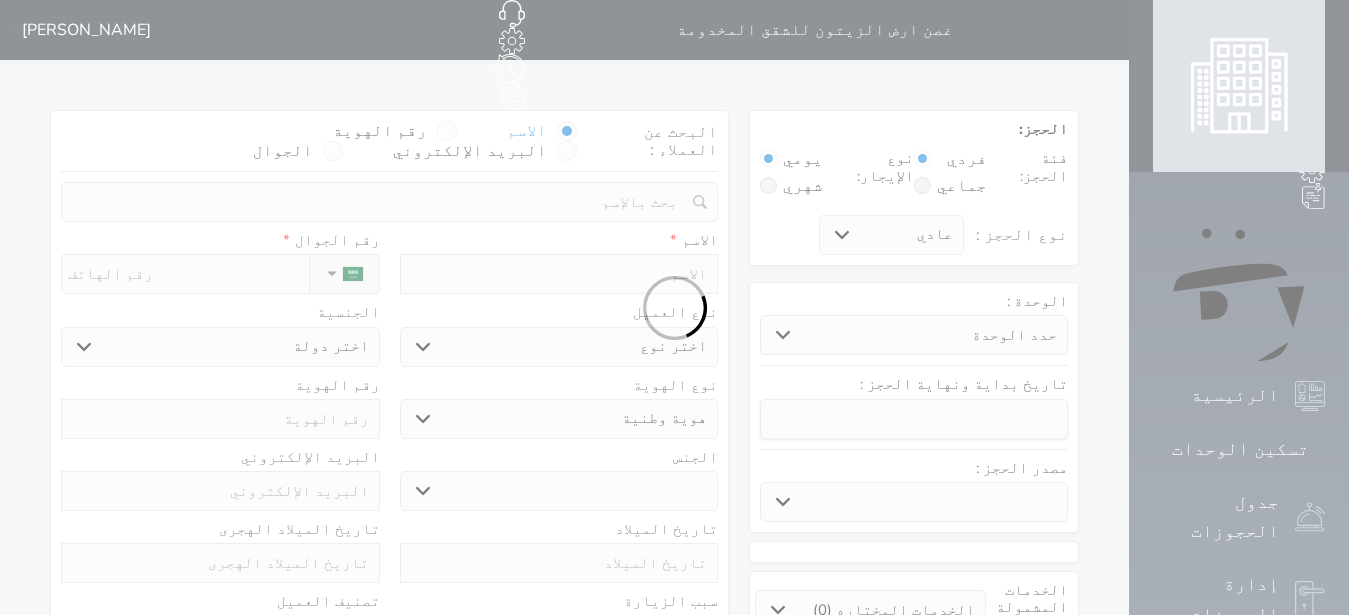 select 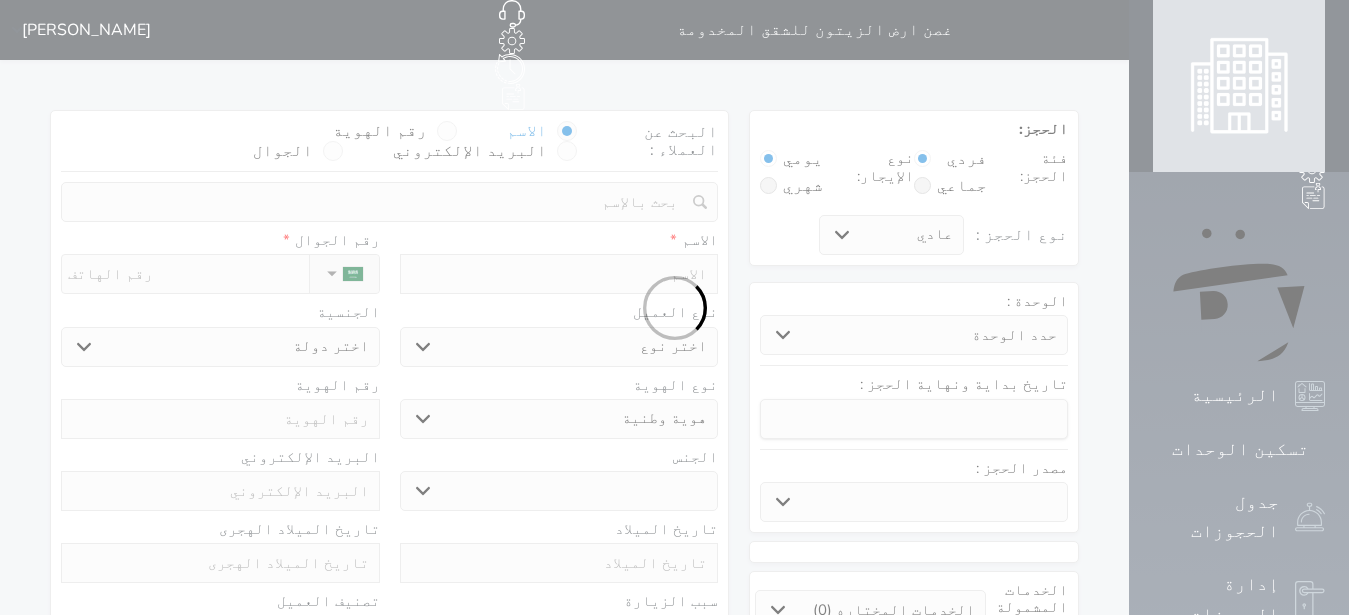 select 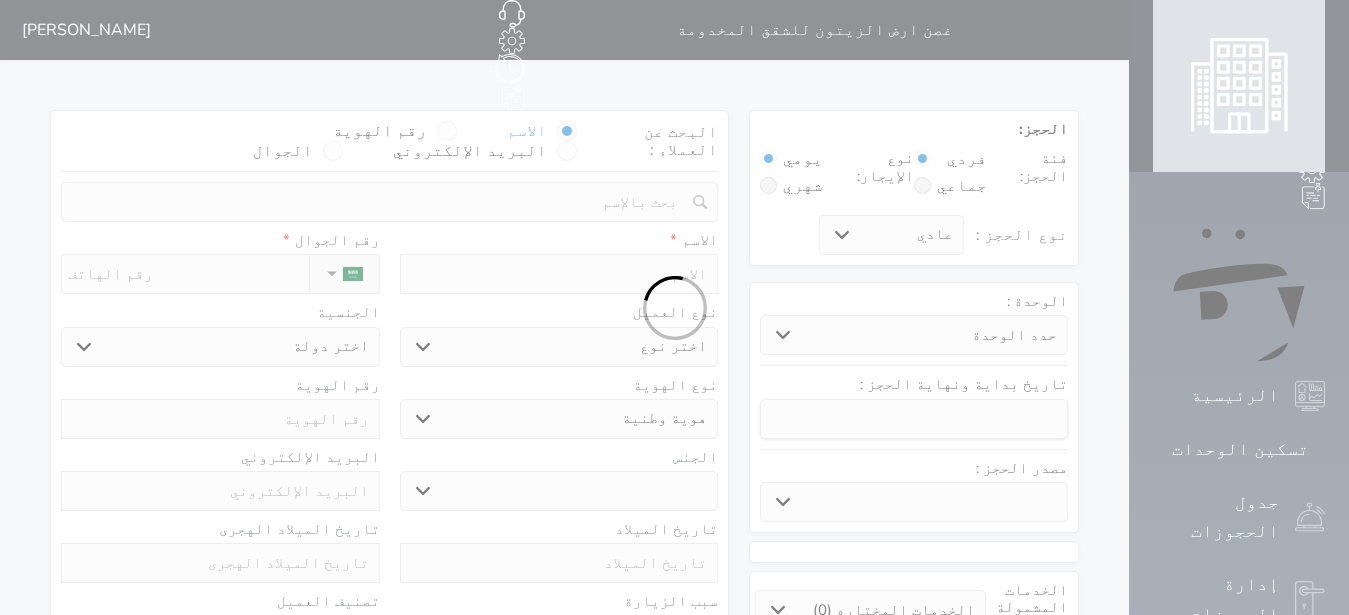 select 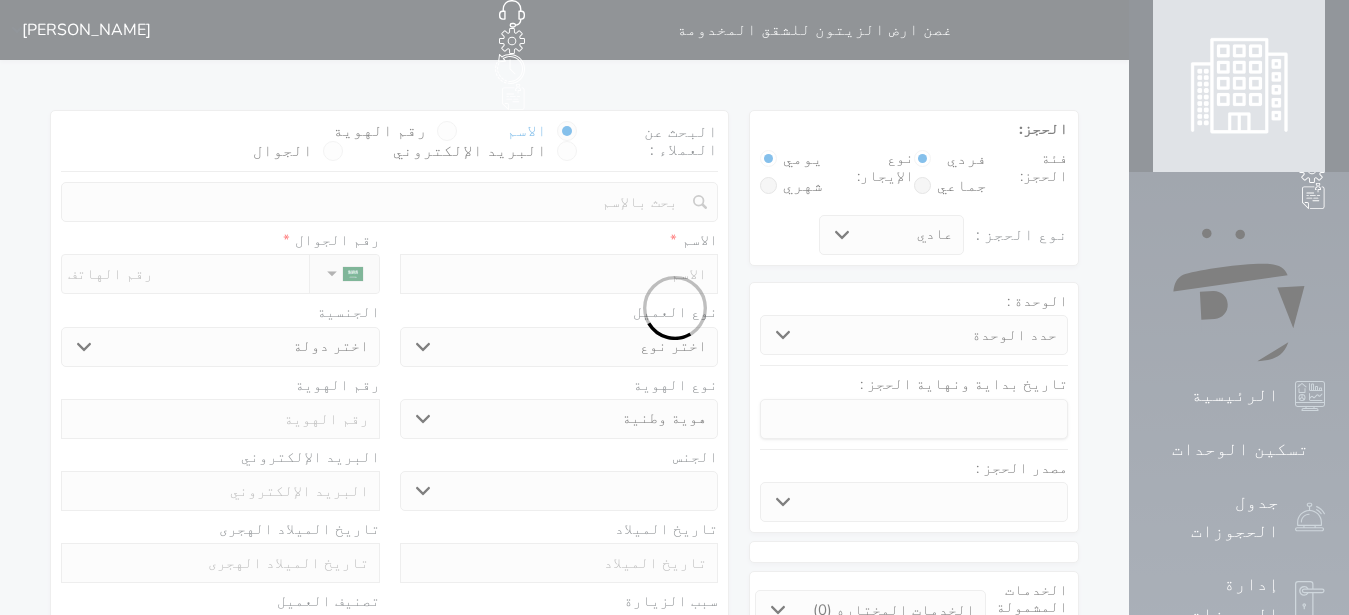 select 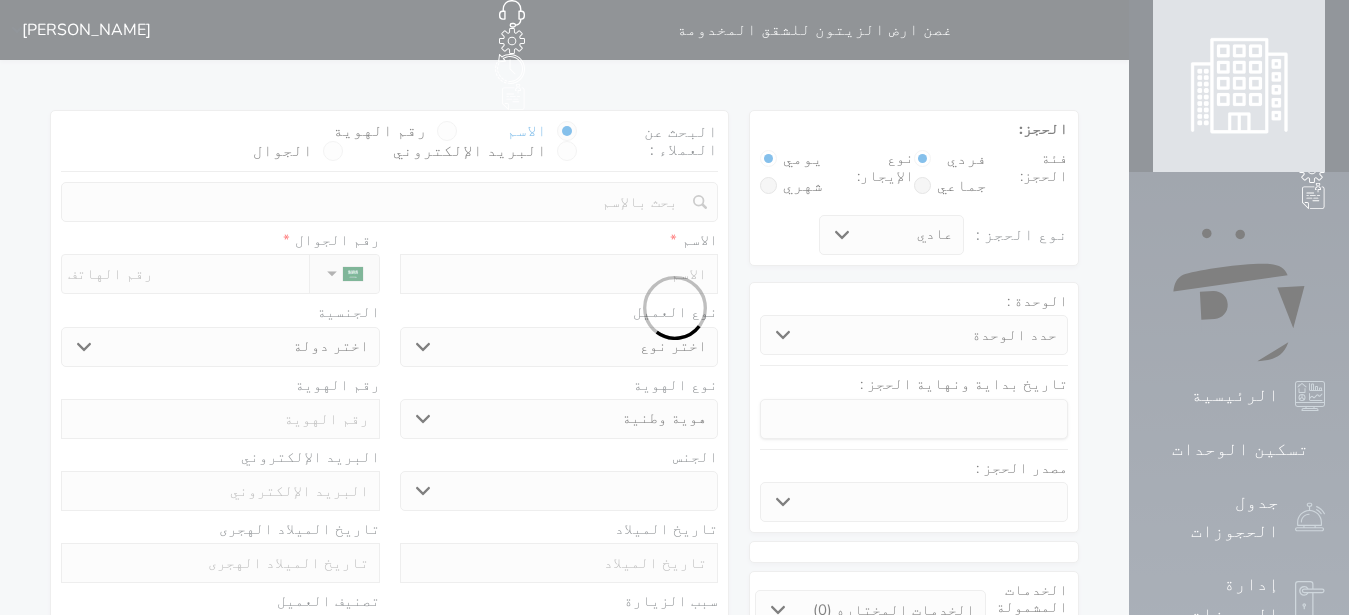 select 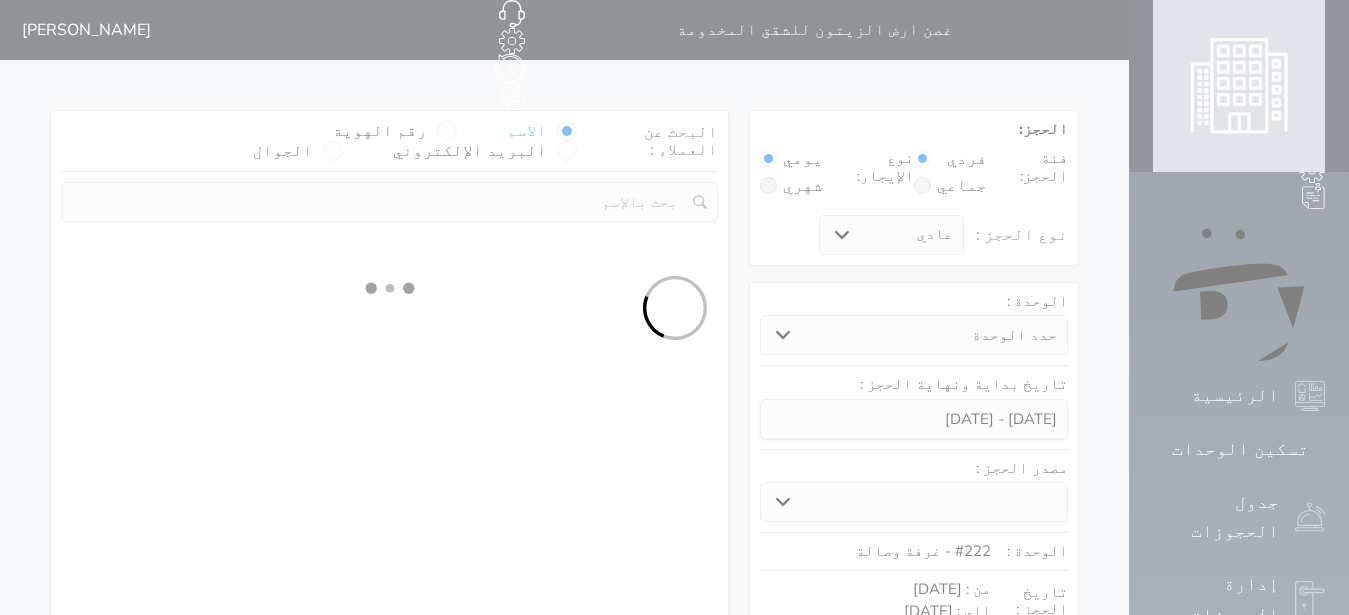 select 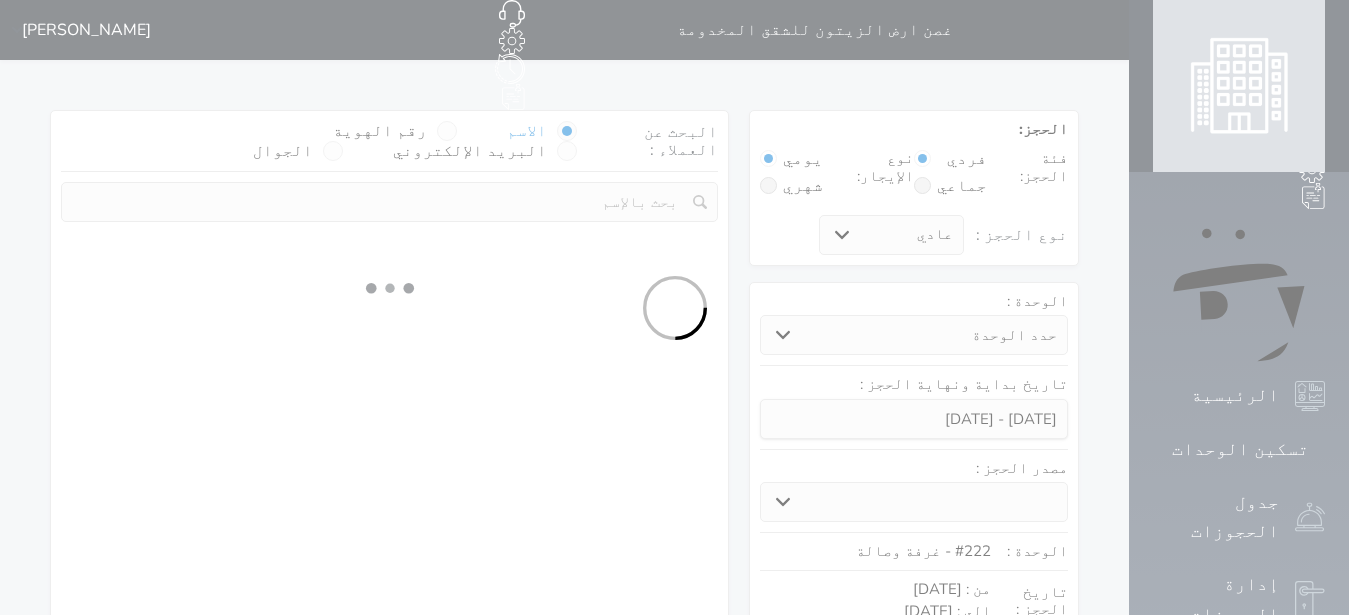 select 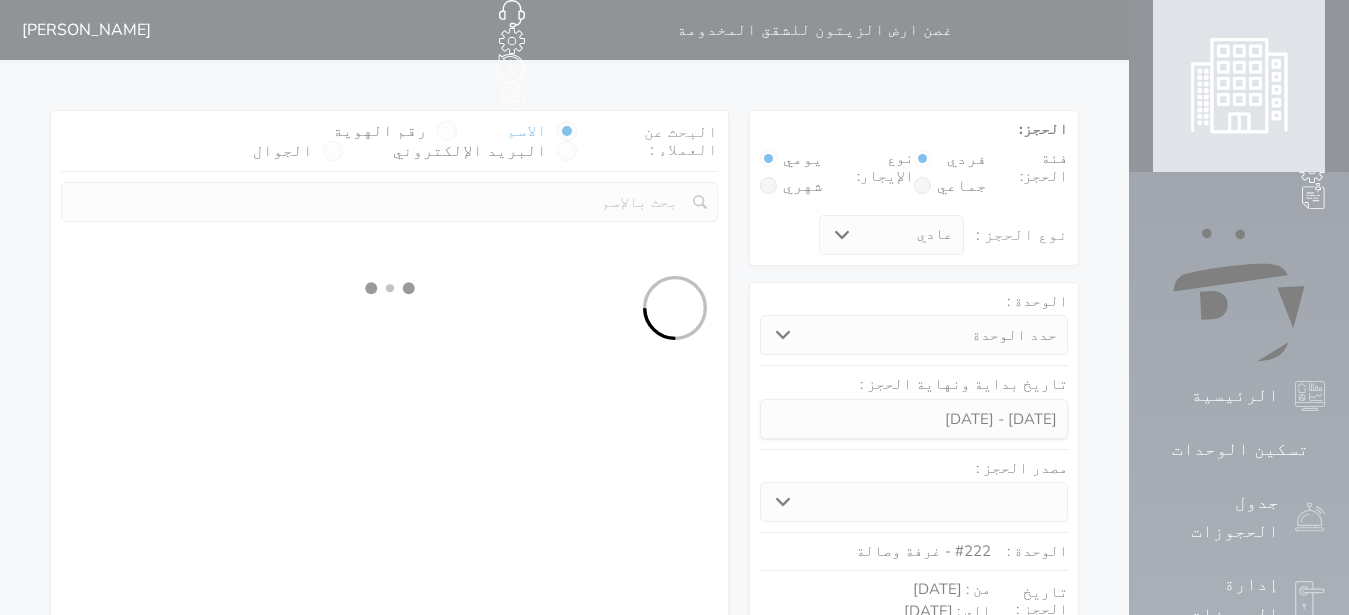 select 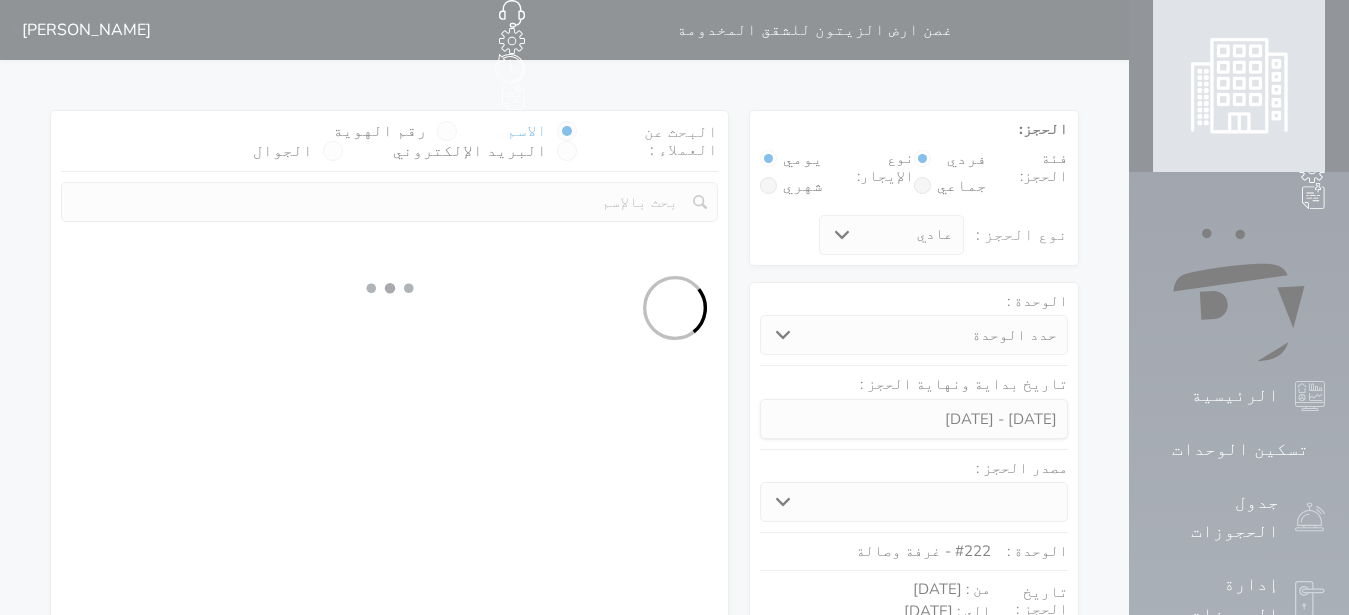 select 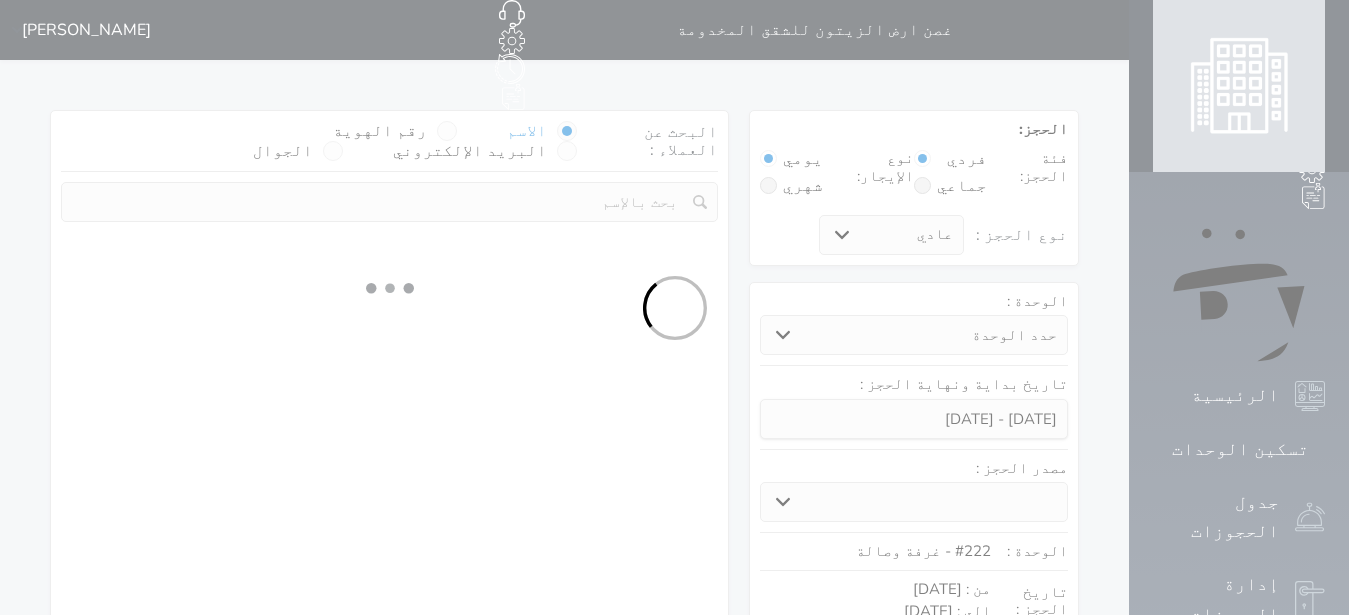 select on "1" 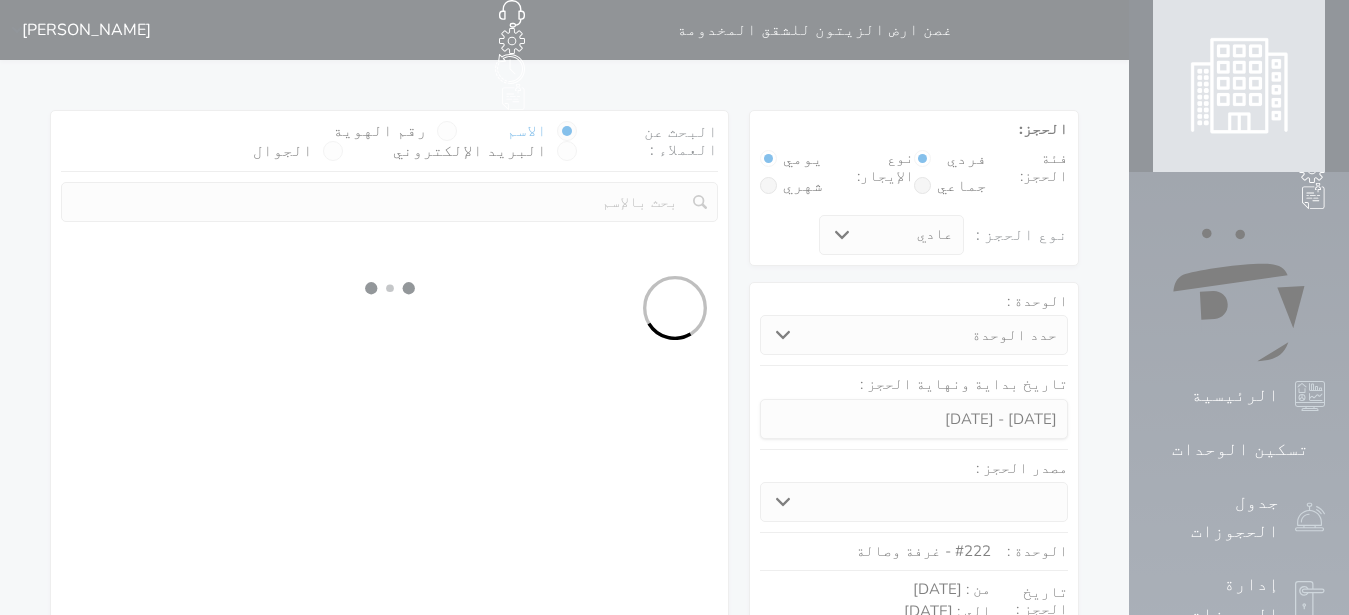 select on "113" 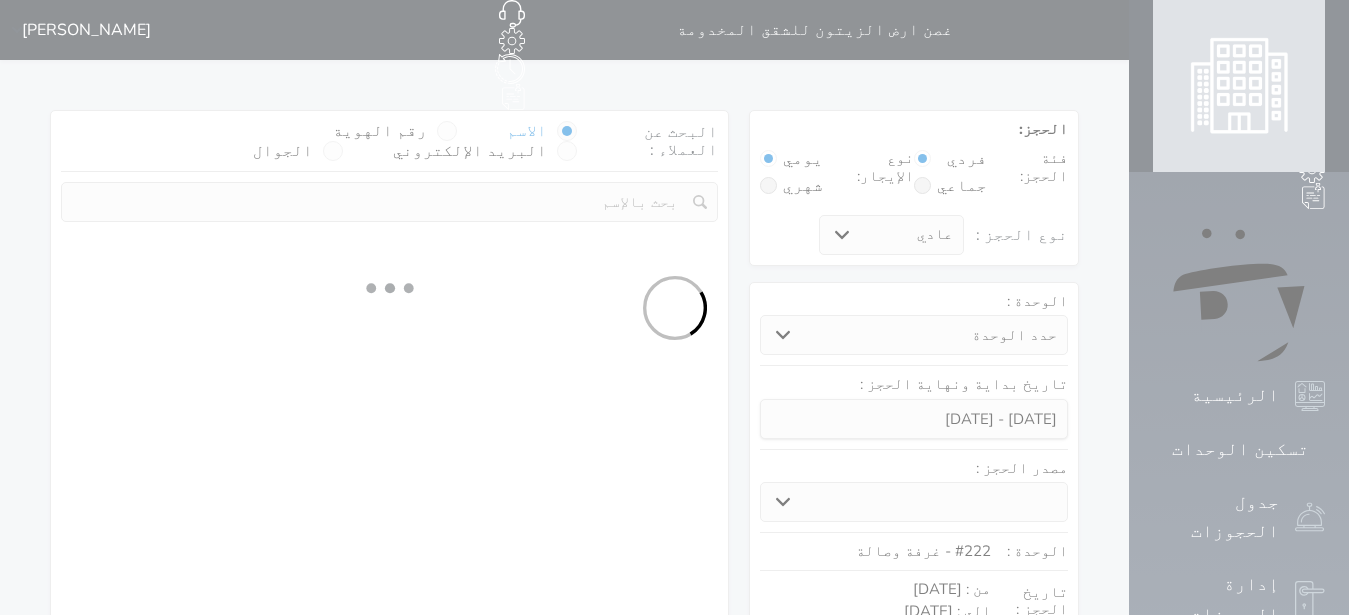 select on "1" 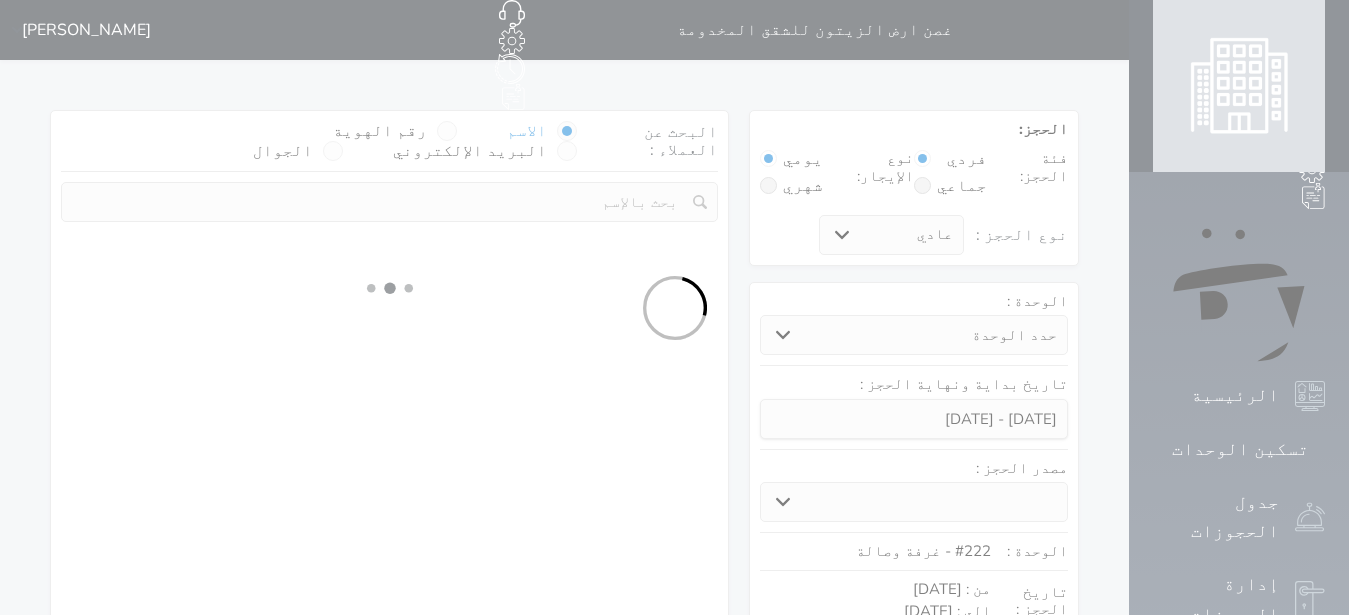 select 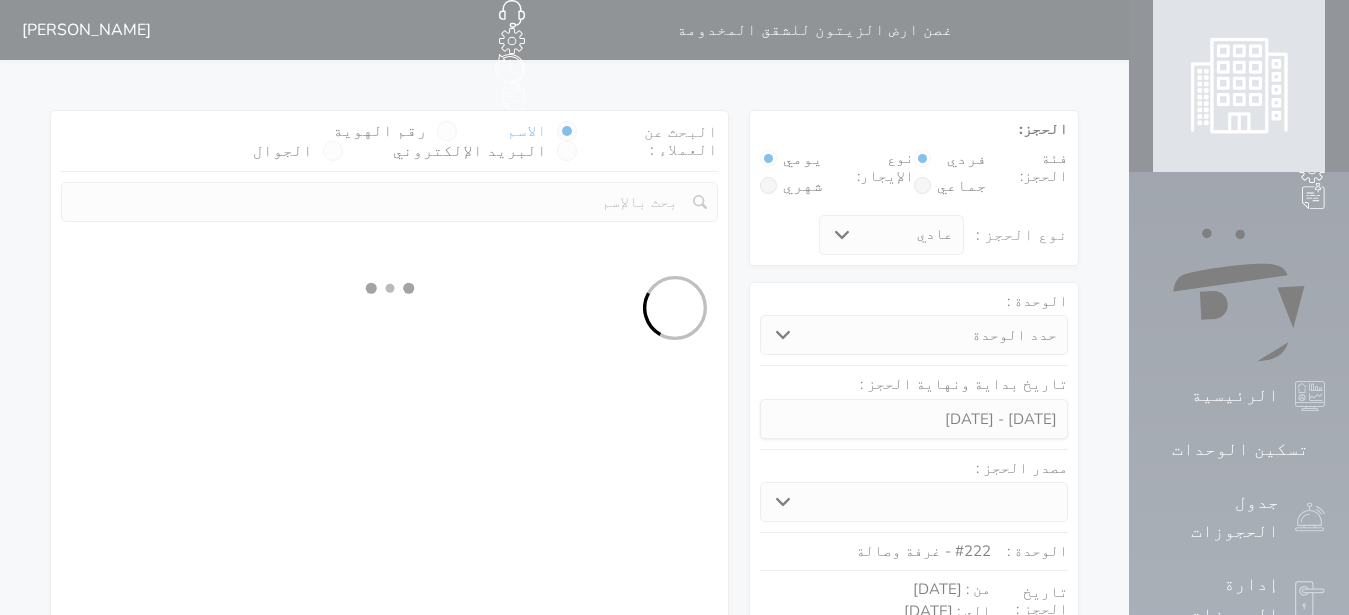 select on "7" 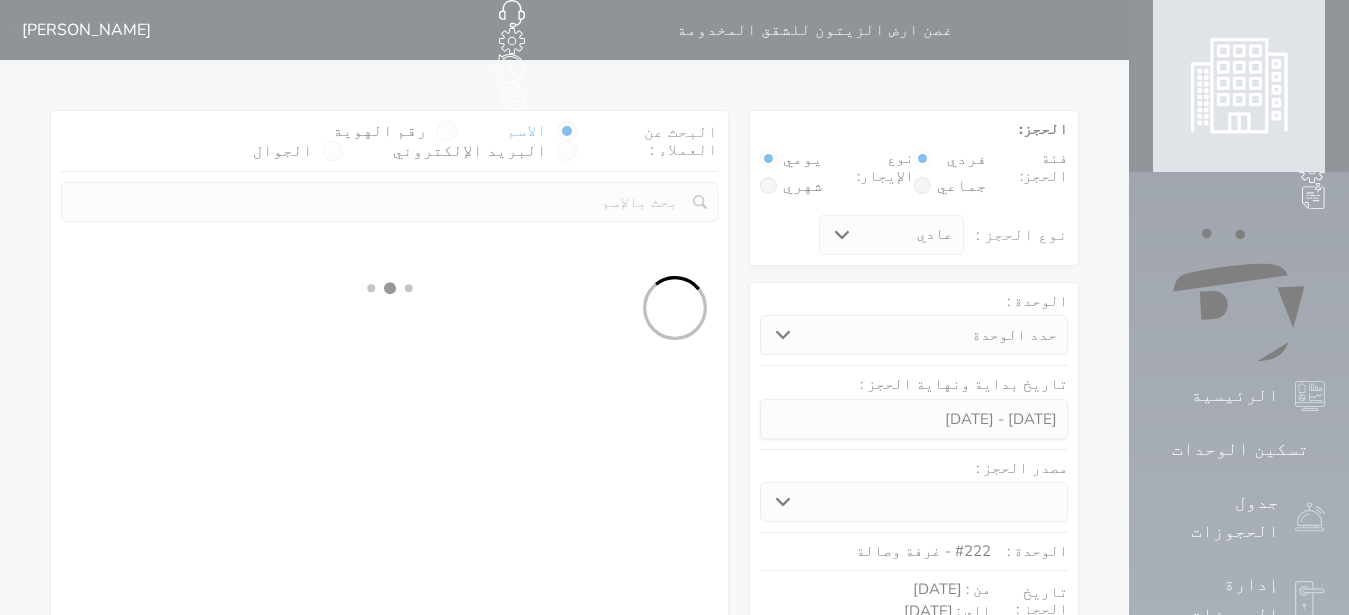 select 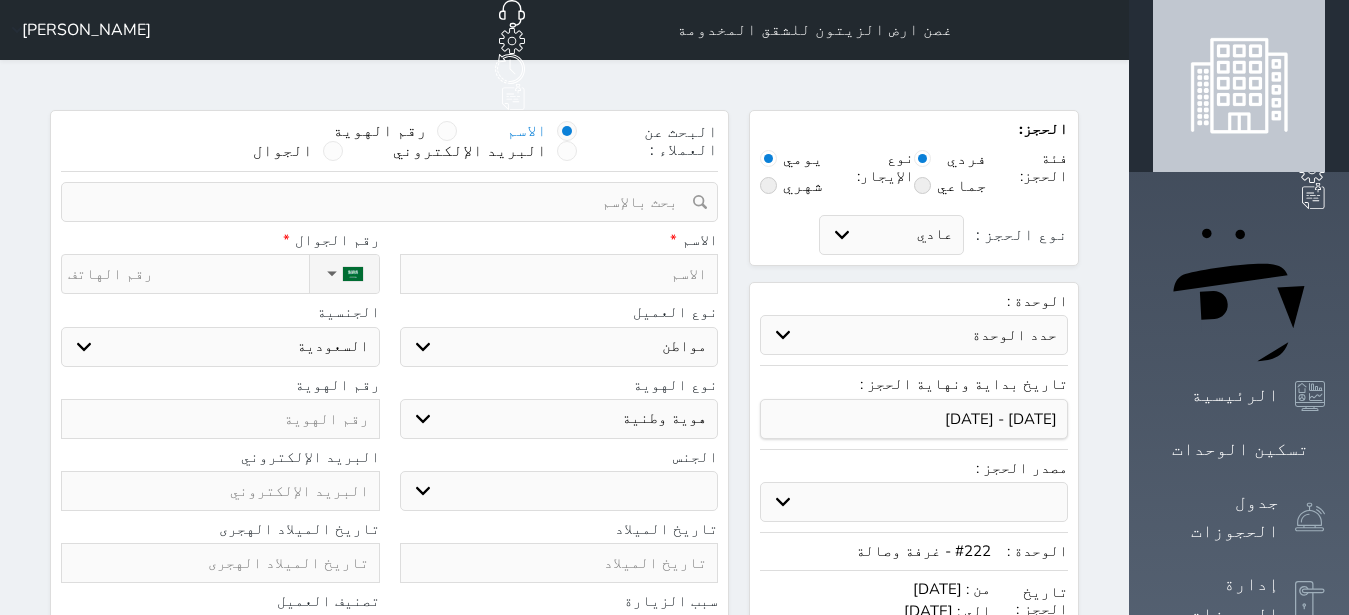select 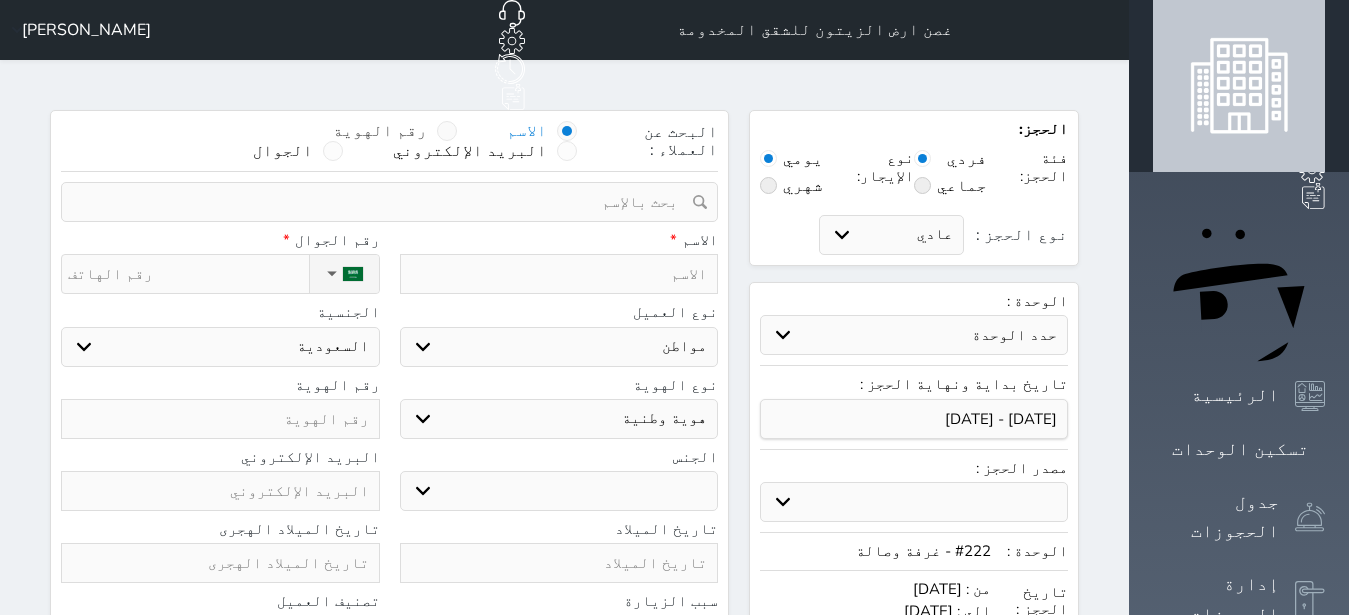 click at bounding box center [447, 131] 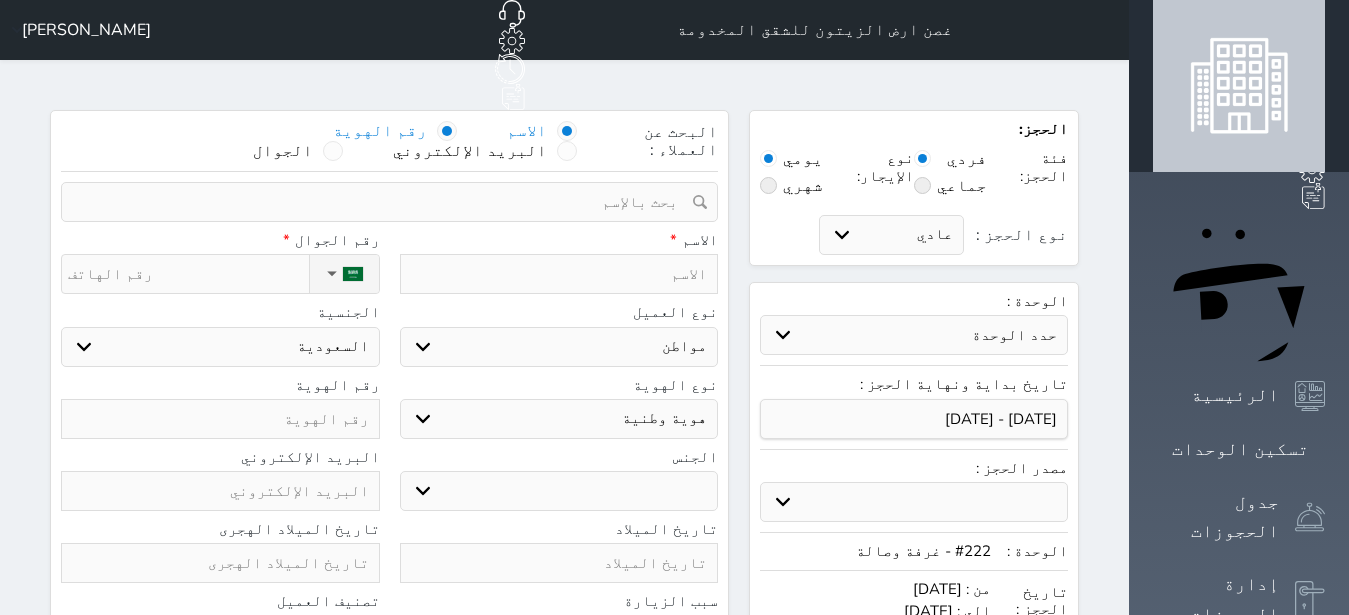 select 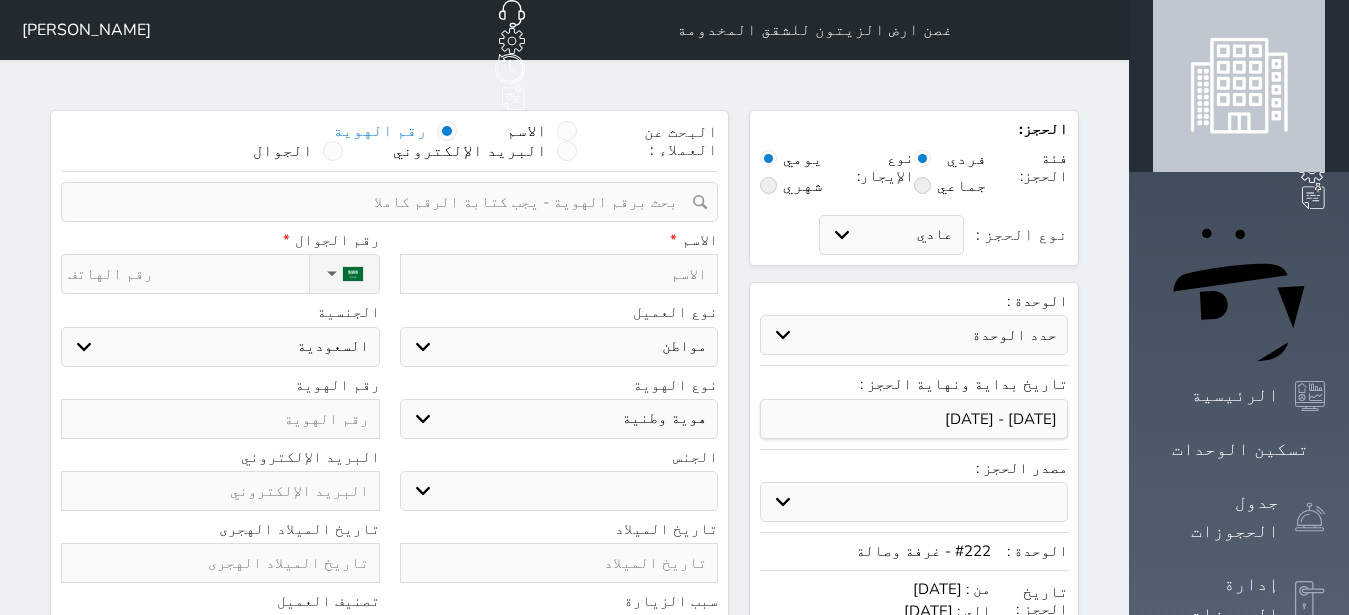 click at bounding box center (382, 202) 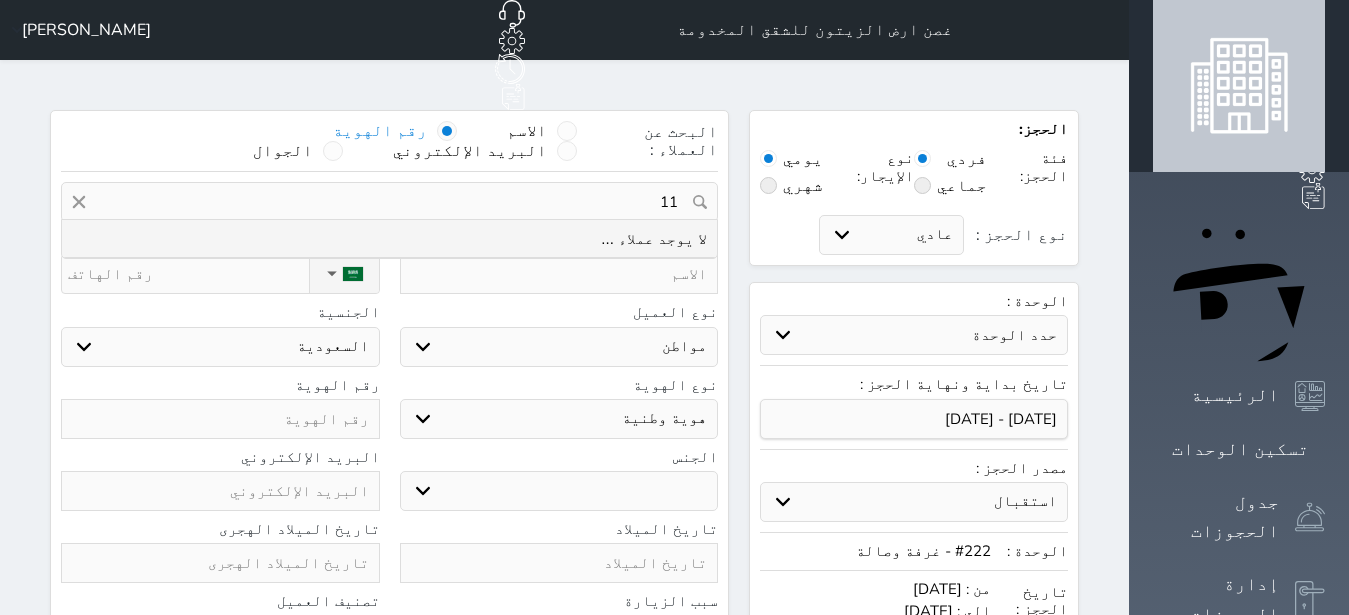 type on "1" 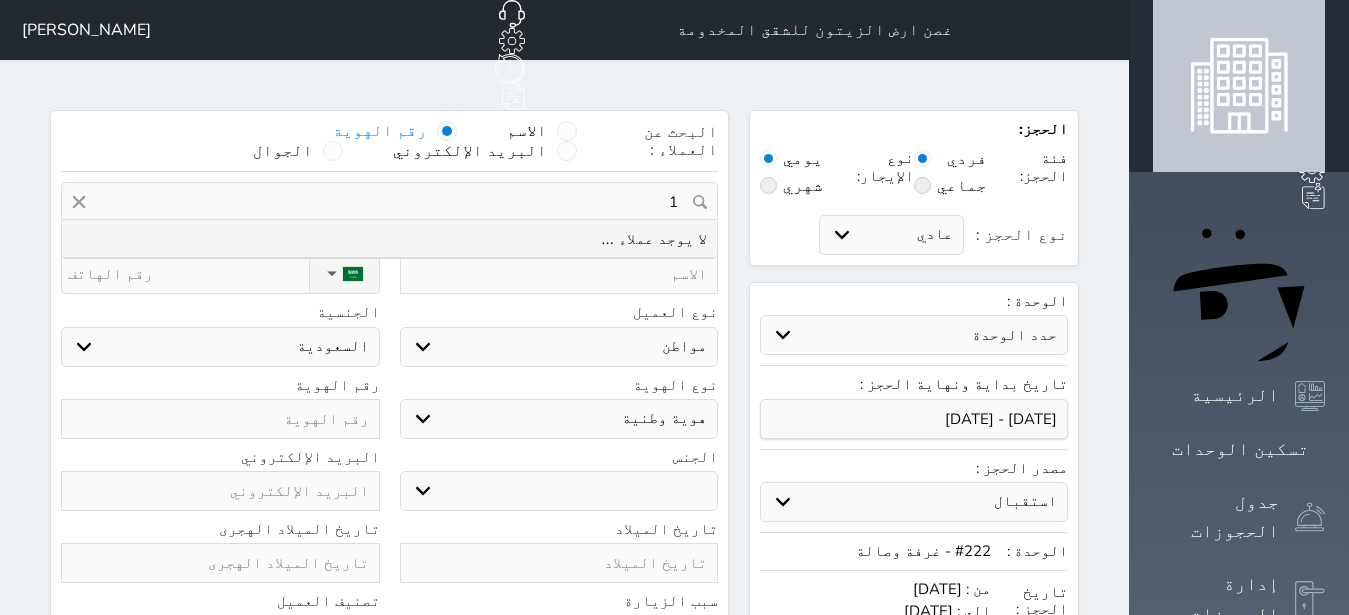 type 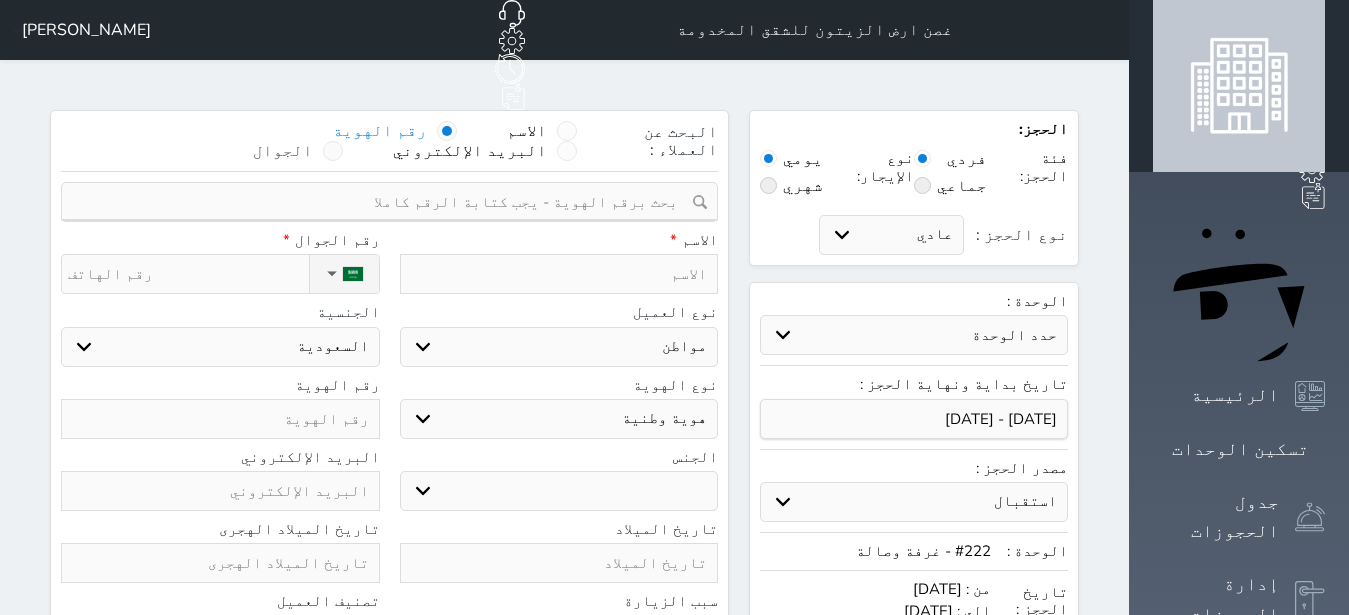 click at bounding box center [333, 151] 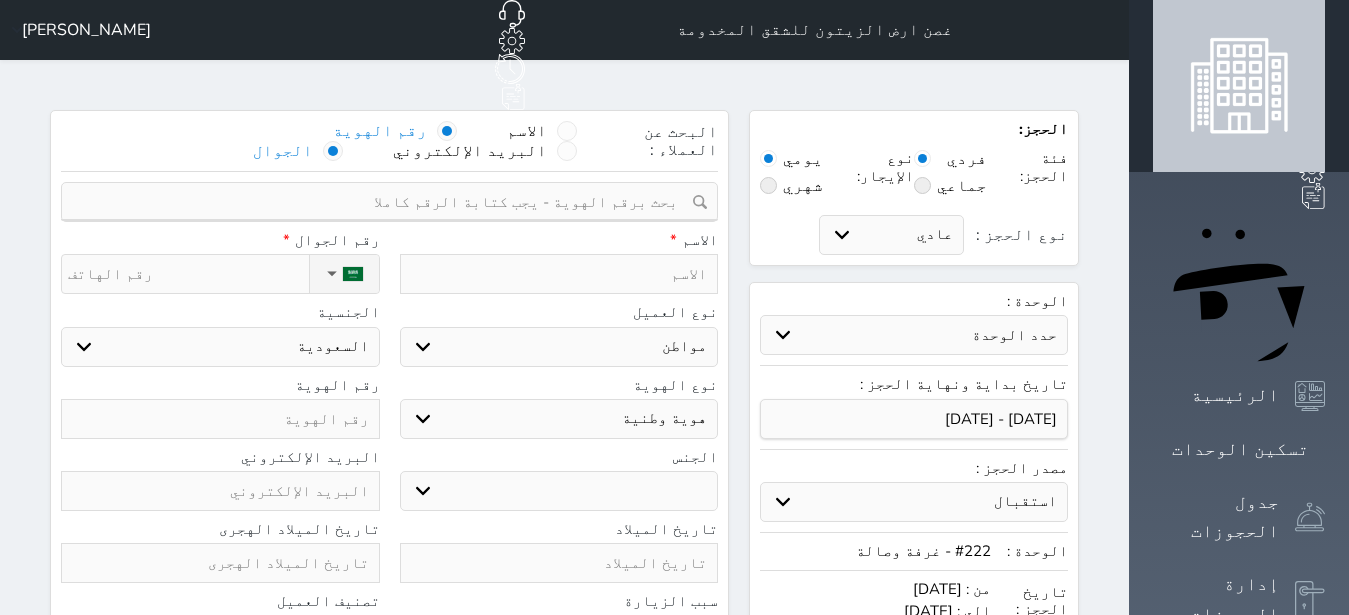 click at bounding box center (333, 151) 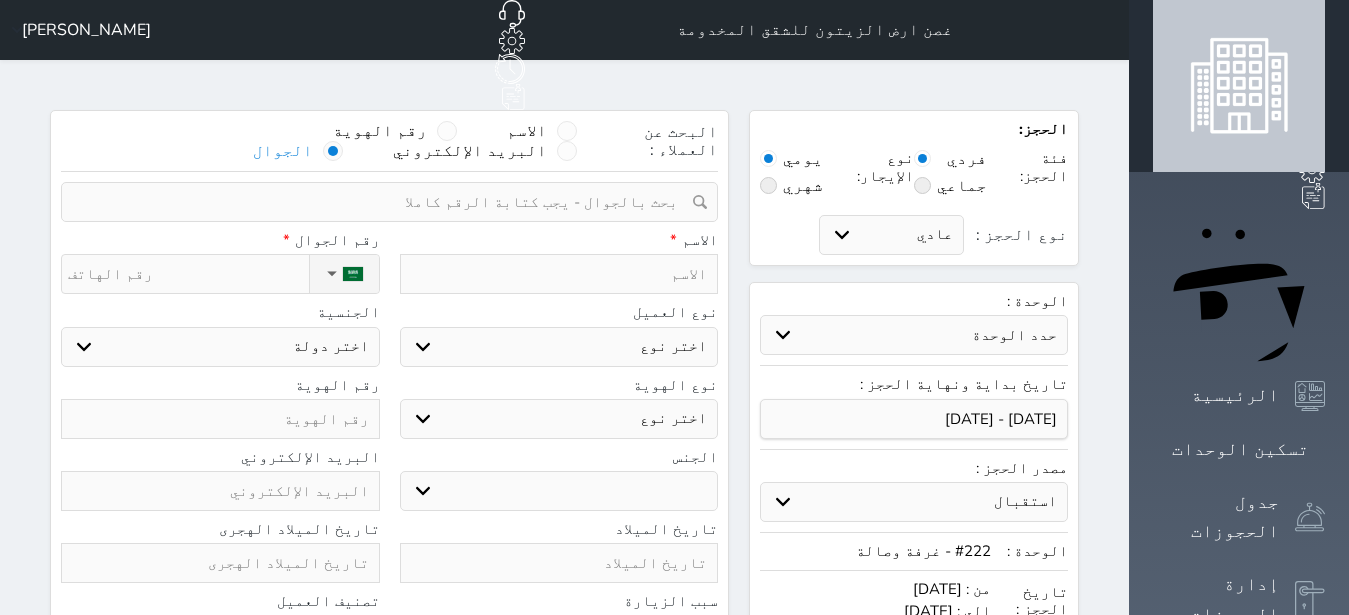 click at bounding box center (382, 202) 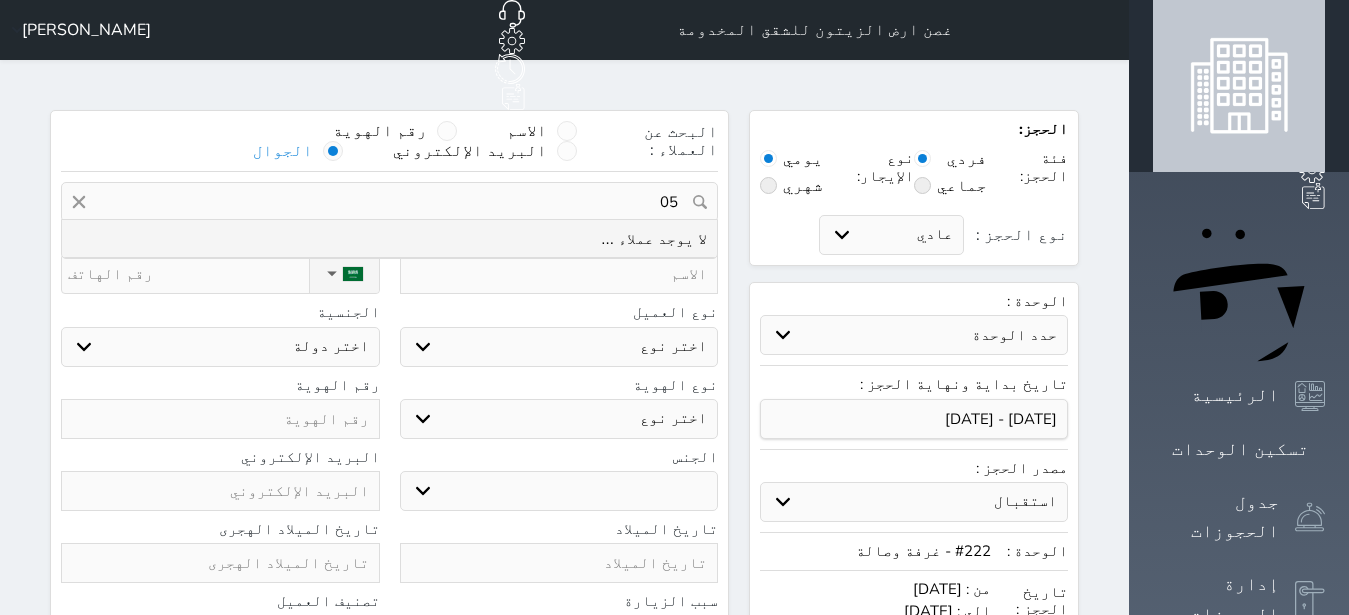 type on "0" 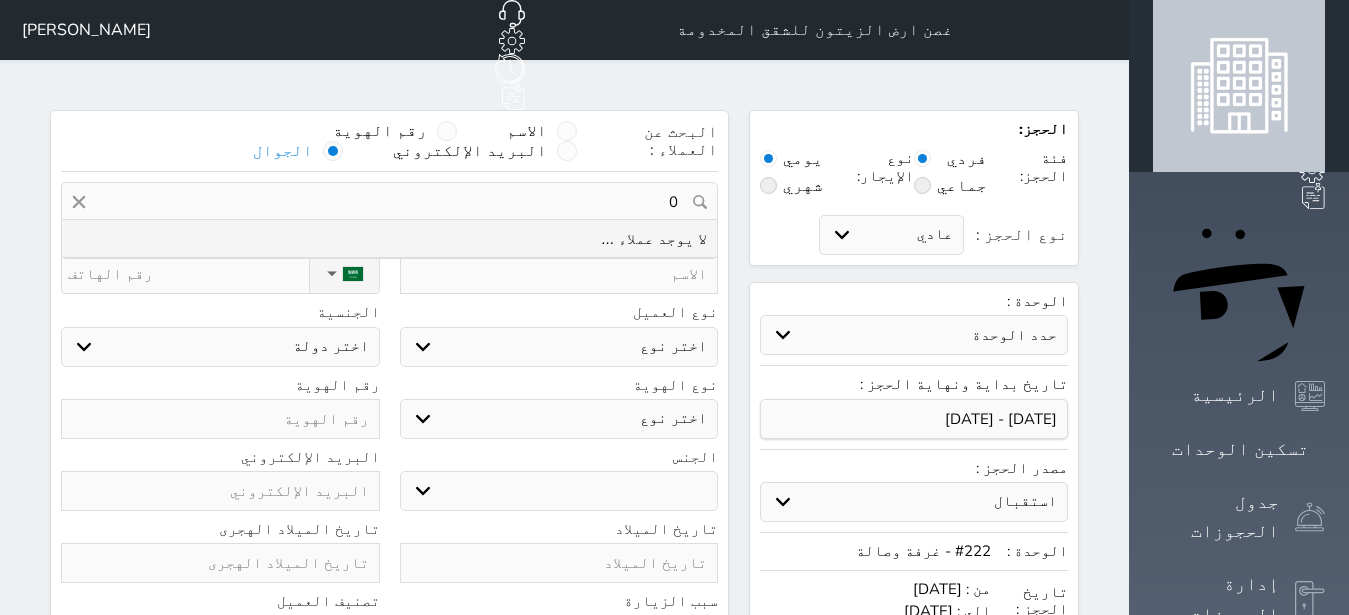 type 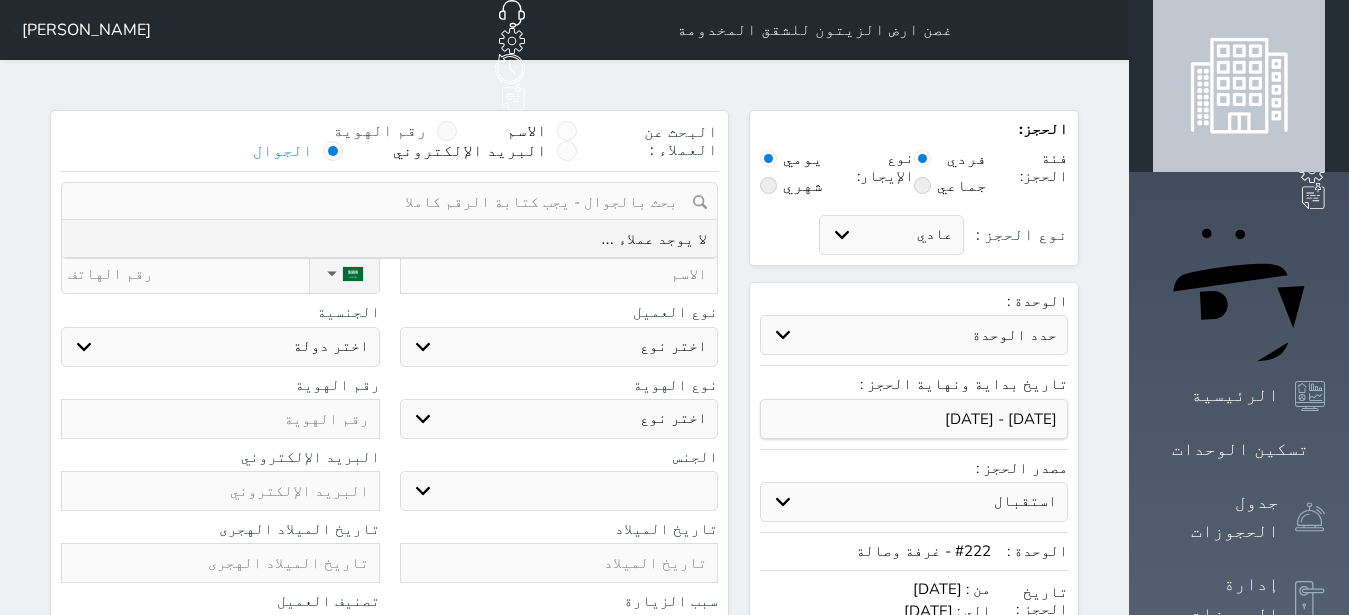 click at bounding box center (447, 131) 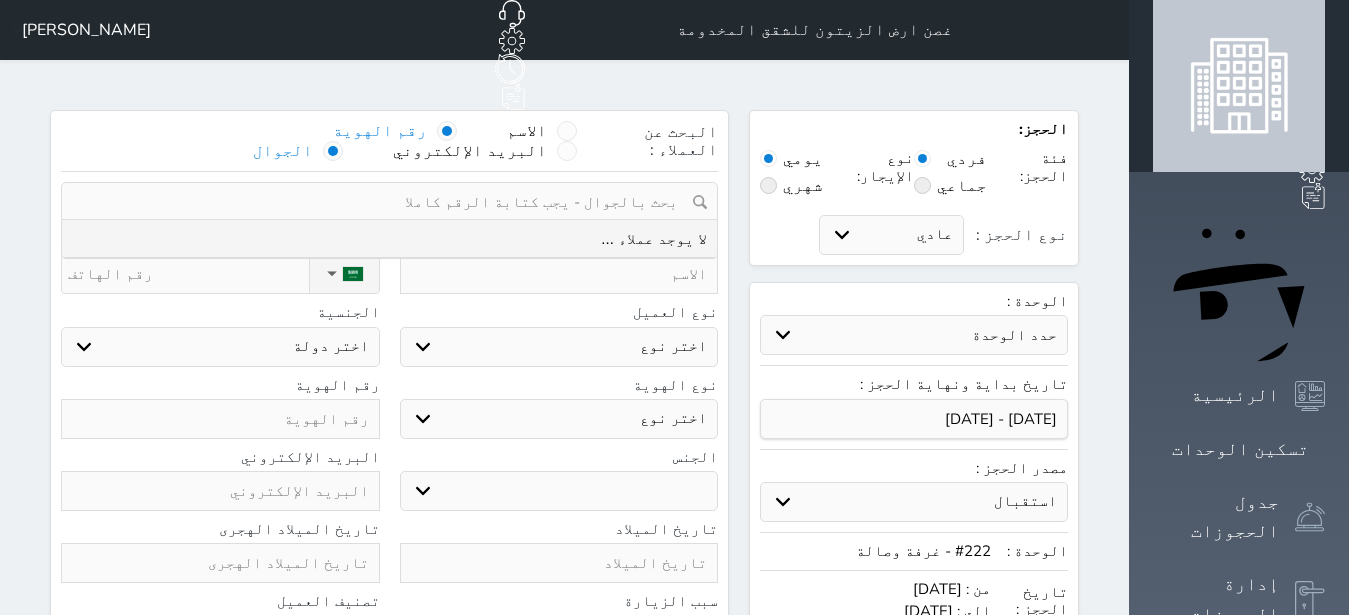 select 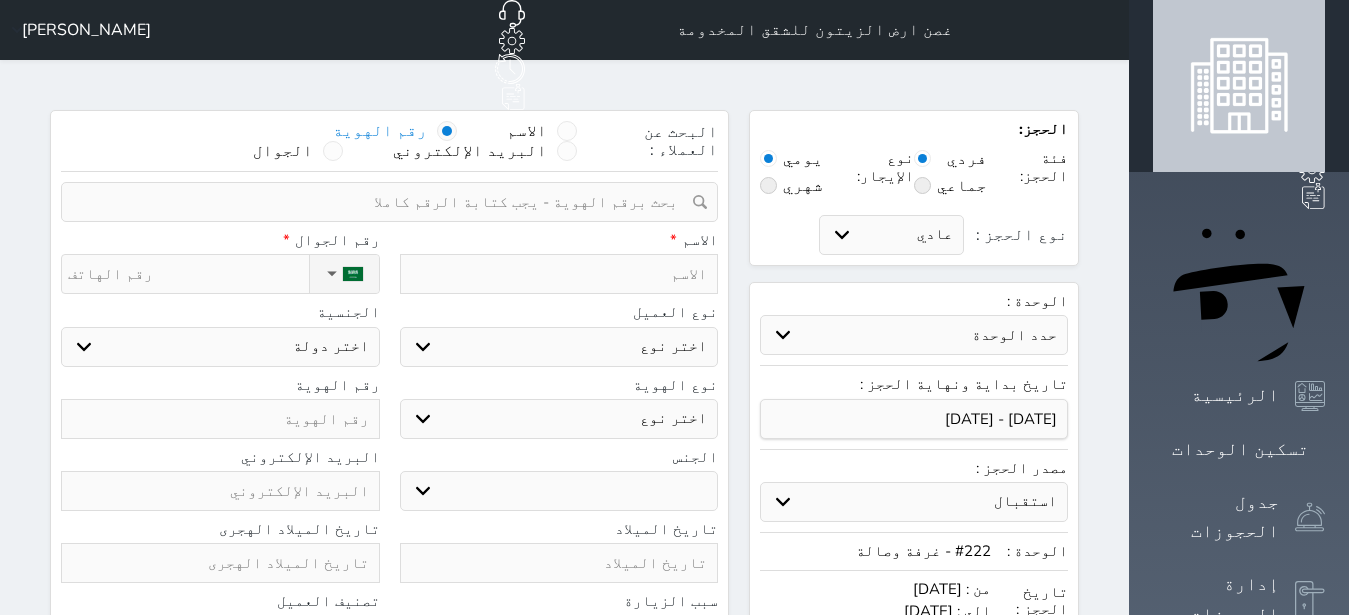 click at bounding box center [447, 131] 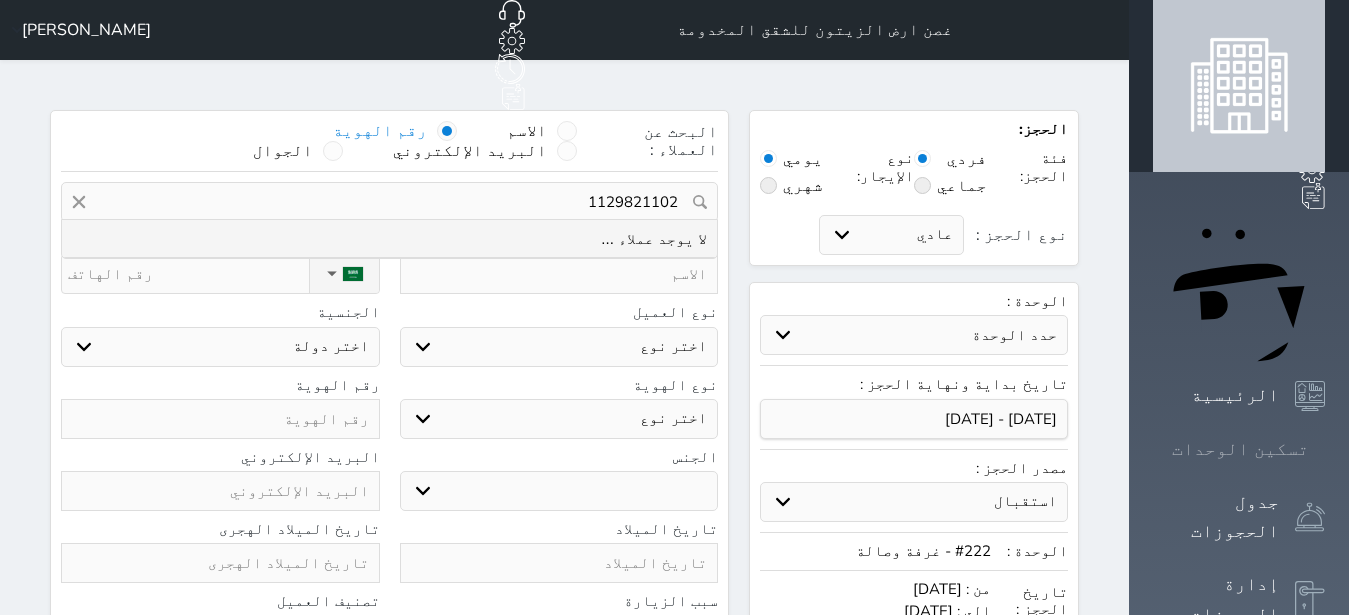 type on "1129821102" 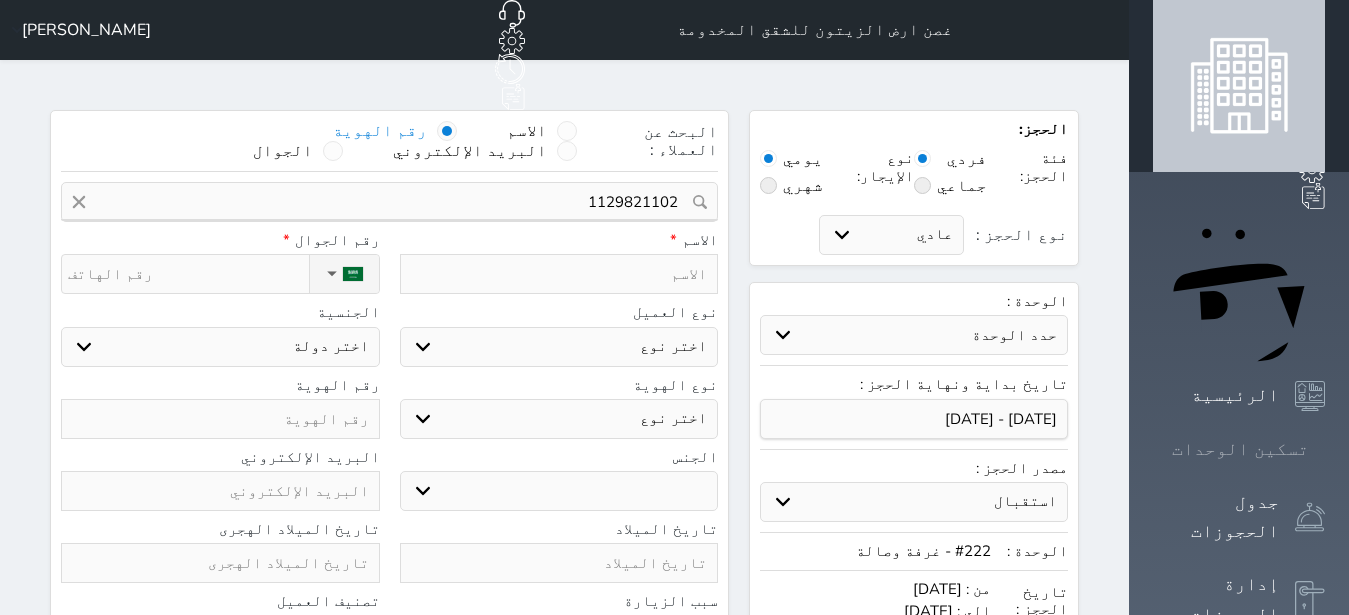 click 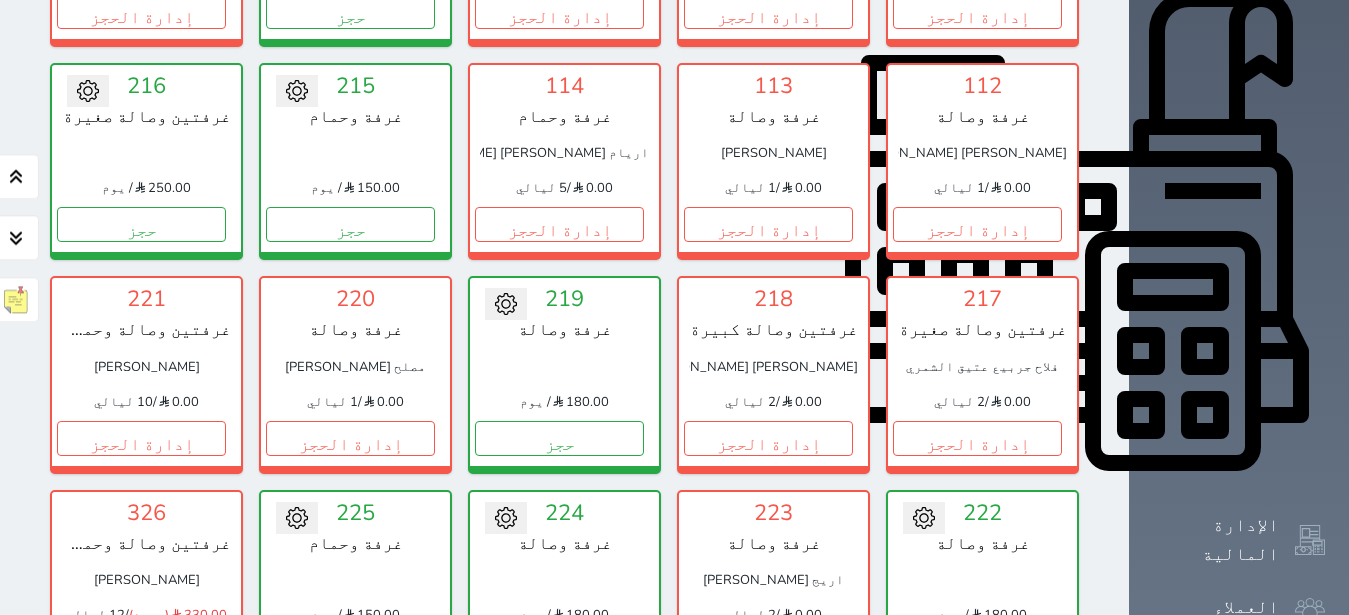 scroll, scrollTop: 708, scrollLeft: 0, axis: vertical 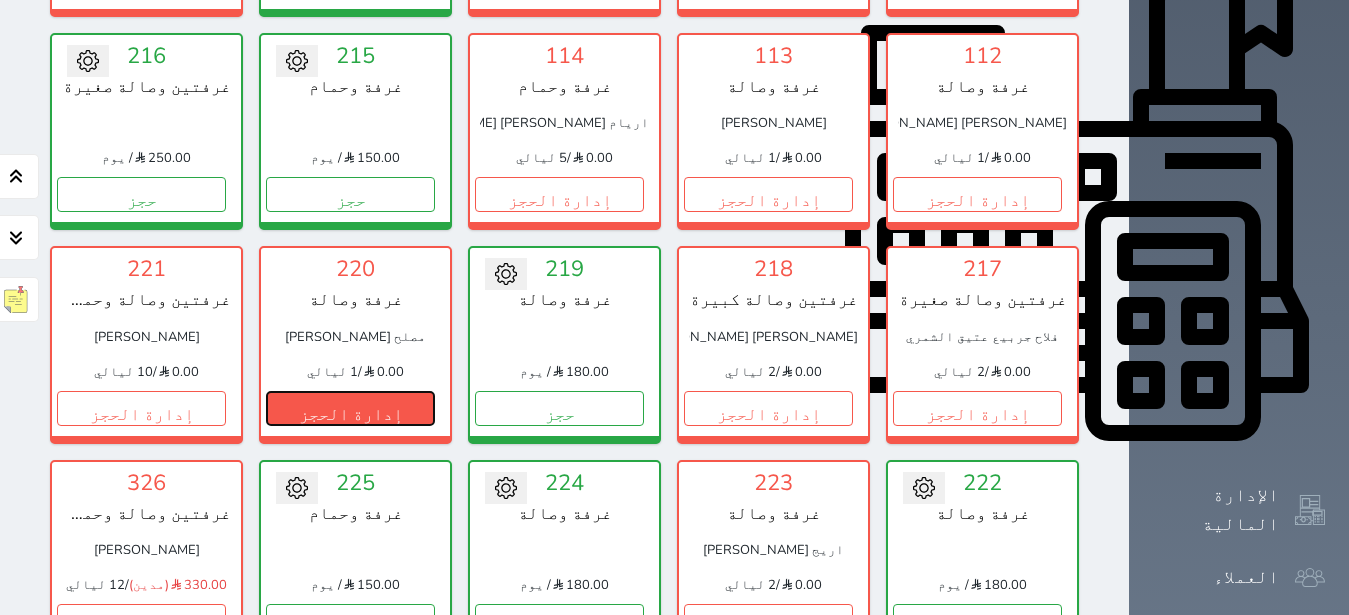 click on "إدارة الحجز" at bounding box center (350, 408) 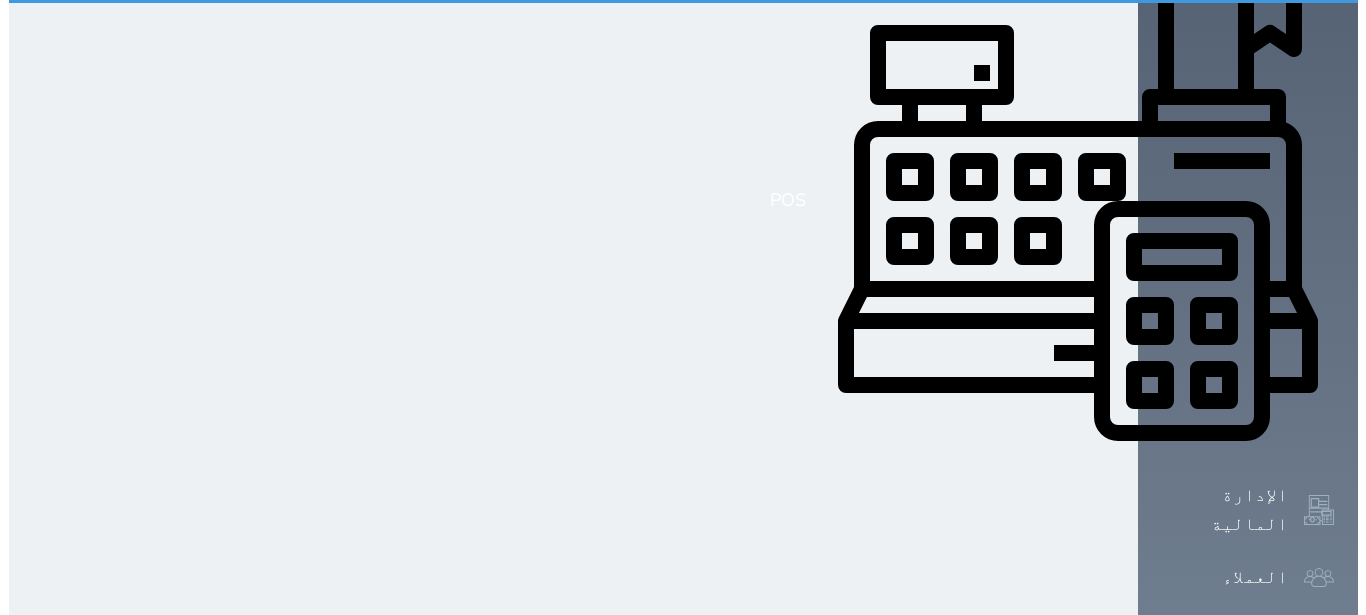 scroll, scrollTop: 0, scrollLeft: 0, axis: both 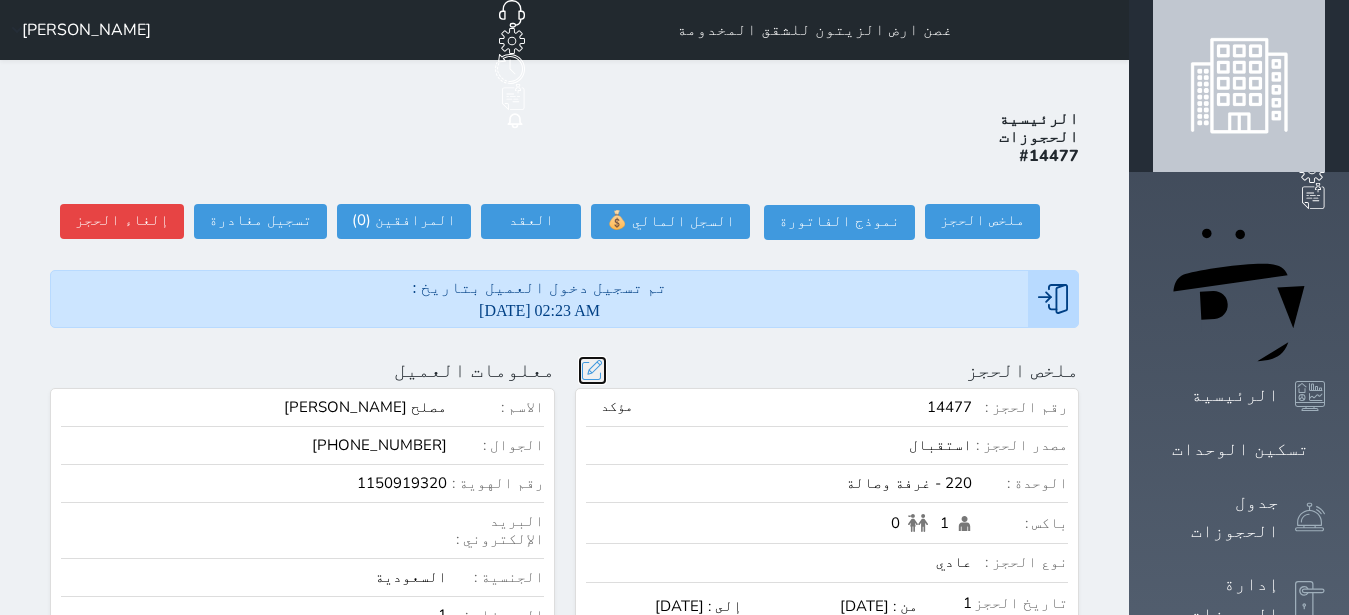 click at bounding box center (592, 370) 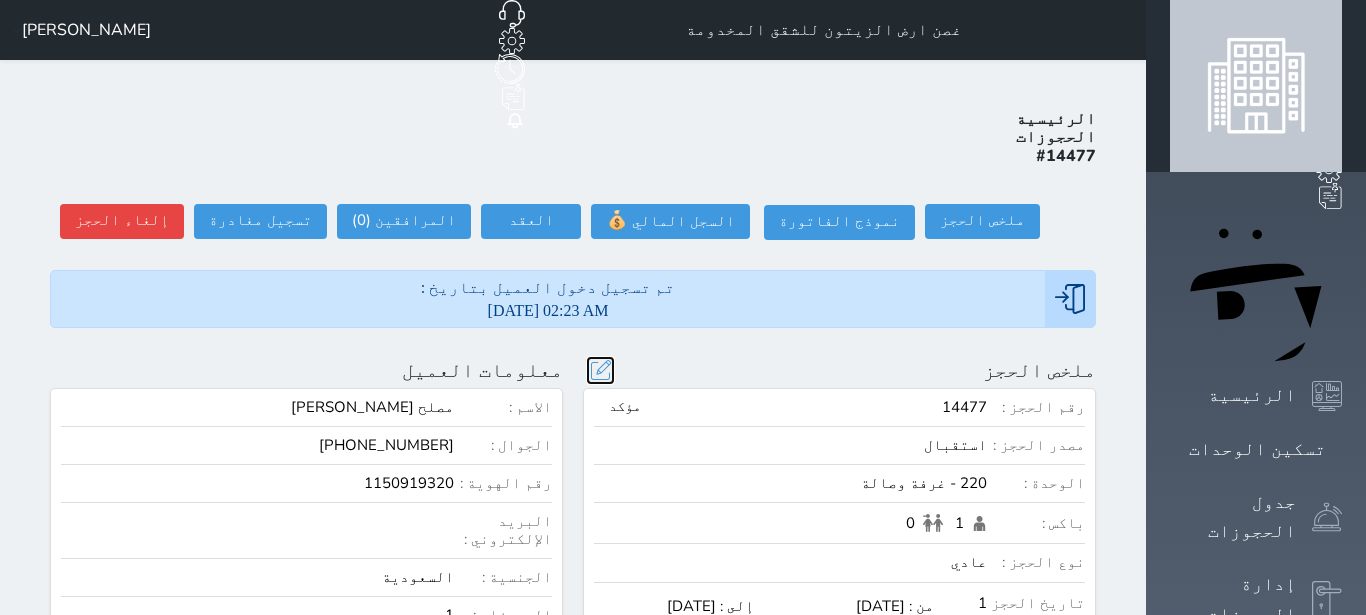 scroll, scrollTop: 45, scrollLeft: 0, axis: vertical 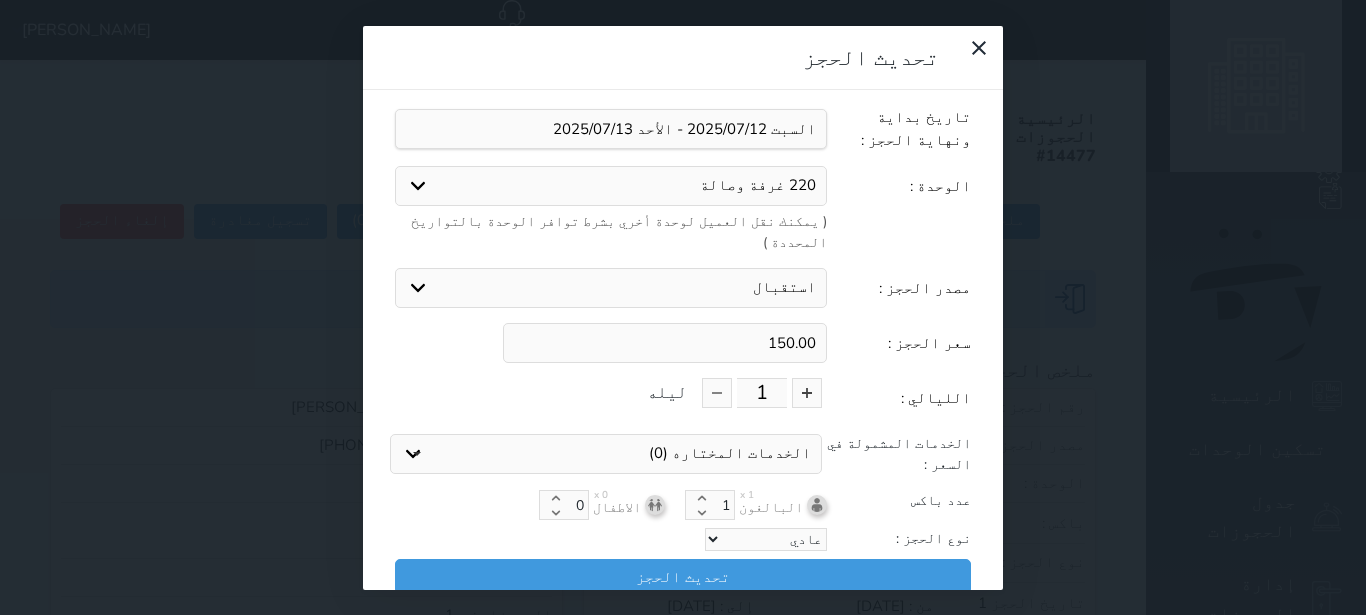 click on "220 غرفة وصالة   104 غرفتين وصالة صغيرة 106 غرفتين وصالة كبيرة 110 غرفة وصالة 215 غرفة وحمام 216 غرفتين وصالة صغيرة 219 غرفة وصالة 222 غرفة وصالة 224 غرفة وصالة 225 غرفة وحمام 329 غرفة وصالة" at bounding box center [611, 186] 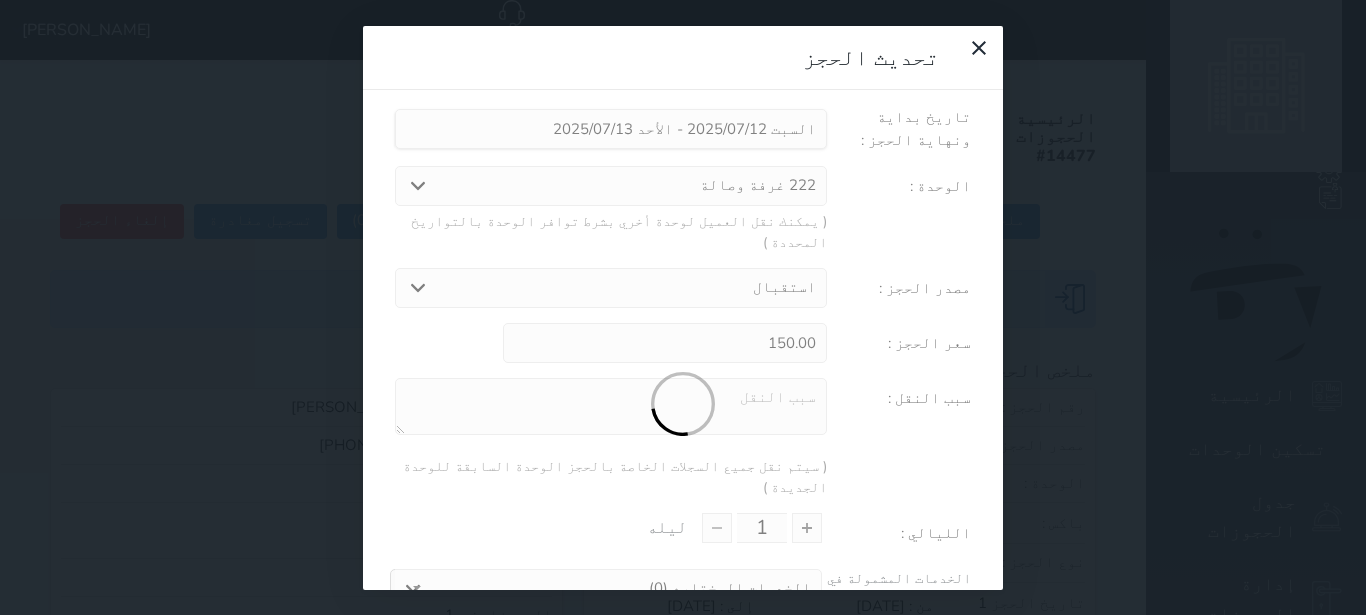 scroll, scrollTop: 105, scrollLeft: 0, axis: vertical 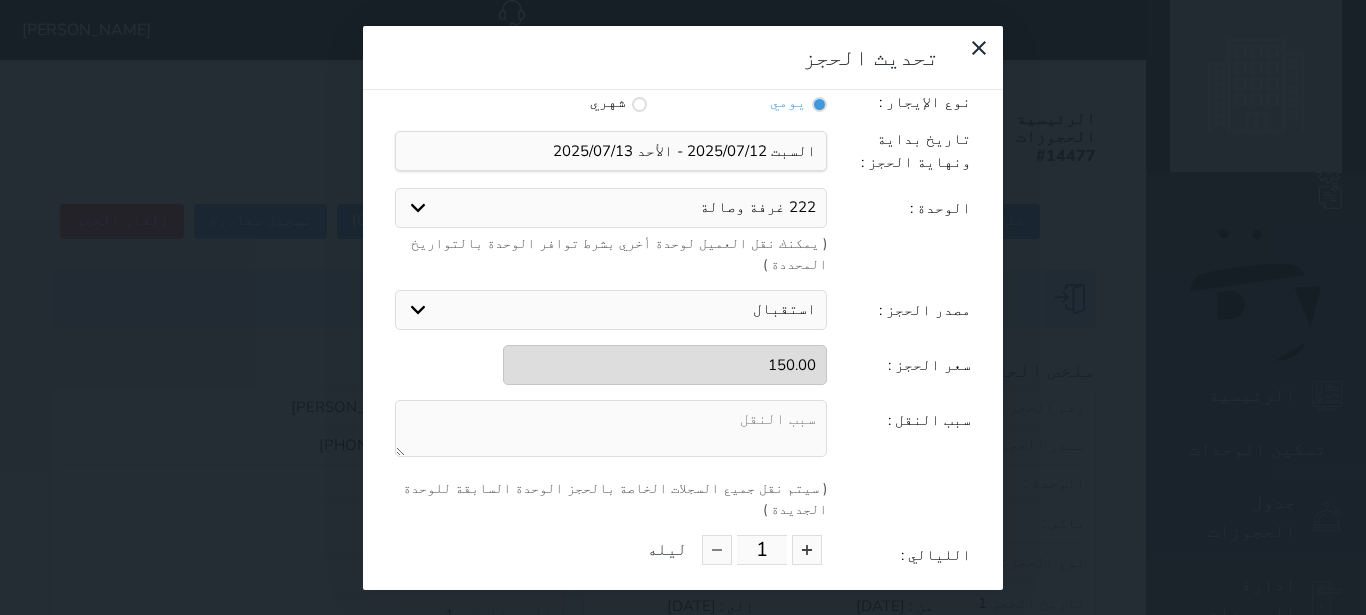 click at bounding box center [611, 428] 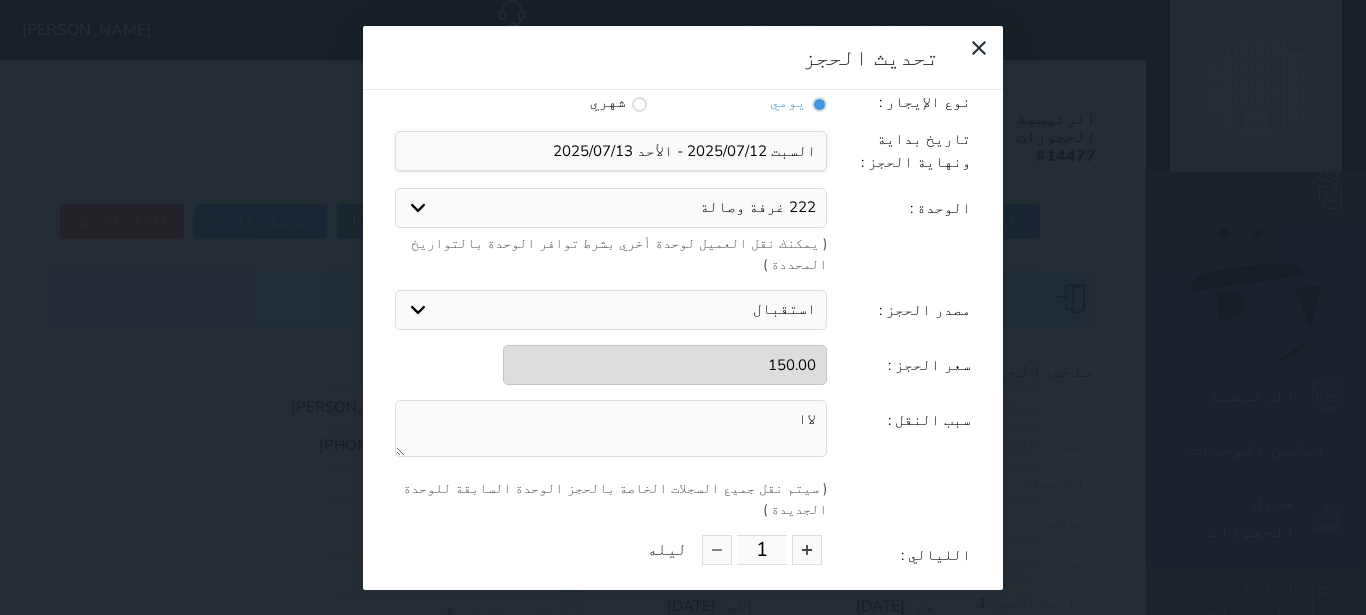 scroll, scrollTop: 212, scrollLeft: 0, axis: vertical 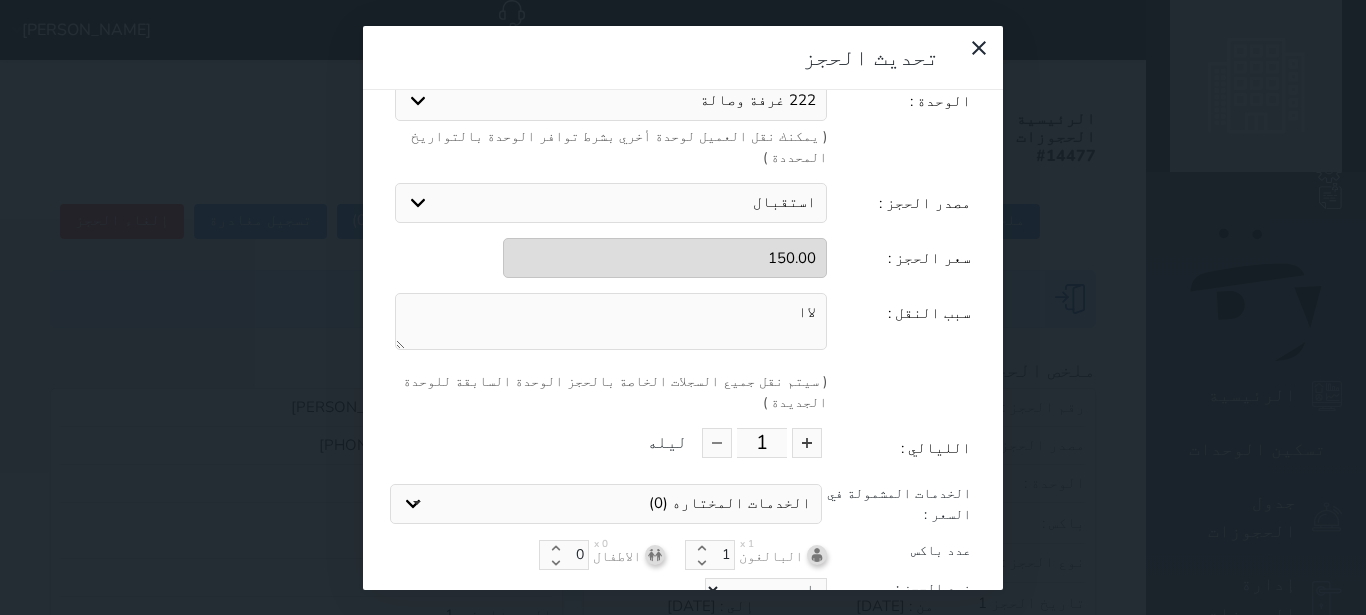 type on "لاا" 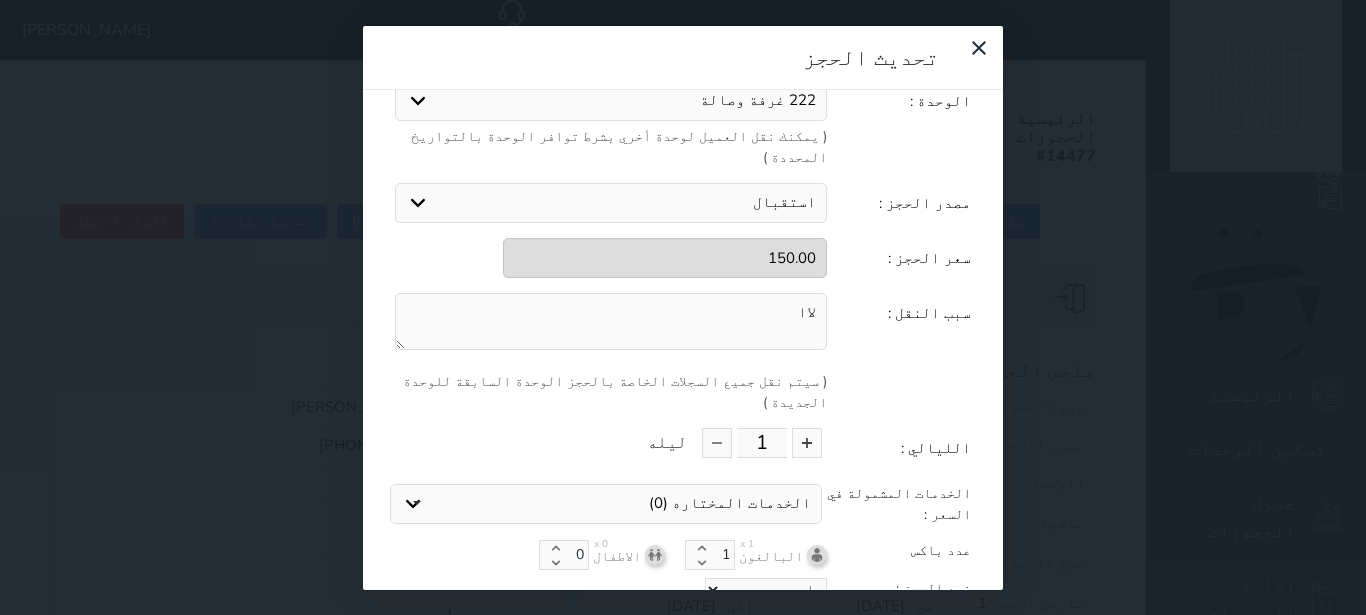 click on "تحديث الحجز" at bounding box center [683, 626] 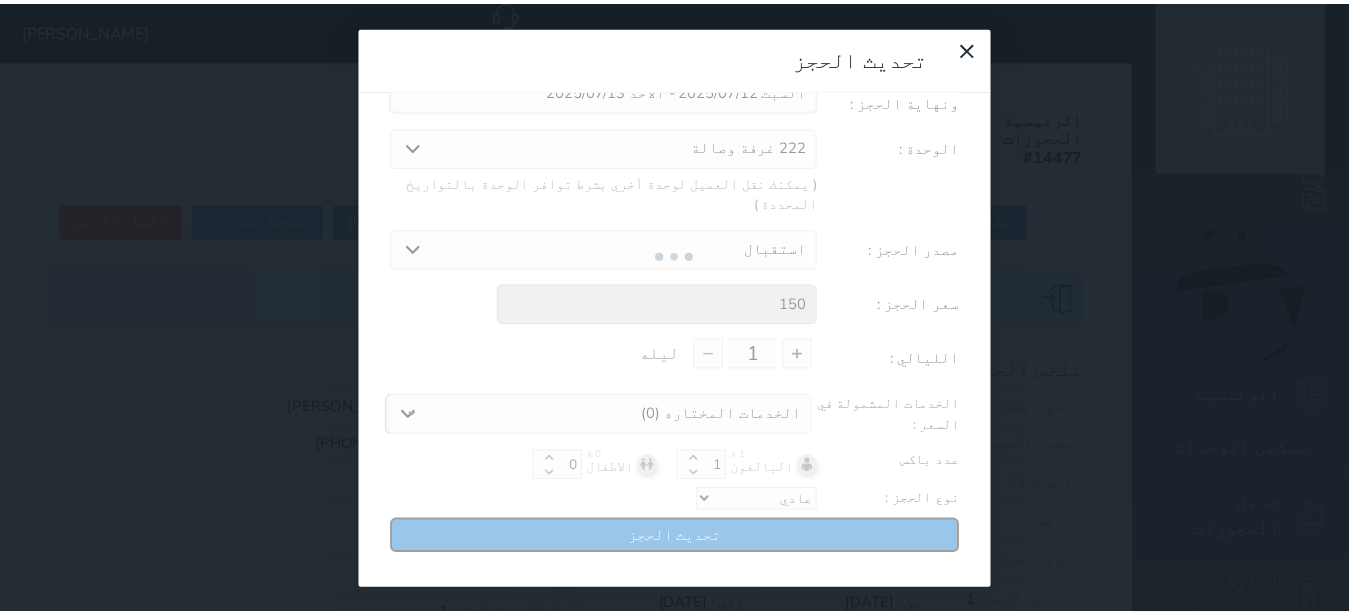 scroll, scrollTop: 104, scrollLeft: 0, axis: vertical 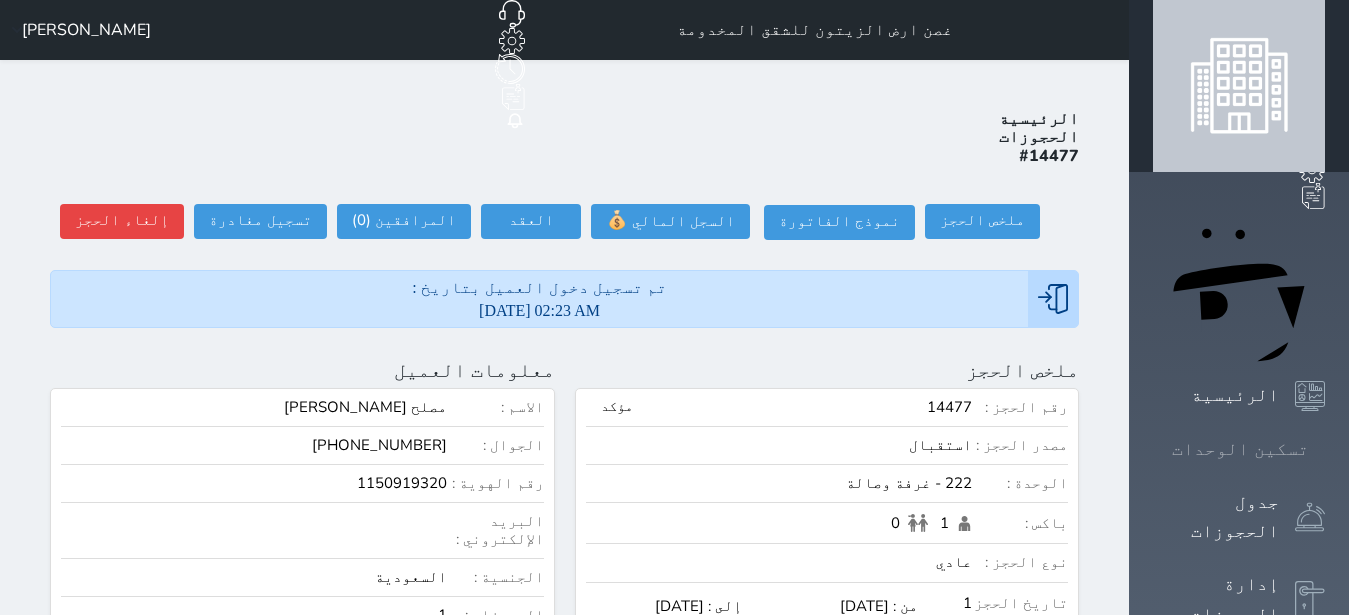 click on "تسكين الوحدات" at bounding box center [1239, 449] 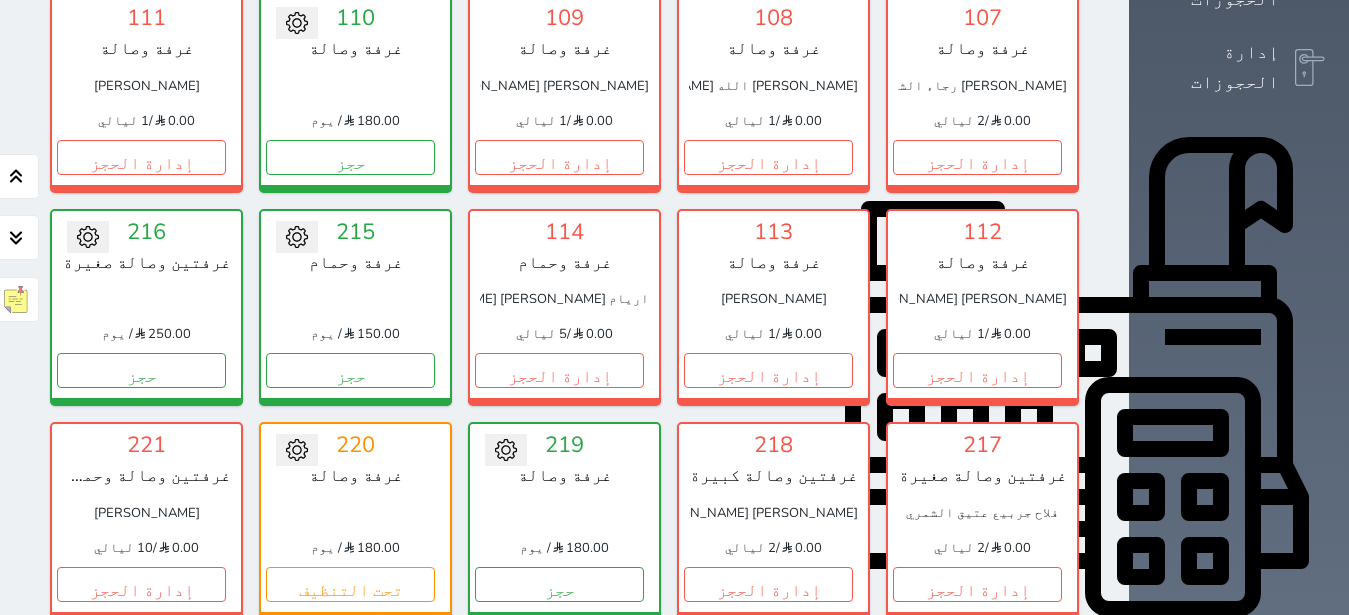 scroll, scrollTop: 582, scrollLeft: 0, axis: vertical 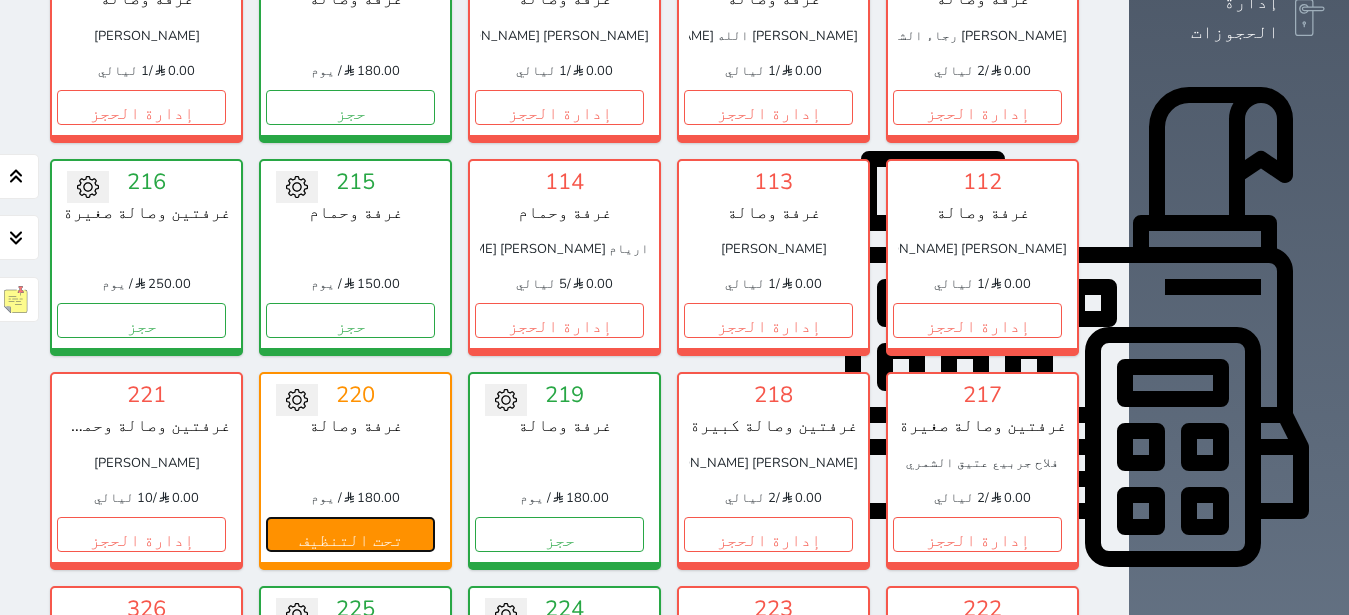 click on "تحت التنظيف" at bounding box center (350, 534) 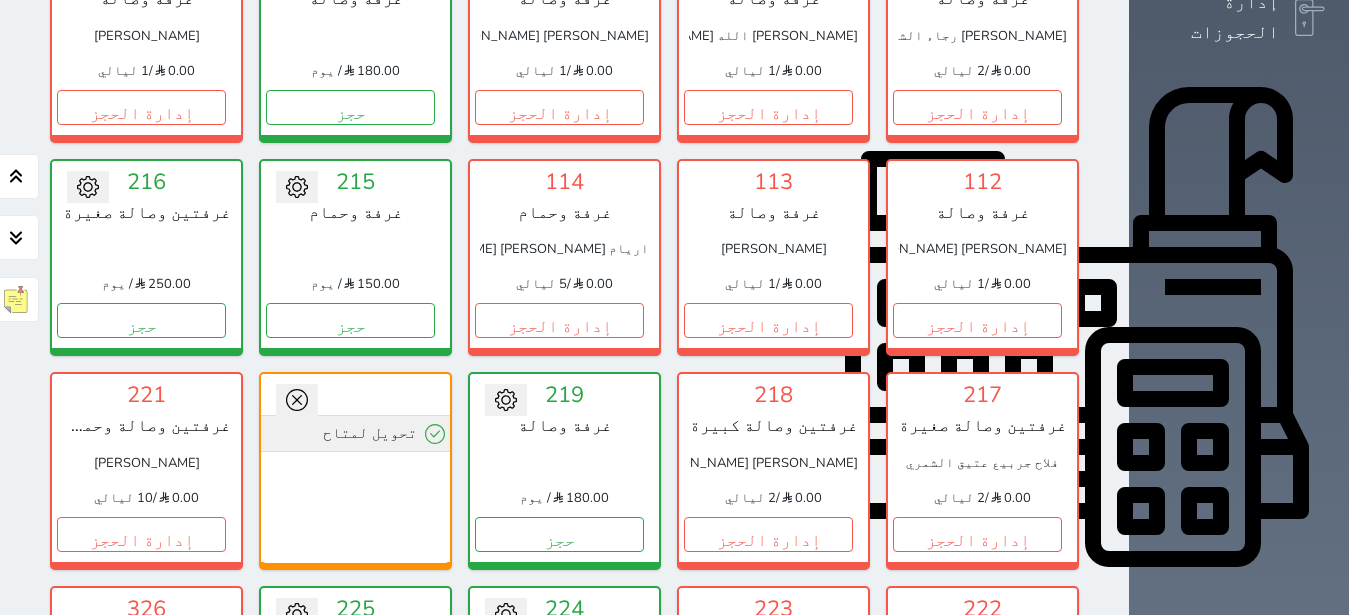 click on "تحويل لمتاح" at bounding box center [355, 433] 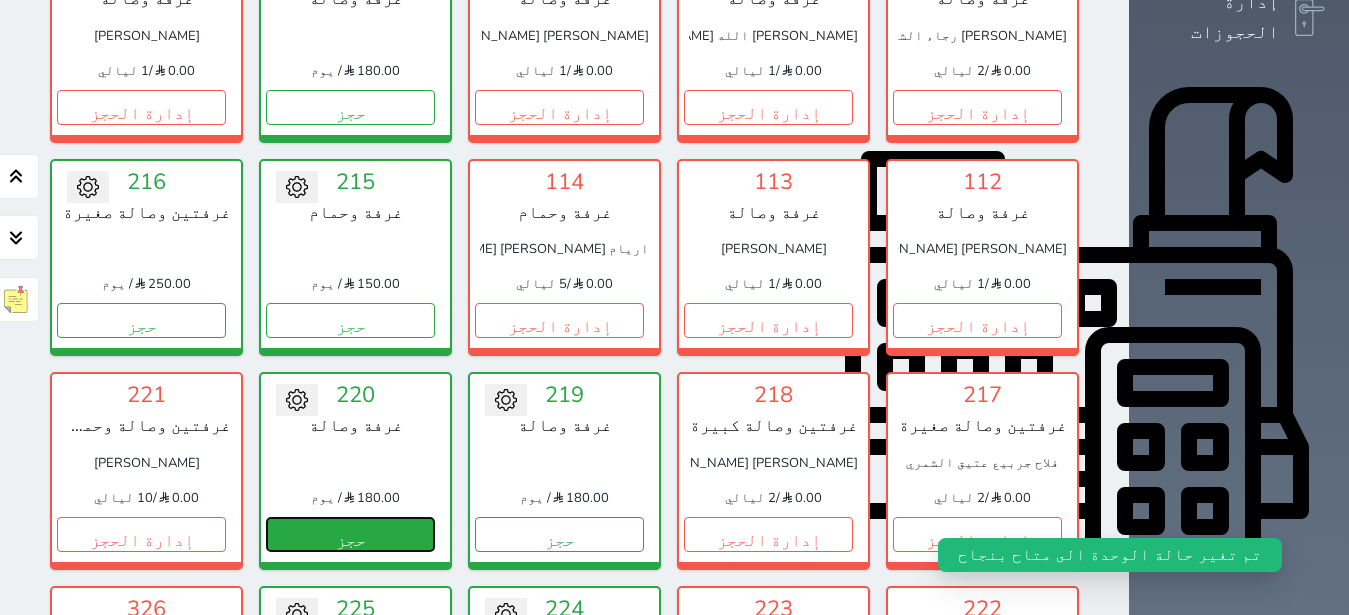click on "حجز" at bounding box center [350, 534] 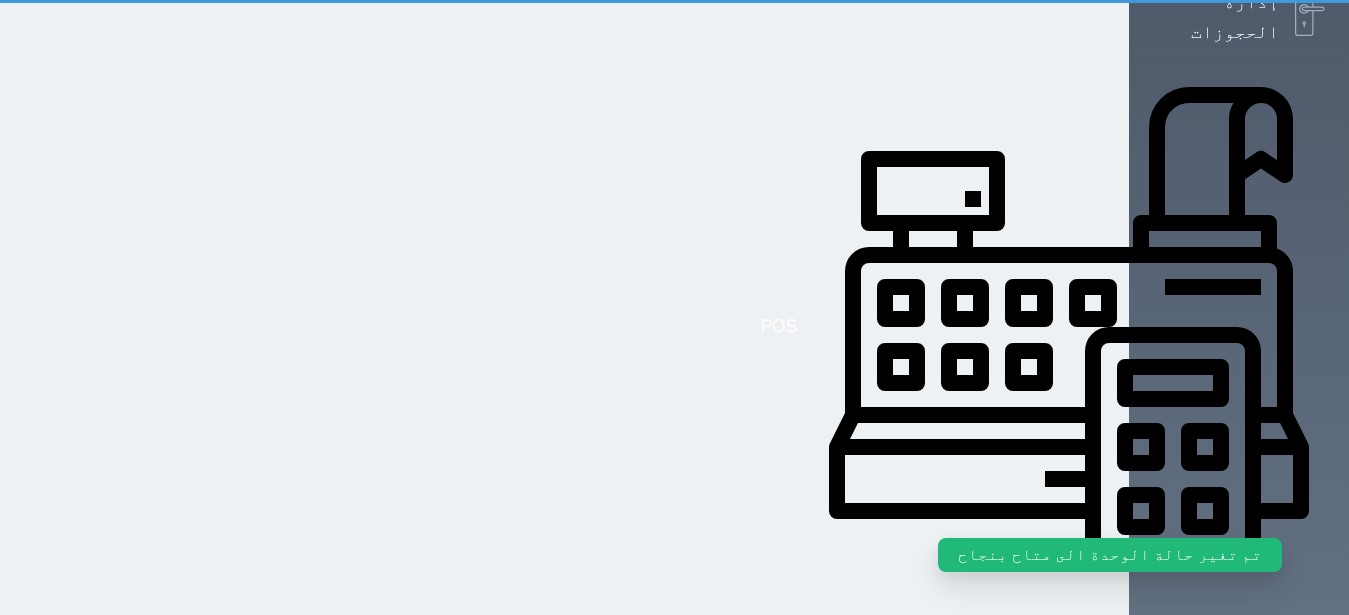 select on "1" 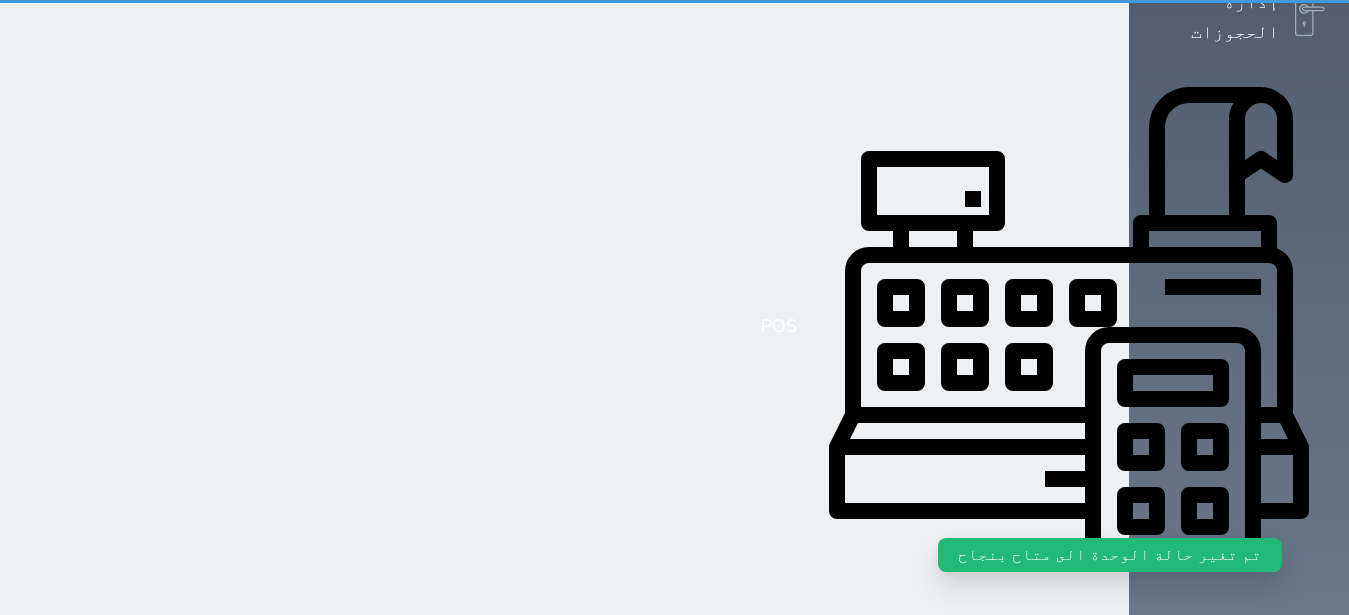 scroll, scrollTop: 0, scrollLeft: 0, axis: both 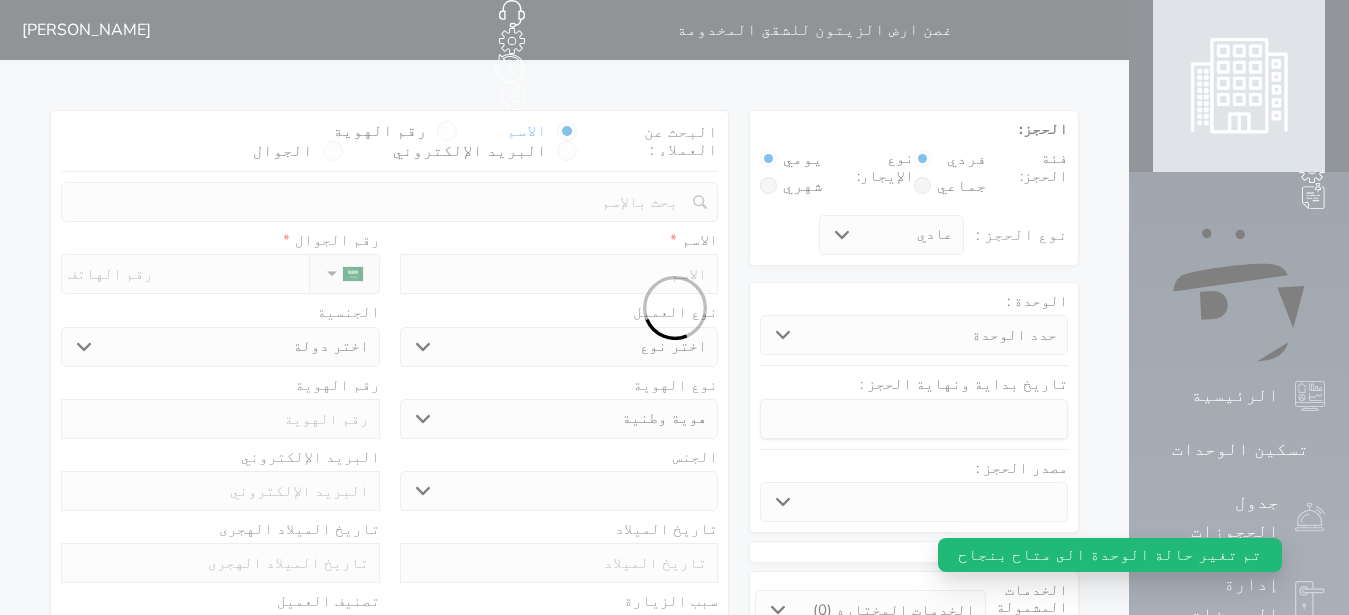 select 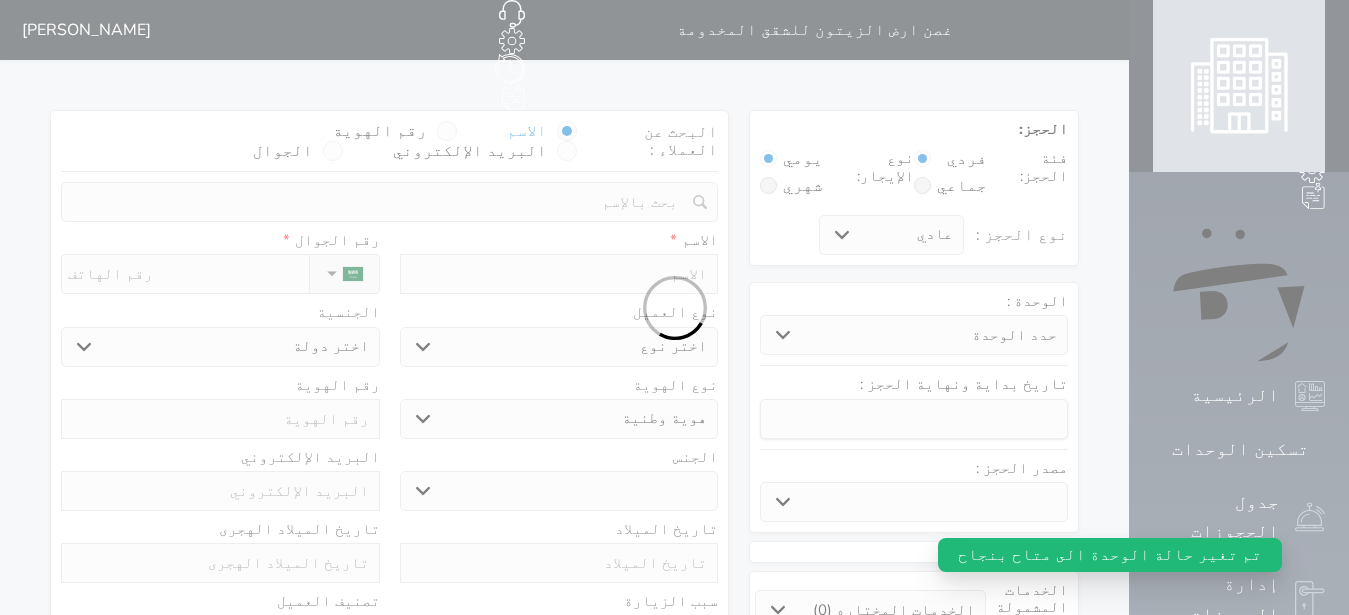select on "5271" 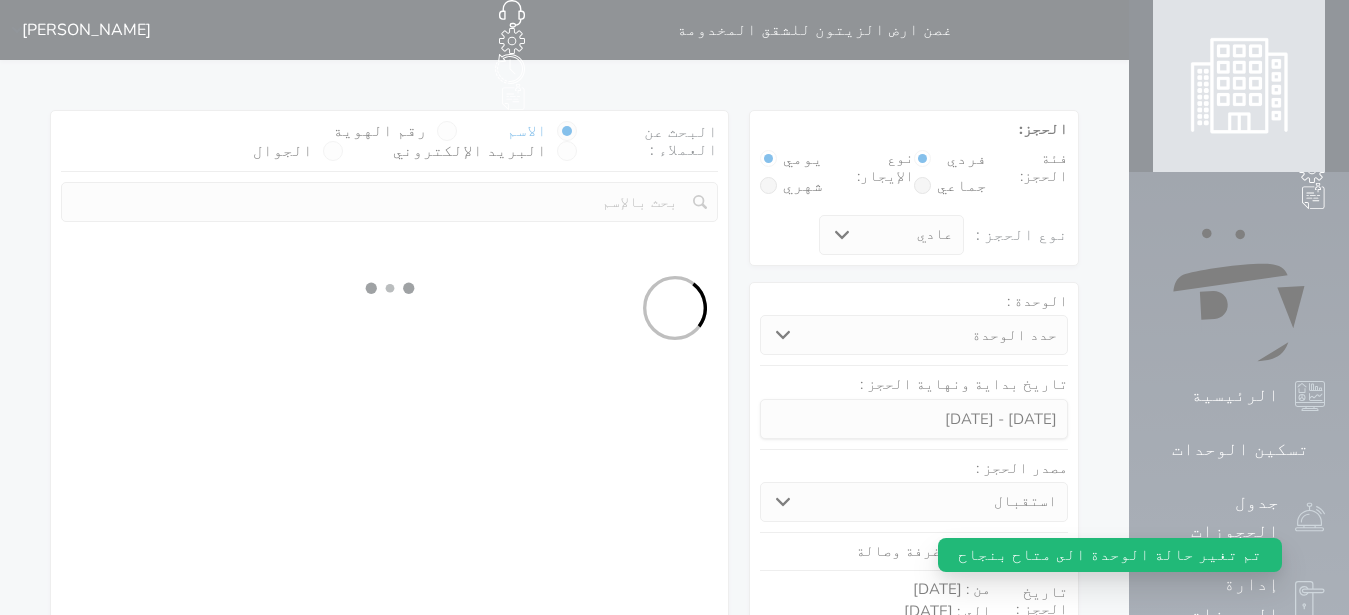 select 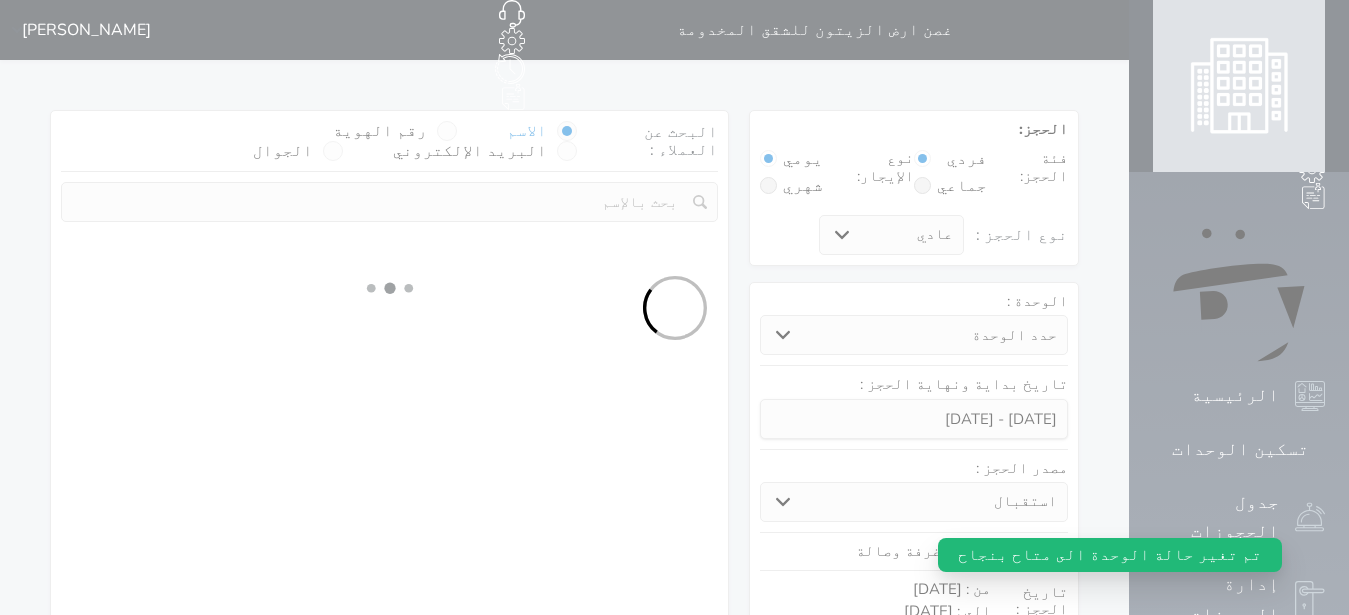select on "1" 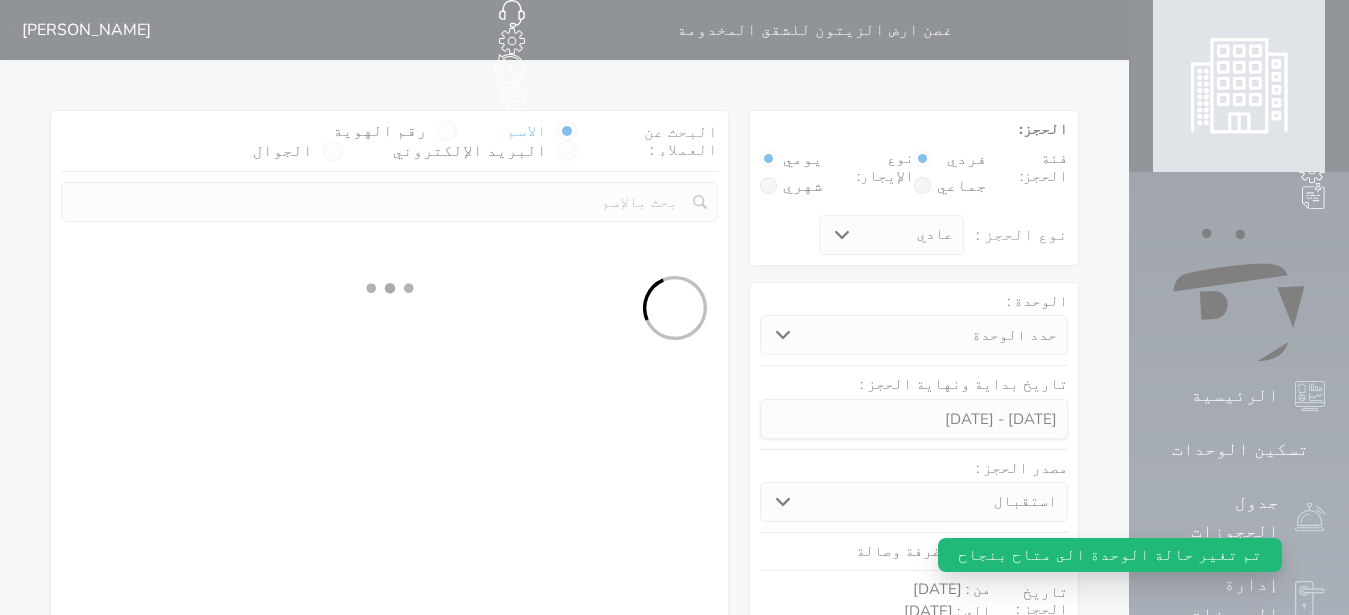 select on "113" 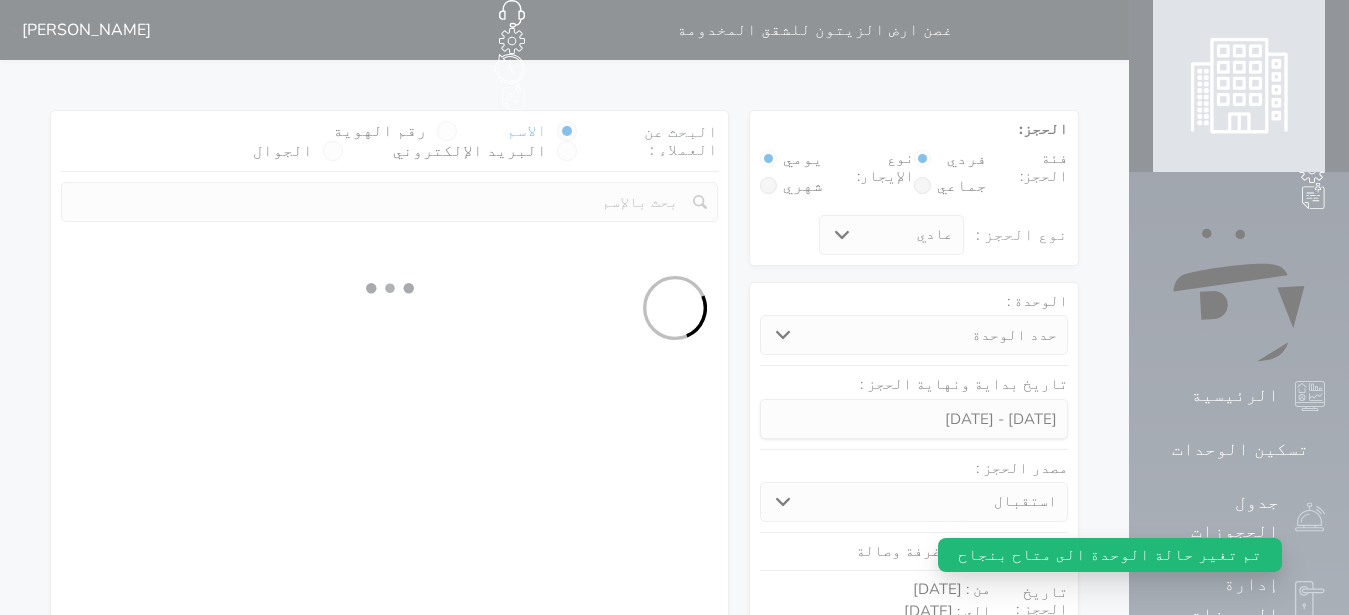 select on "1" 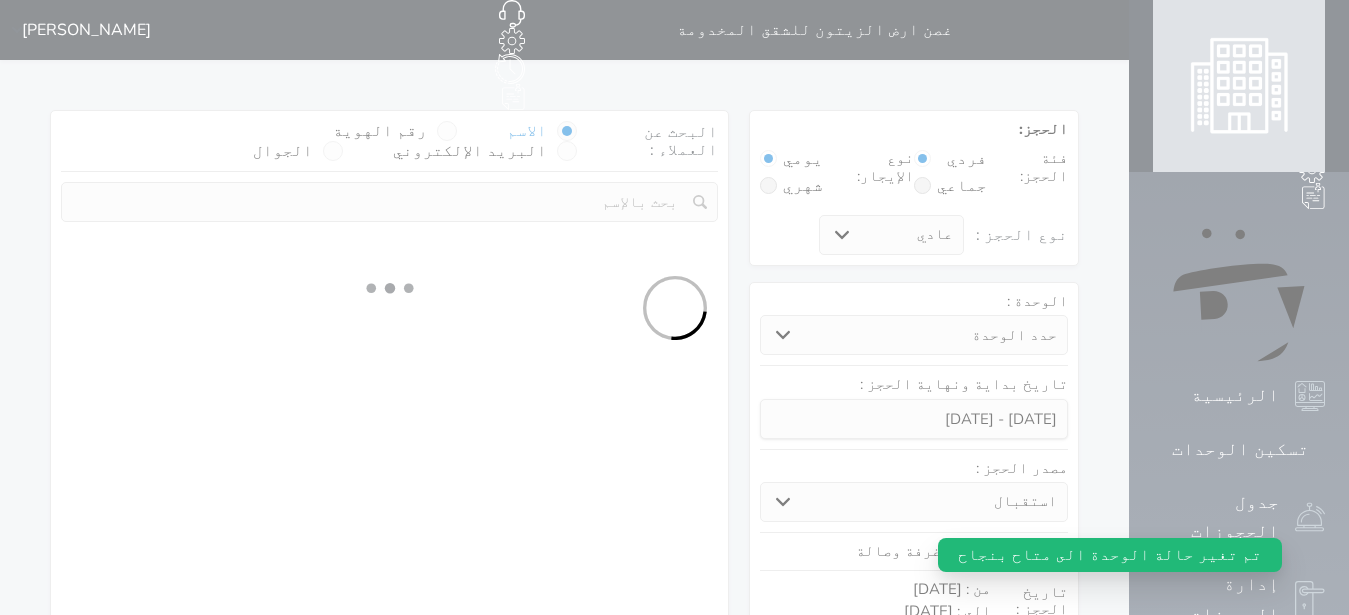 select 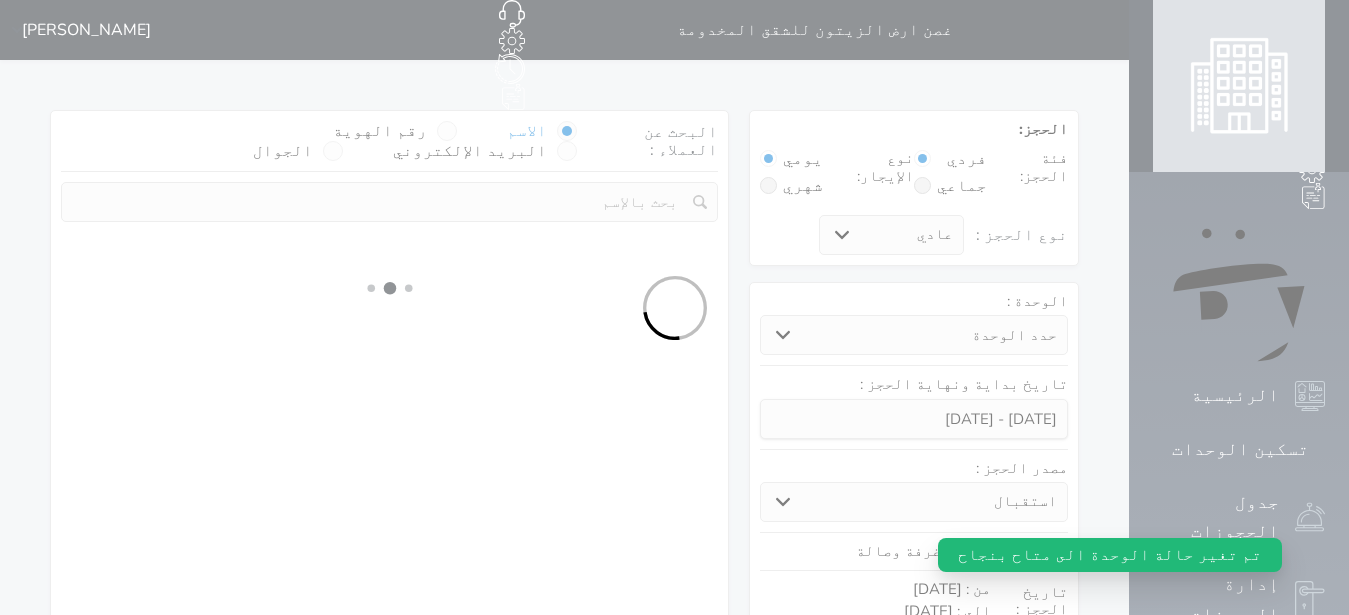 select on "7" 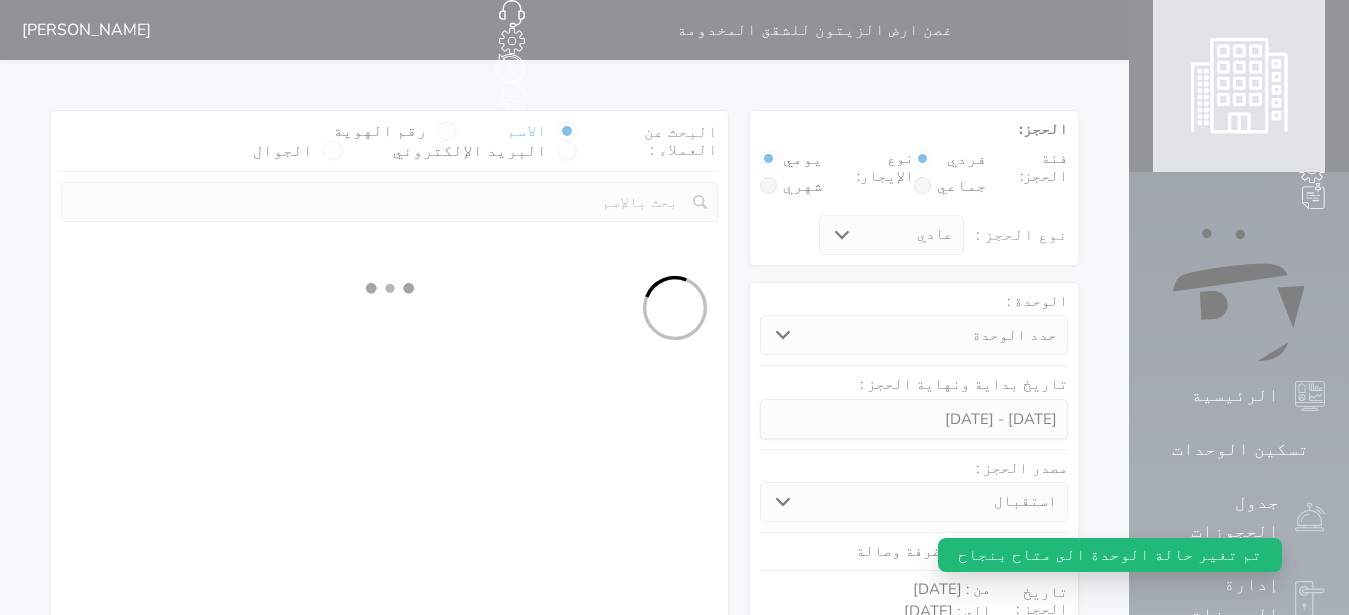 select 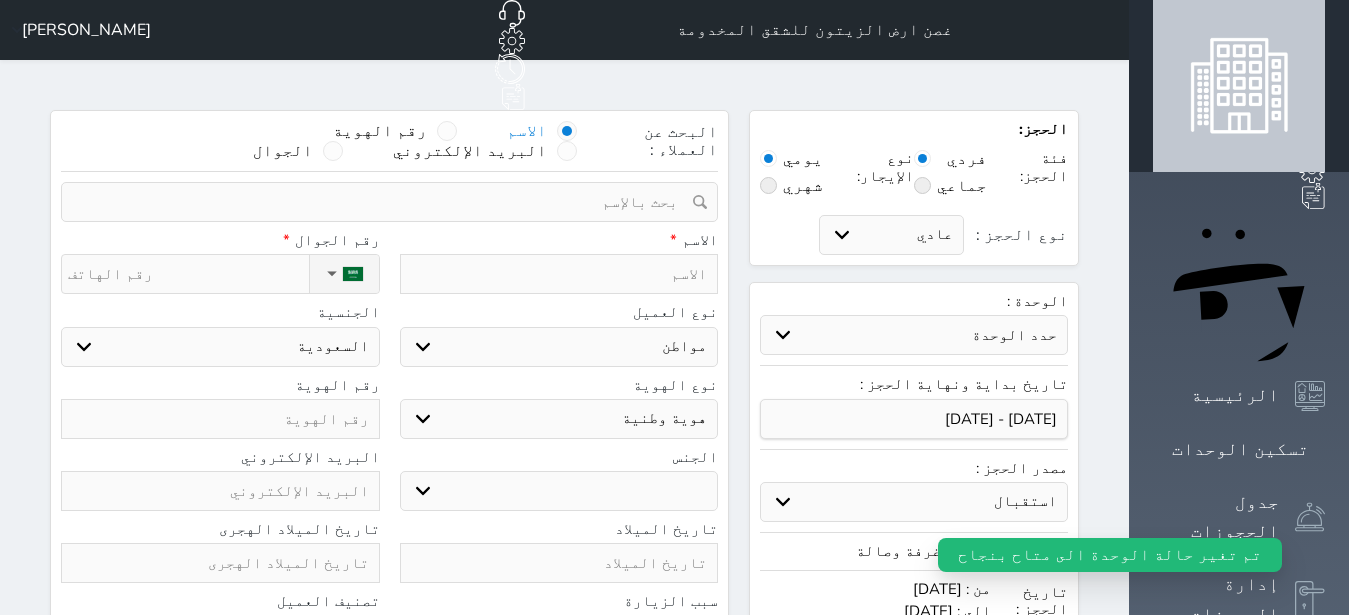 select 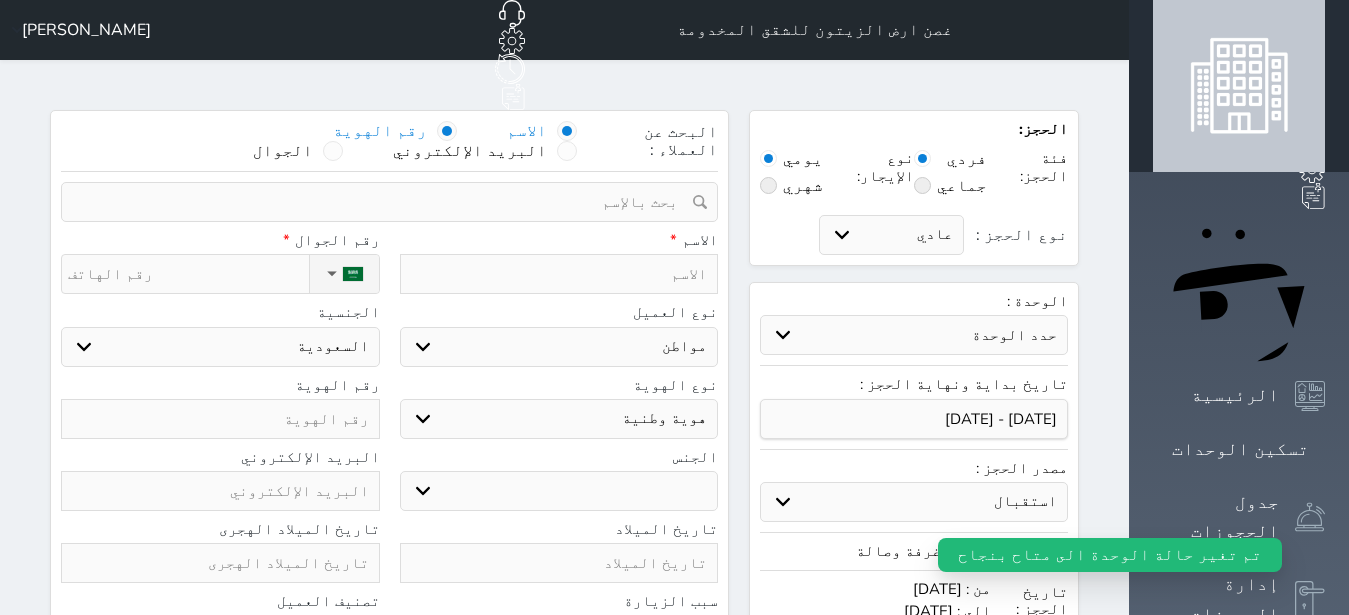 select 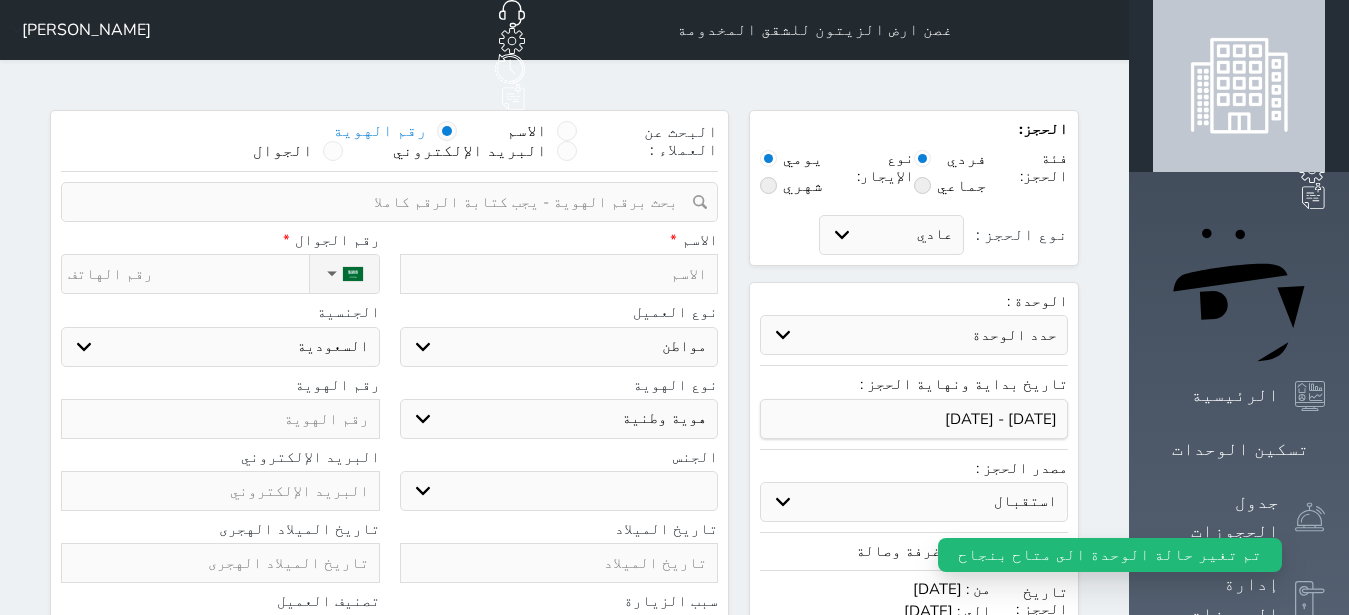 select 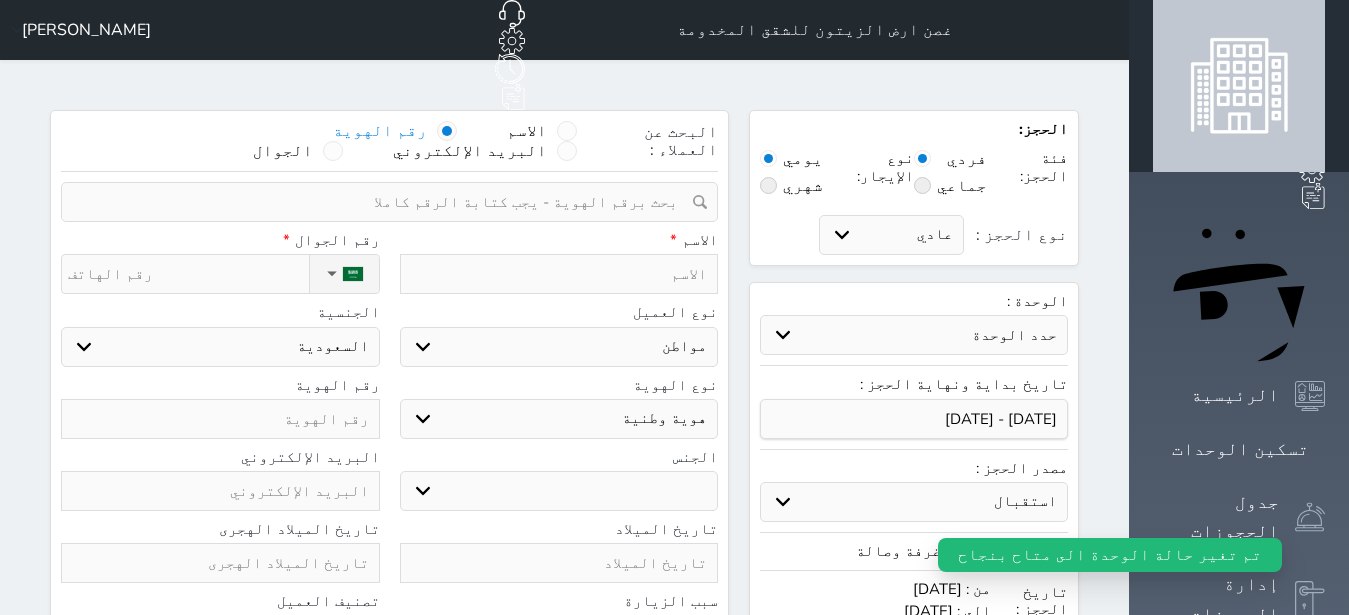 click at bounding box center [382, 202] 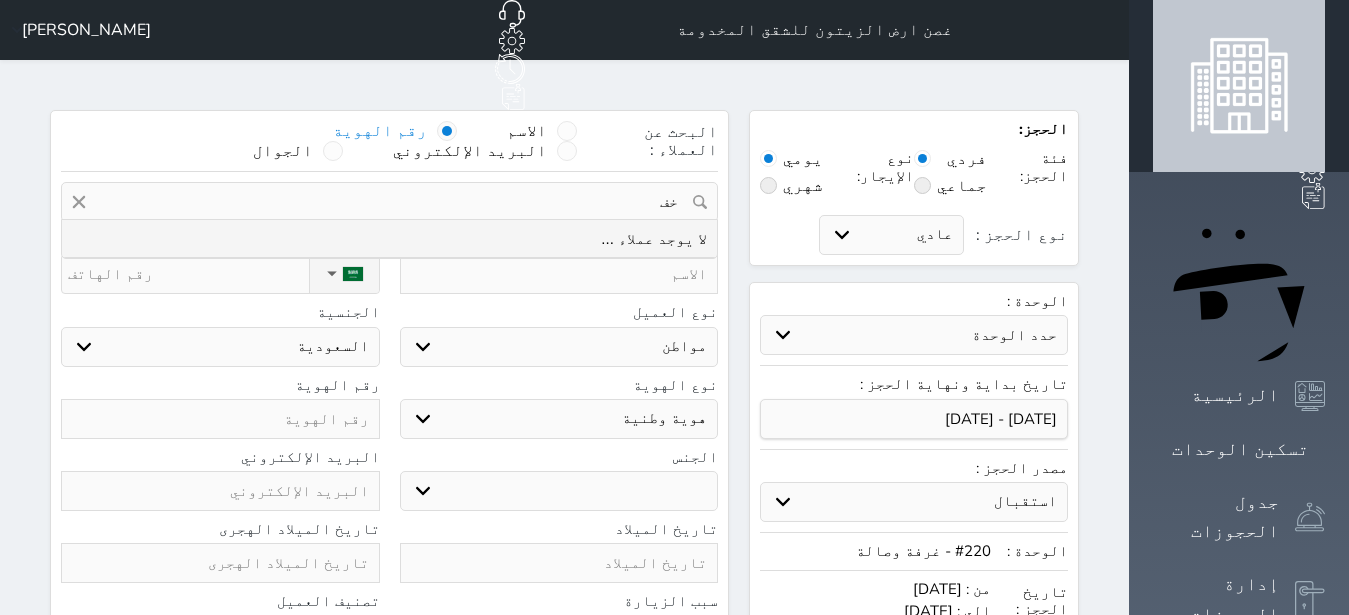 type on "خ" 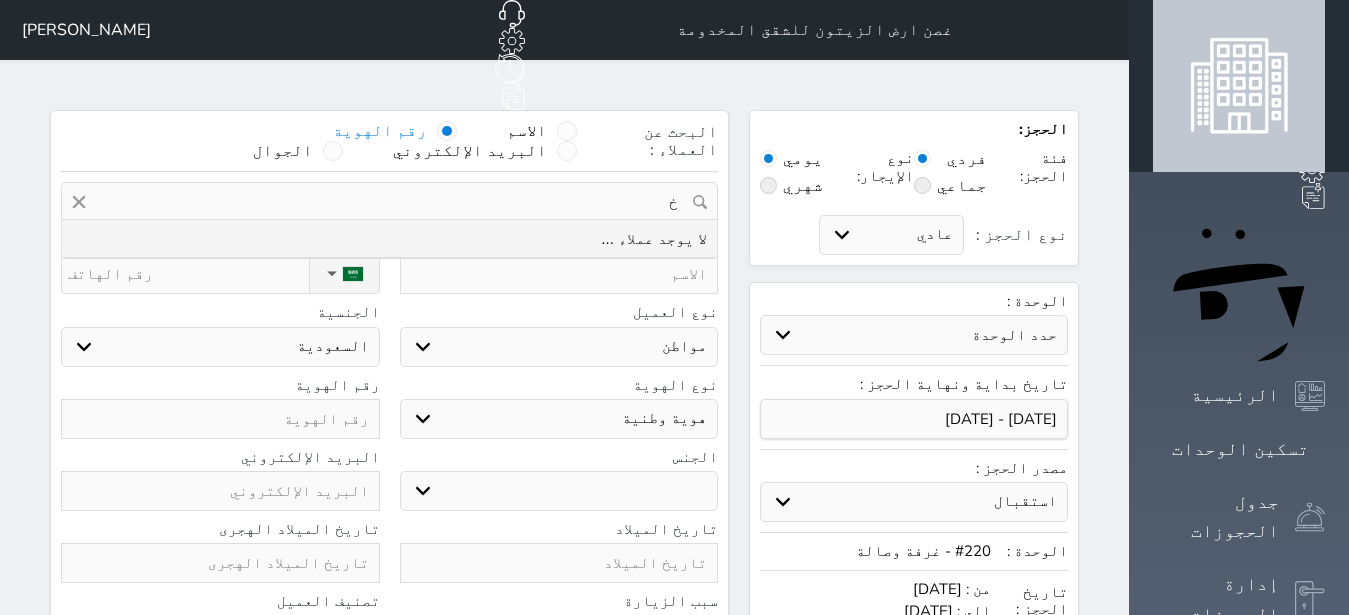 type 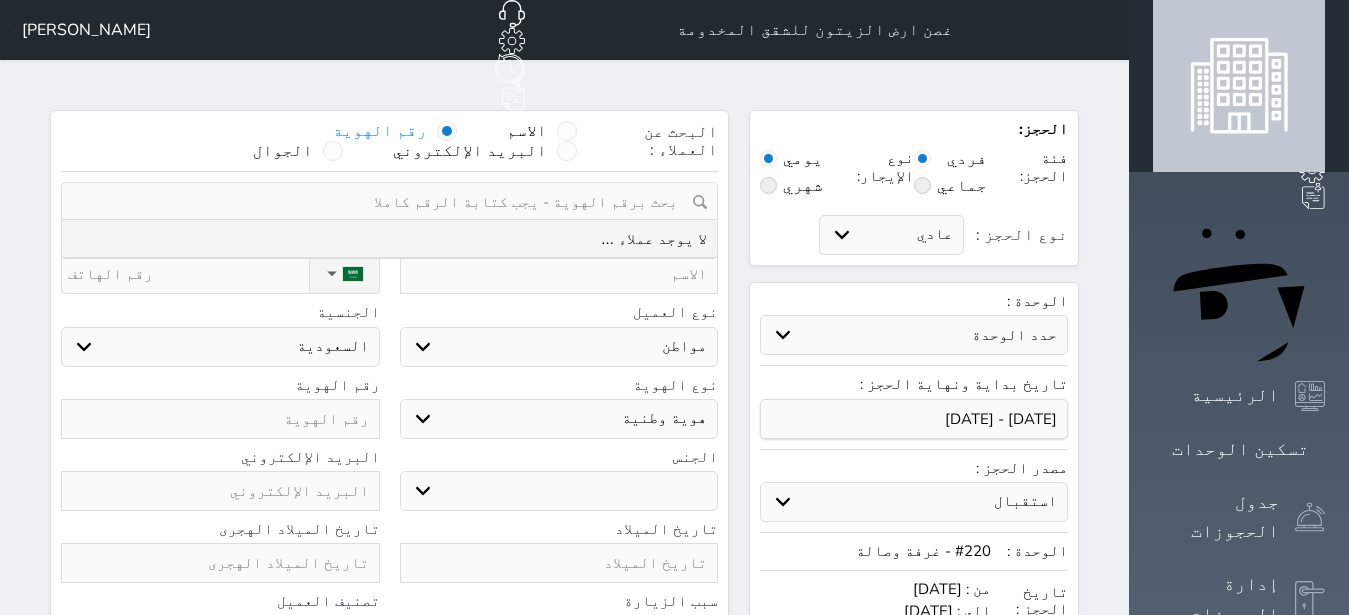 click at bounding box center [559, 274] 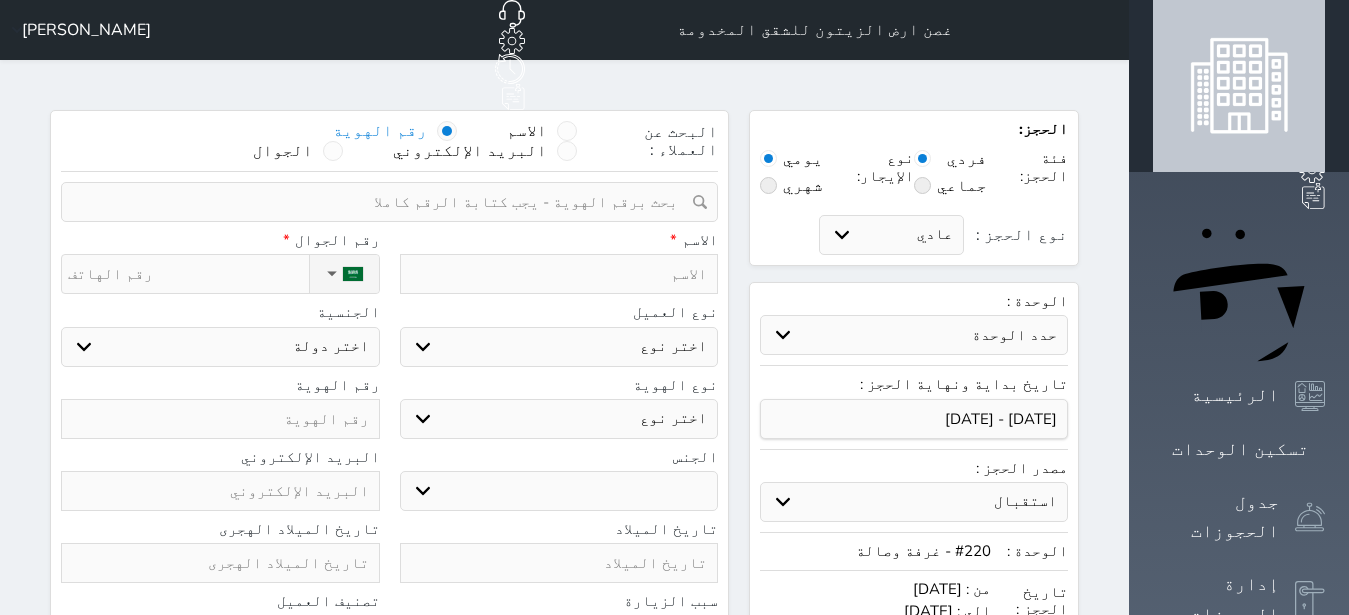 type on "خ" 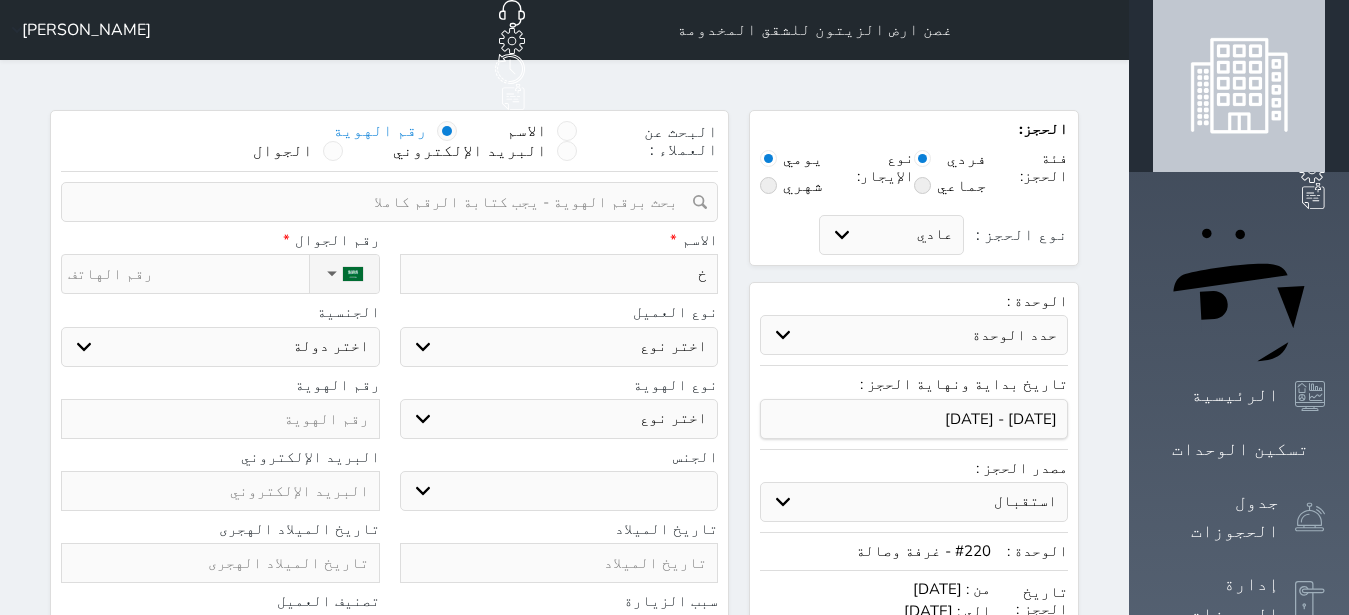 type on "خص" 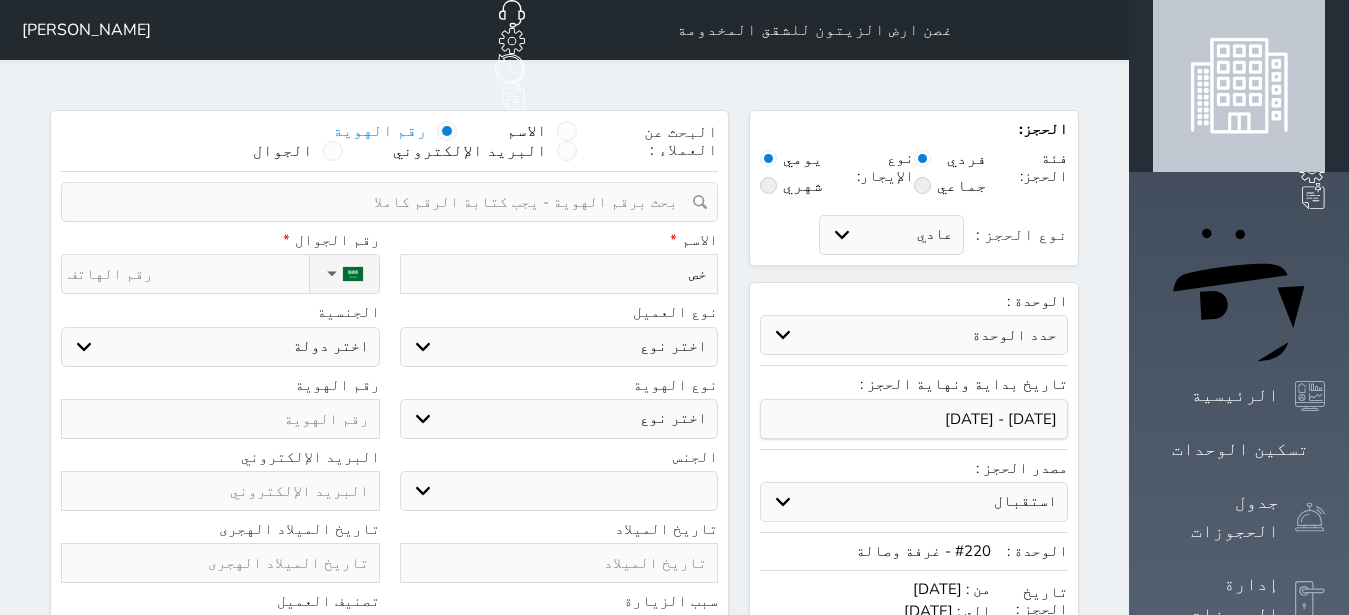 type on "خصت" 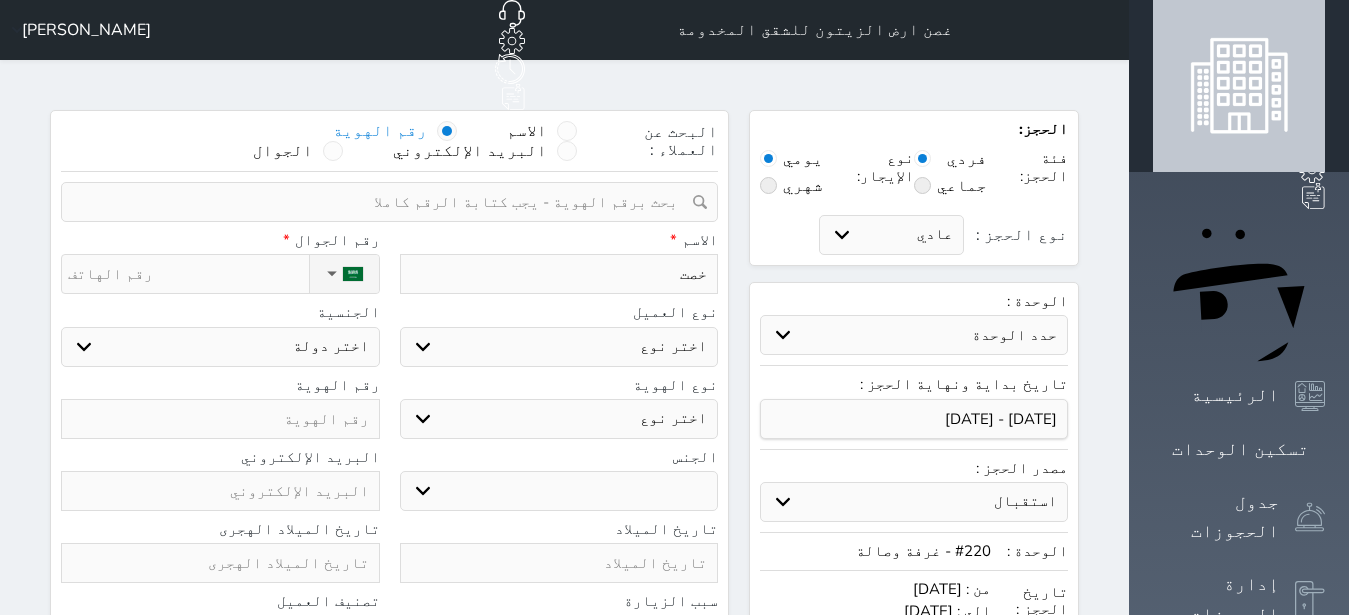 type on "خصت" 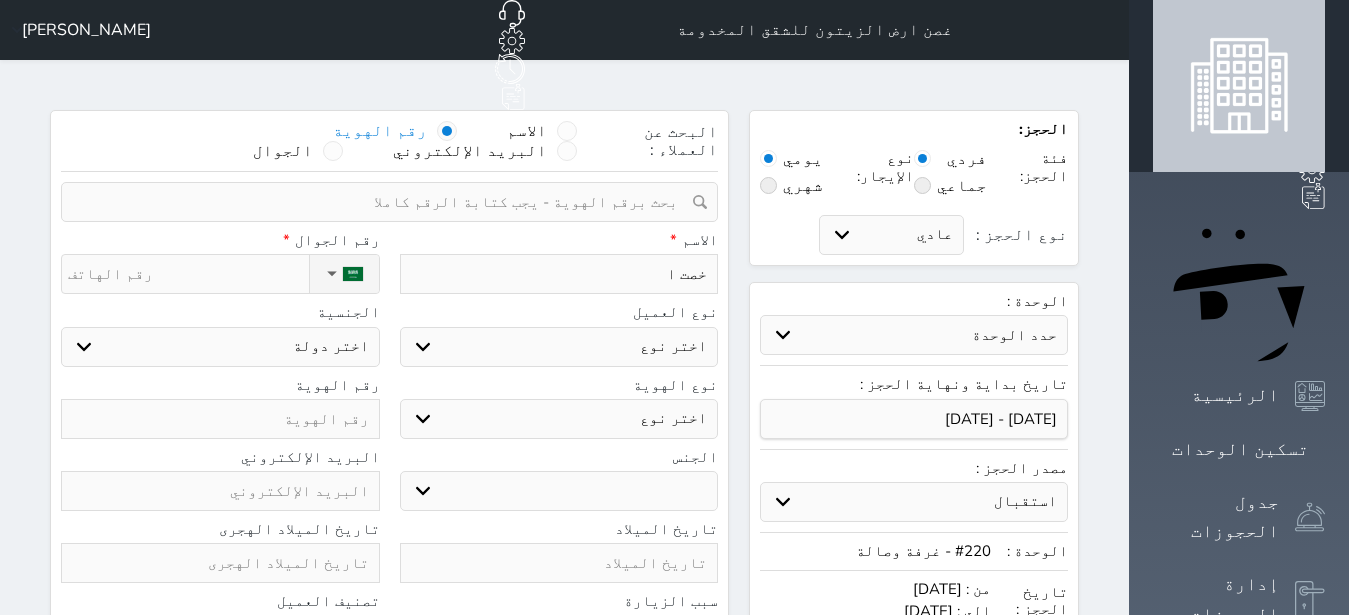 select 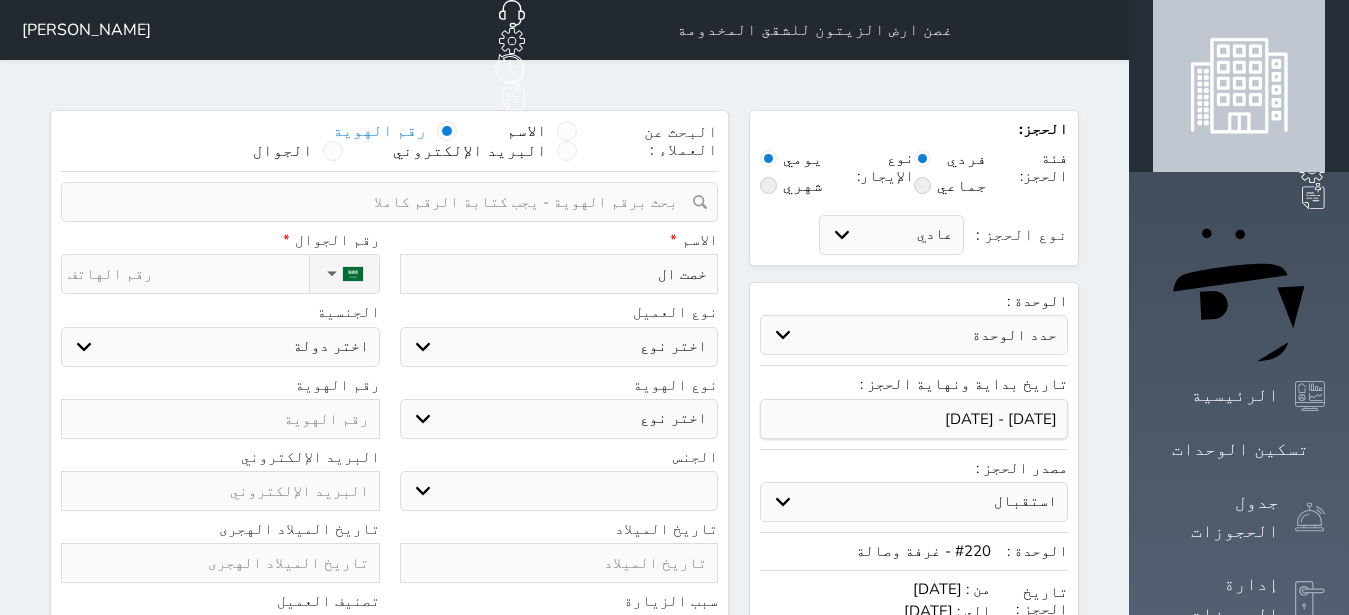 type on "خصت الع" 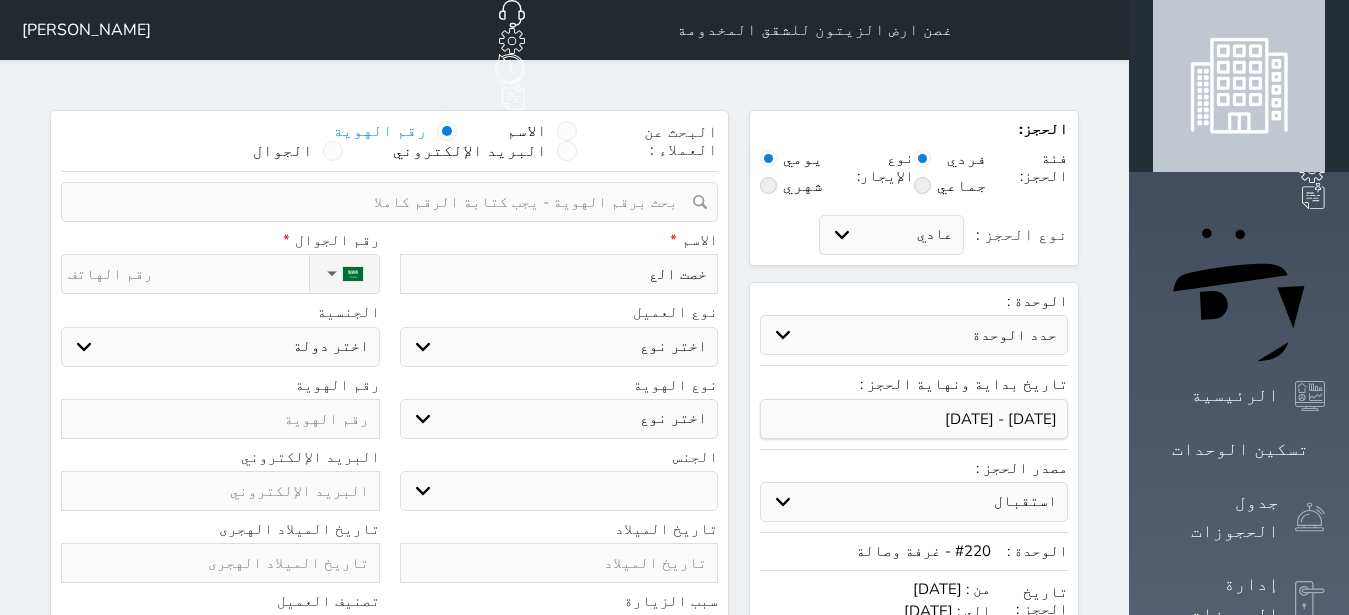 type on "خصت العن" 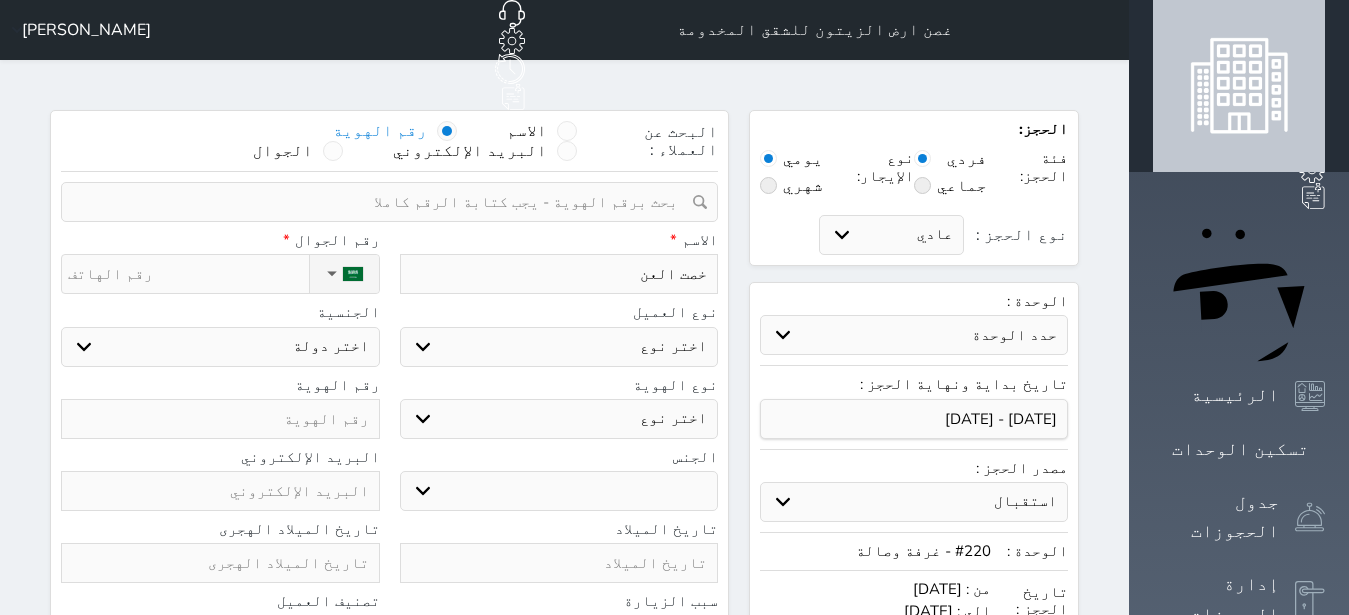 type on "خصت العنز" 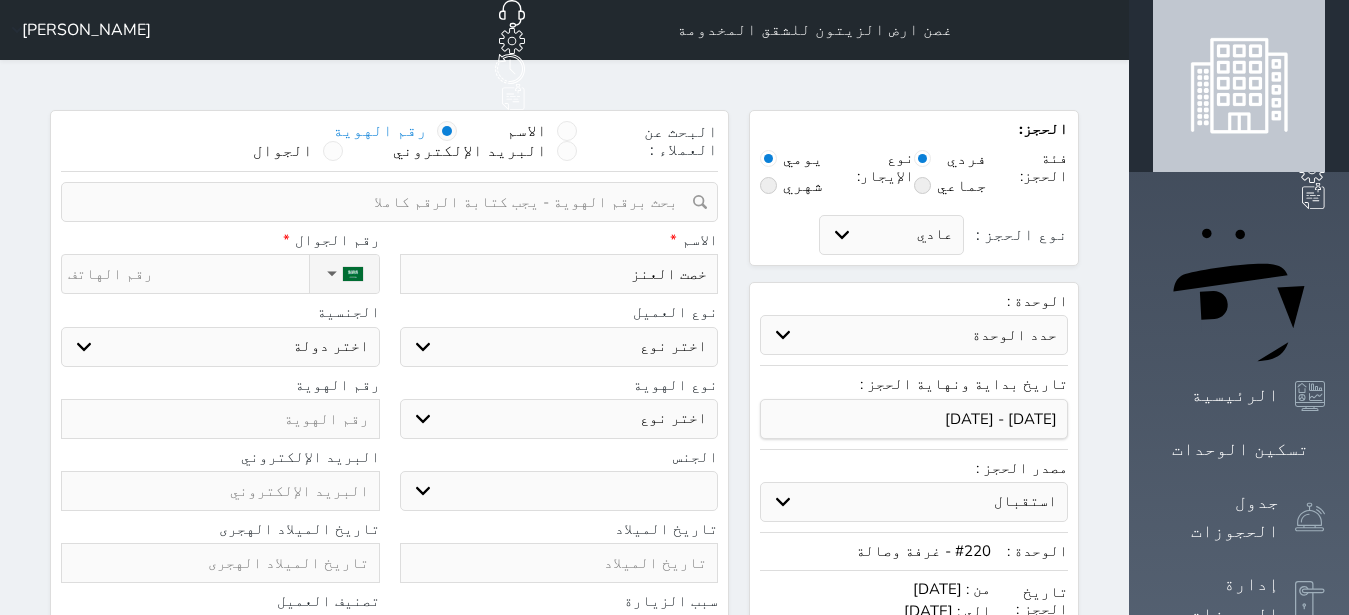 type on "خصت [PERSON_NAME]" 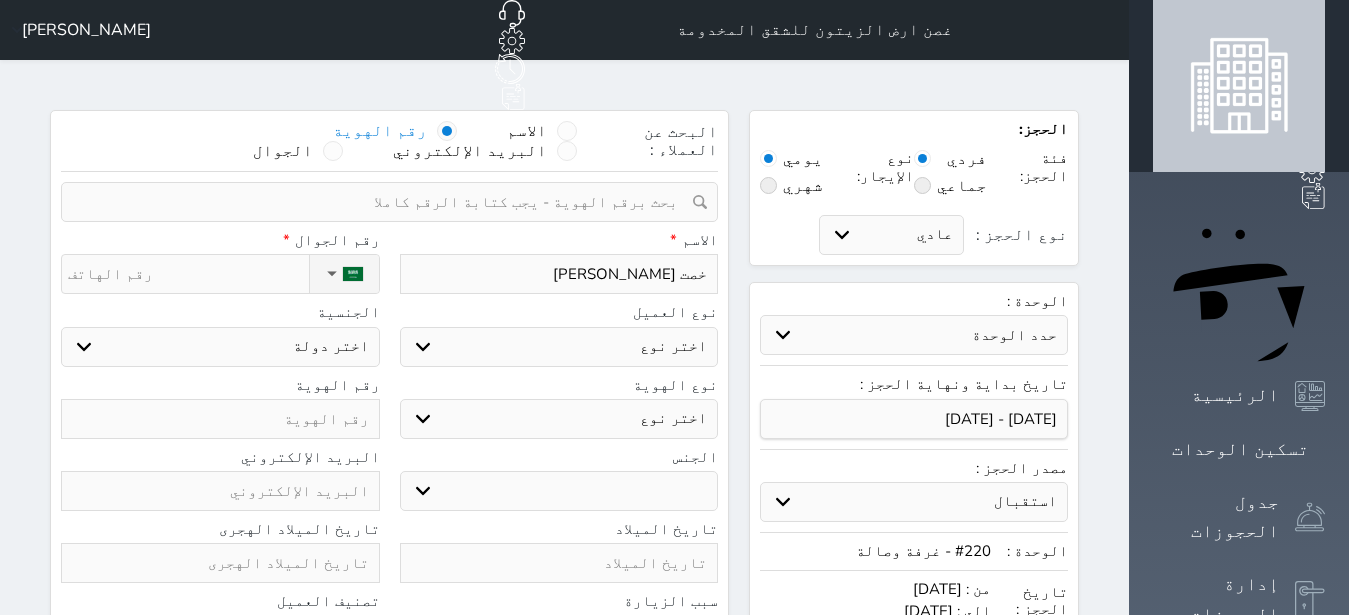 type on "خصت [PERSON_NAME]" 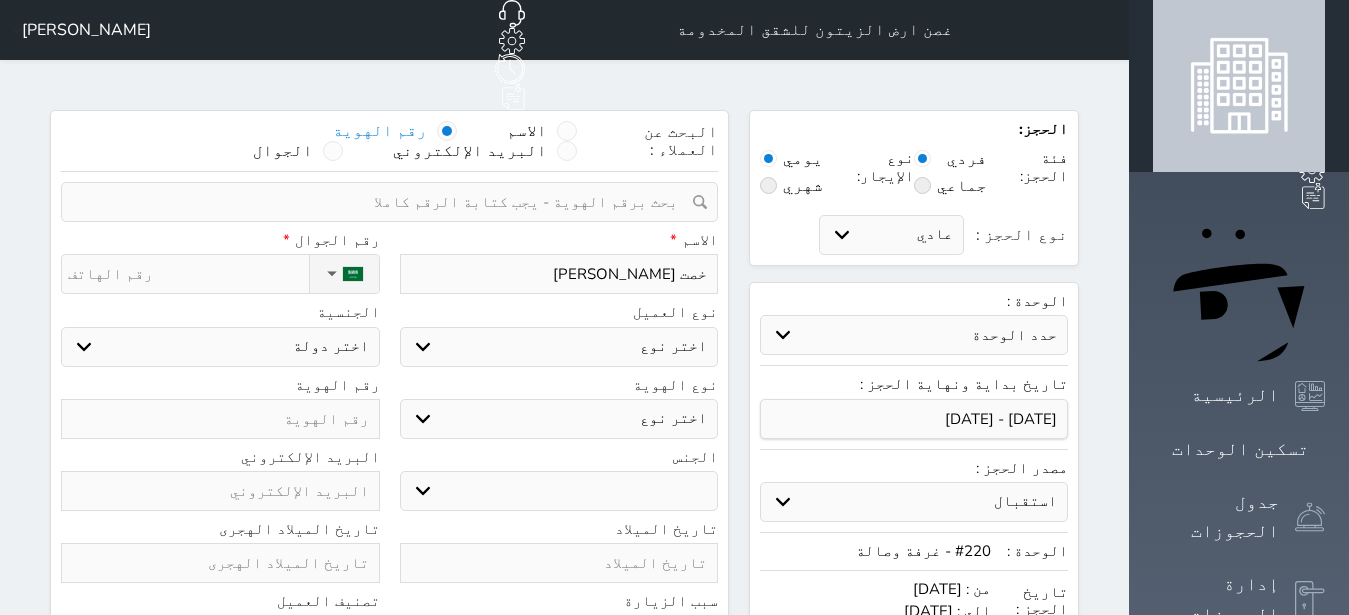 click on "اختر نوع   مواطن مواطن خليجي زائر مقيم" at bounding box center (559, 347) 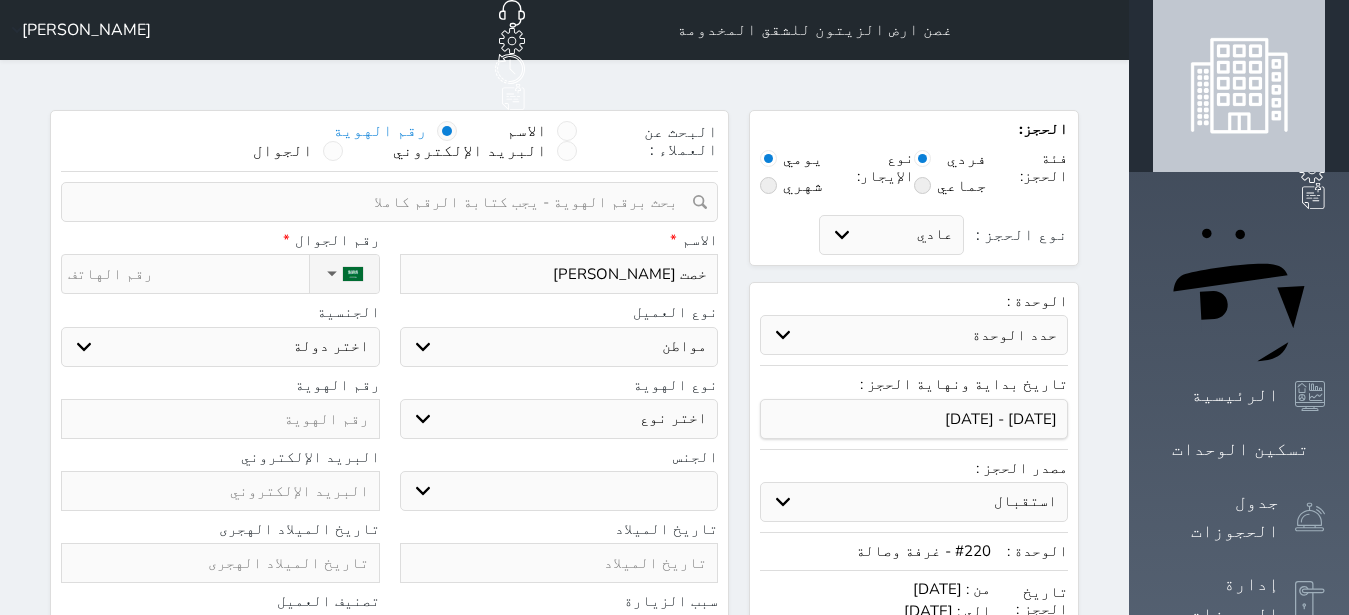 click on "مواطن" at bounding box center [0, 0] 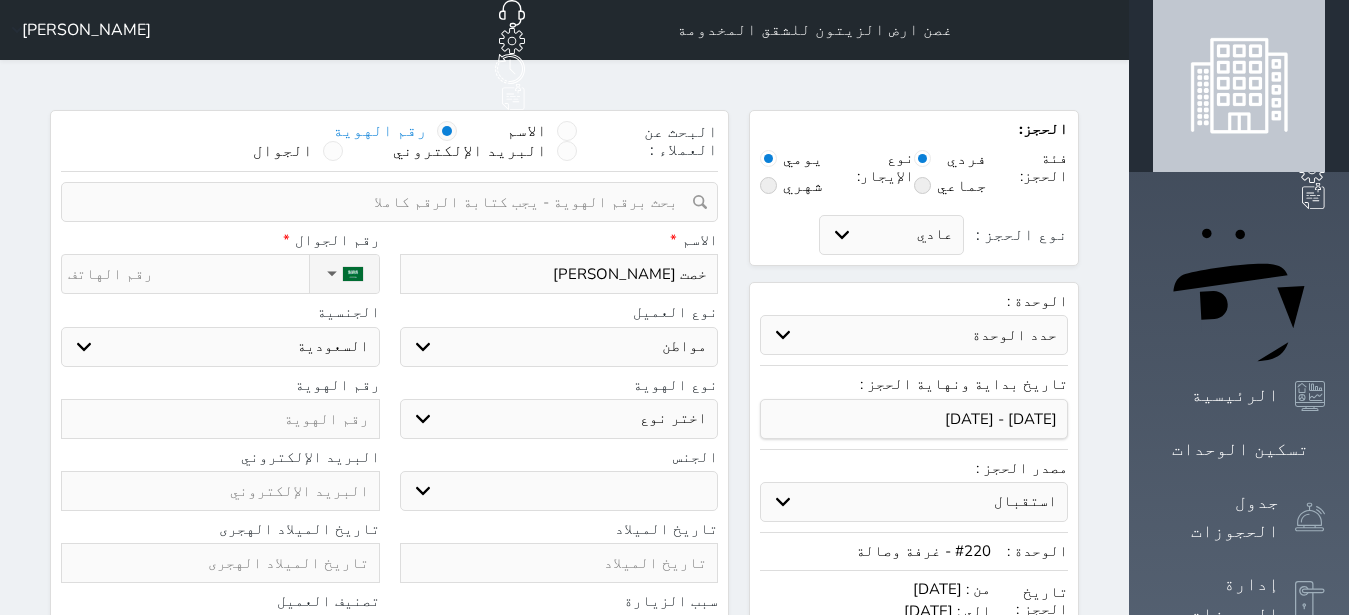 click on "اختر نوع   هوية وطنية هوية عائلية جواز السفر" at bounding box center [559, 419] 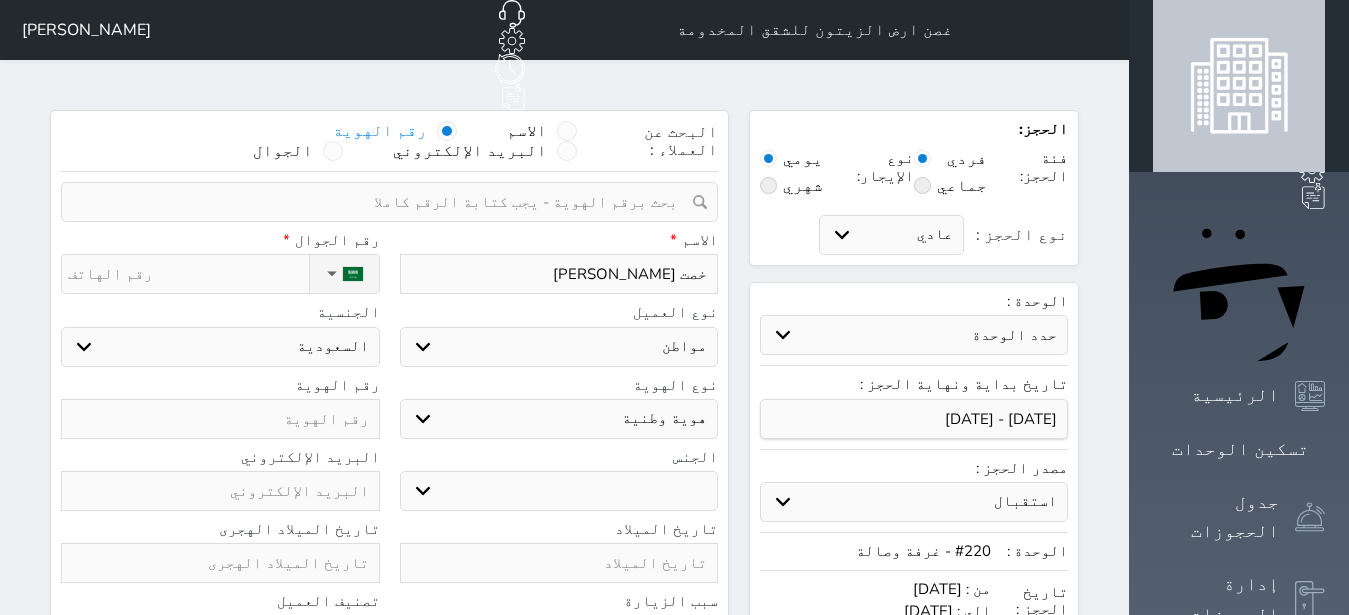 click on "هوية وطنية" at bounding box center (0, 0) 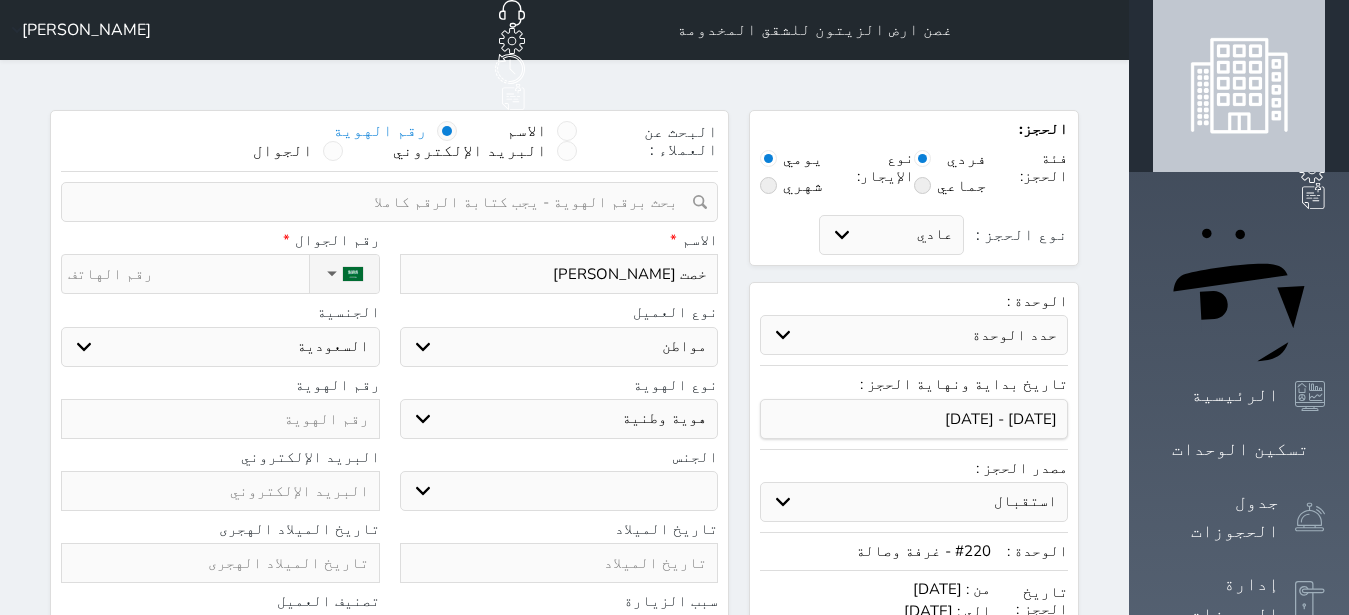 click on "ذكر   انثى" at bounding box center (559, 491) 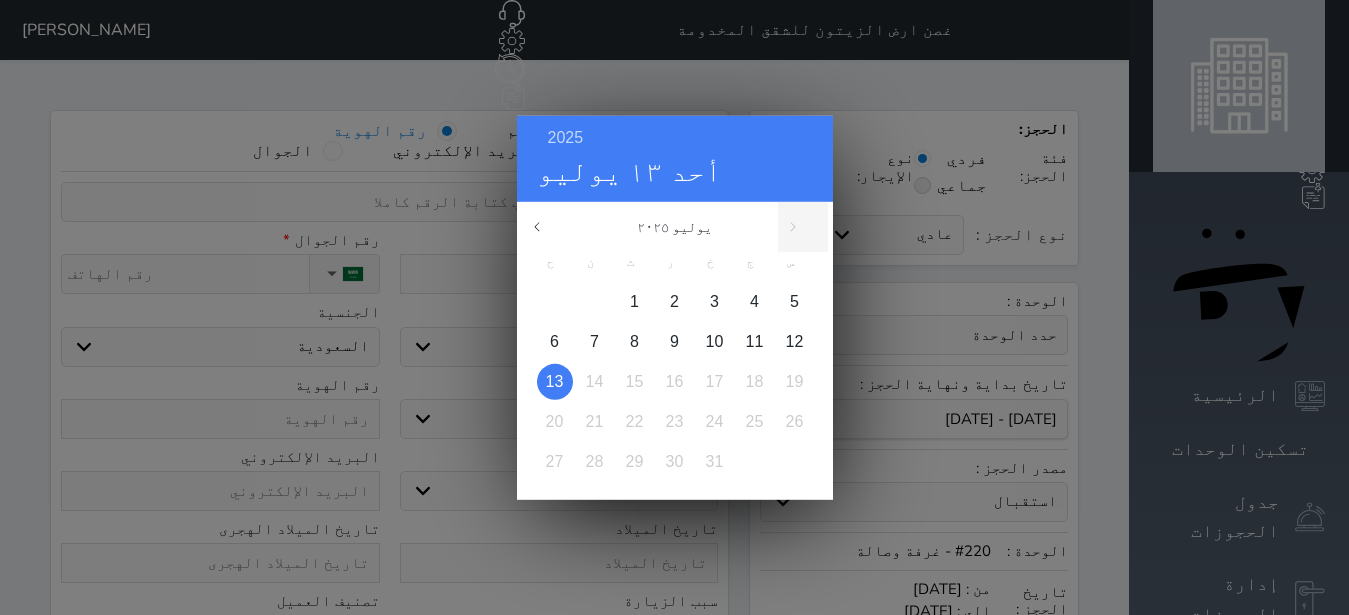 click on "2025   [DATE]         [DATE]
ح
ن
ث
ر
خ
ج
س
1   2   3   4   5   6   7   8   9   10   11   12   13   14   15   16   17   18   19   20   21   22   23   24   25   26   27   28   29   30   [DATE]
فبراير
مارس
أبريل
مايو
يونيو
يوليو
أغسطس
سبتمبر
أكتوبر" at bounding box center [674, 307] 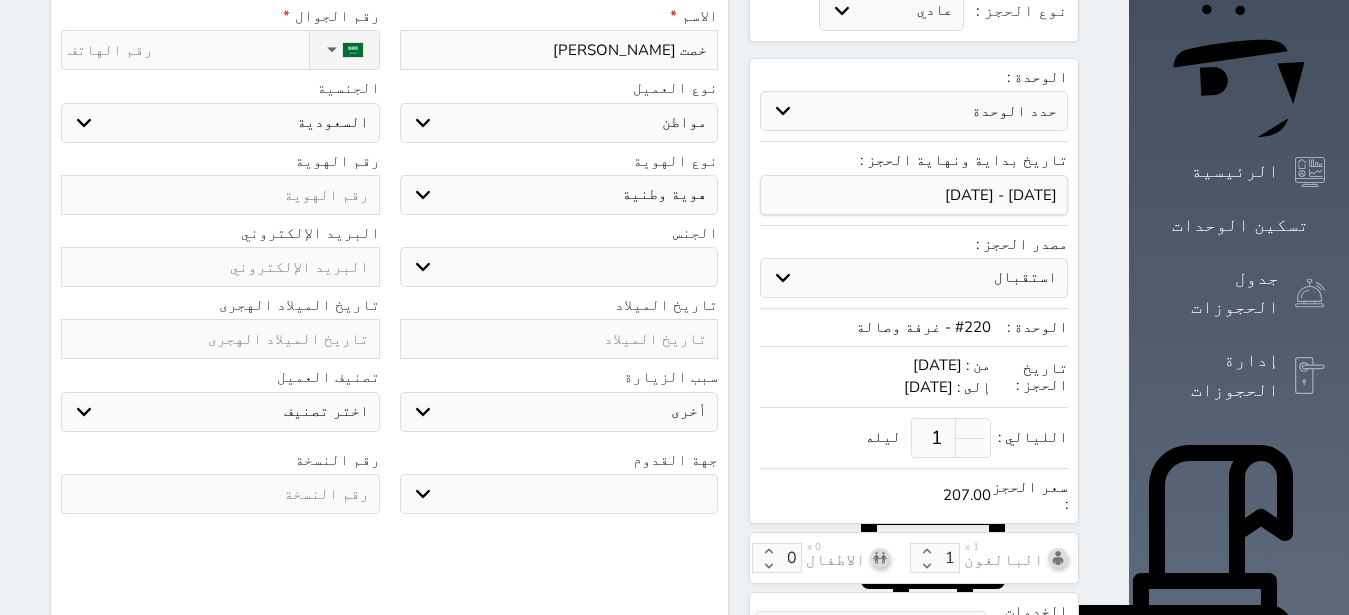 scroll, scrollTop: 252, scrollLeft: 0, axis: vertical 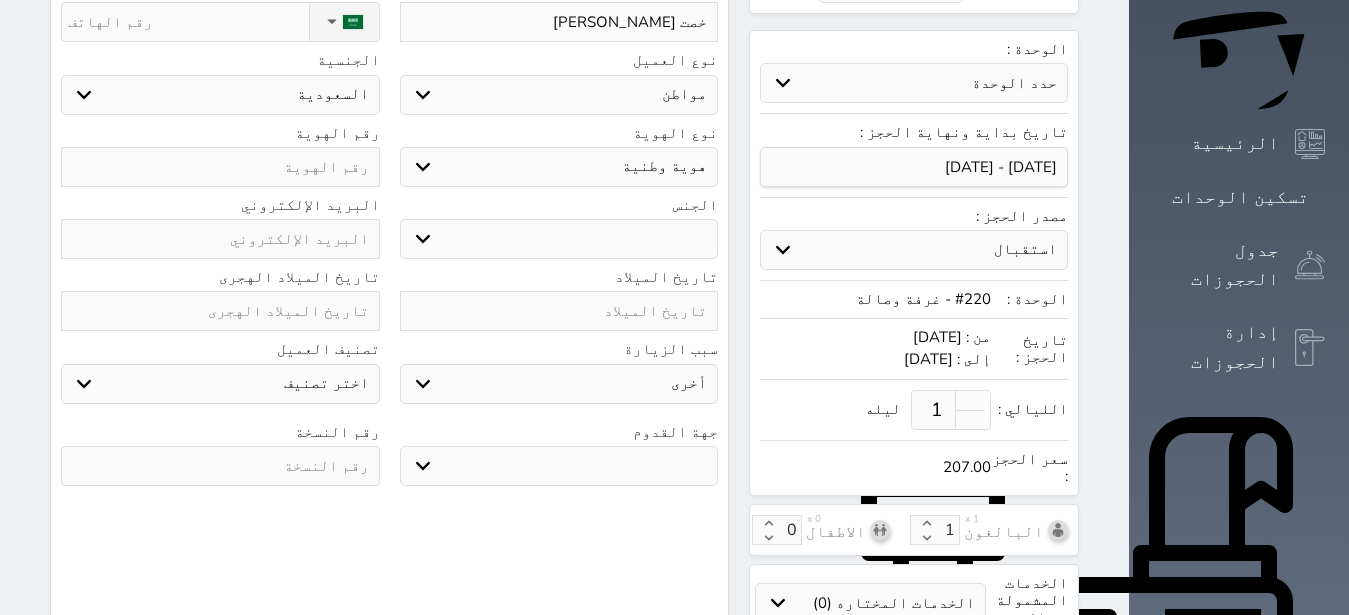 click on "جو بحر ارض" at bounding box center (559, 466) 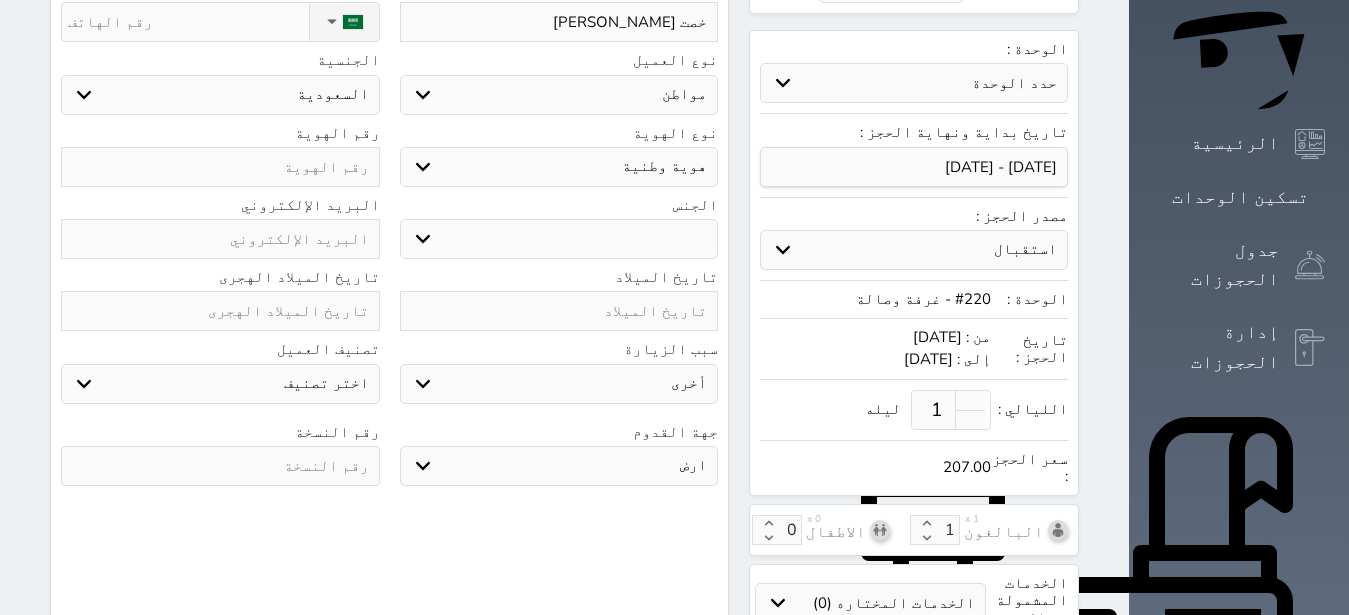 click at bounding box center (220, 466) 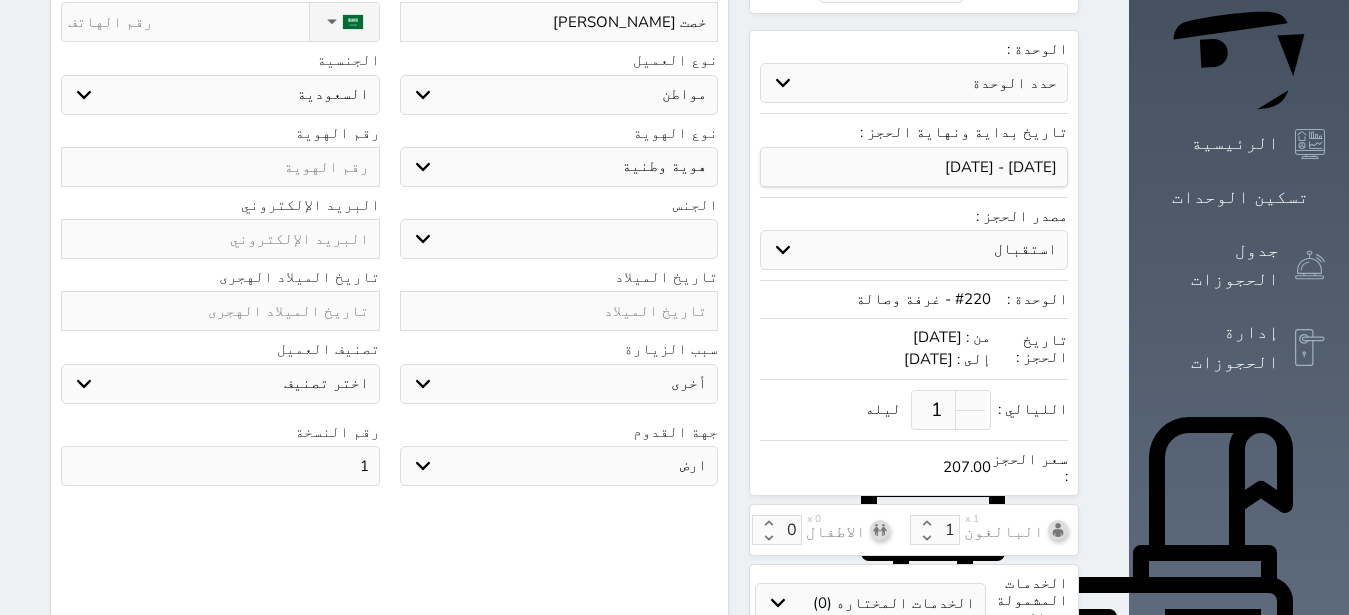 click at bounding box center [220, 167] 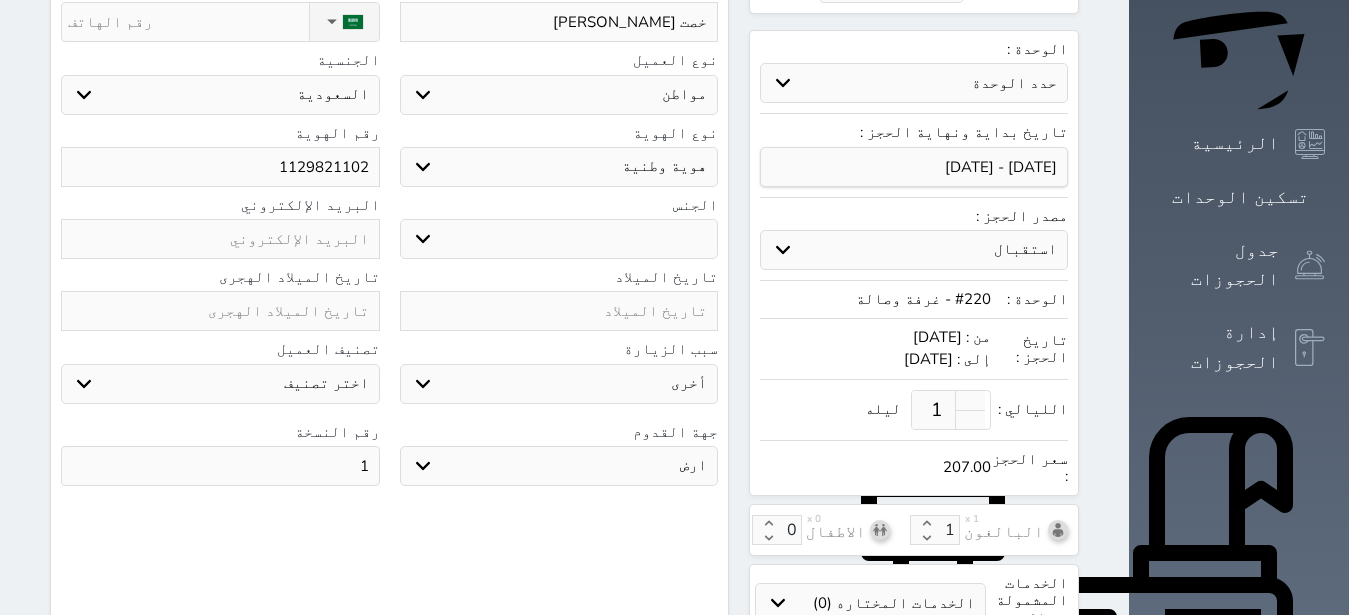 scroll, scrollTop: 0, scrollLeft: 0, axis: both 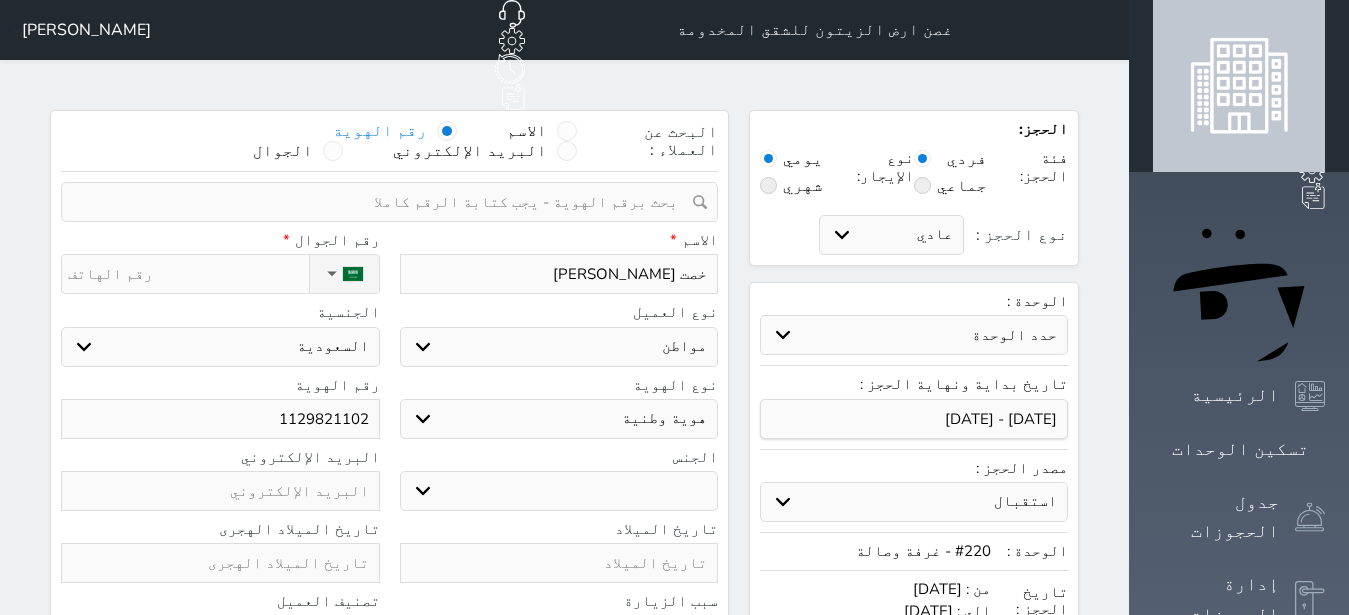 click on "نوع الحجز :" at bounding box center (188, 274) 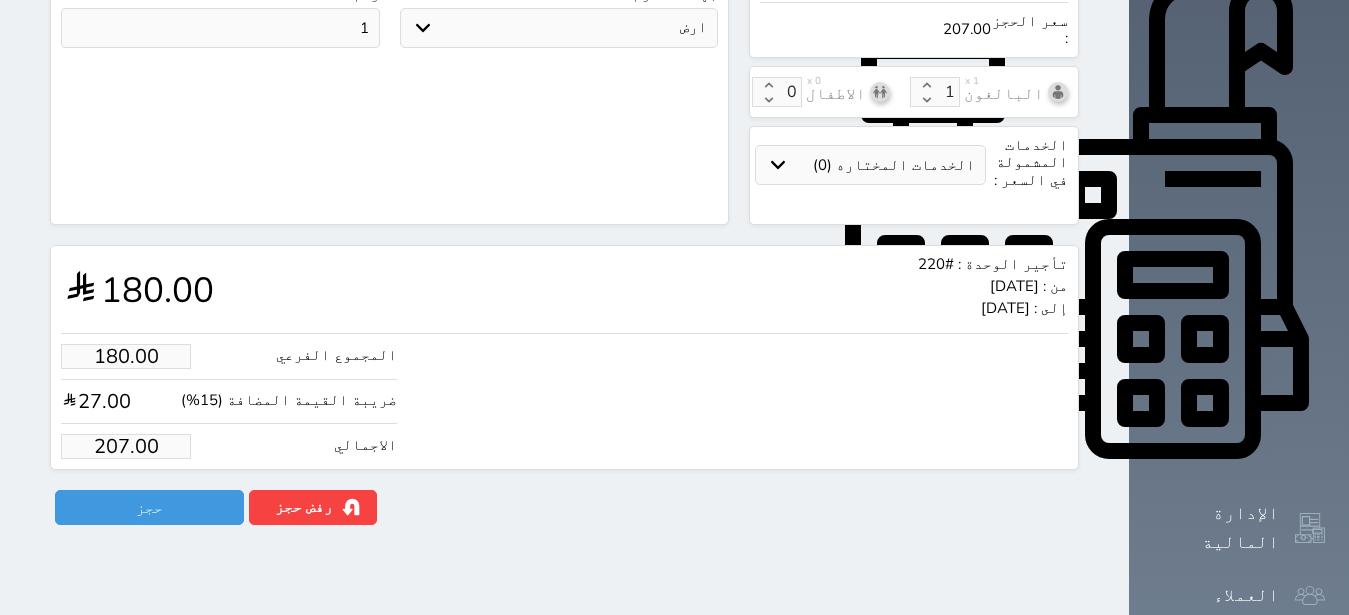 scroll, scrollTop: 694, scrollLeft: 0, axis: vertical 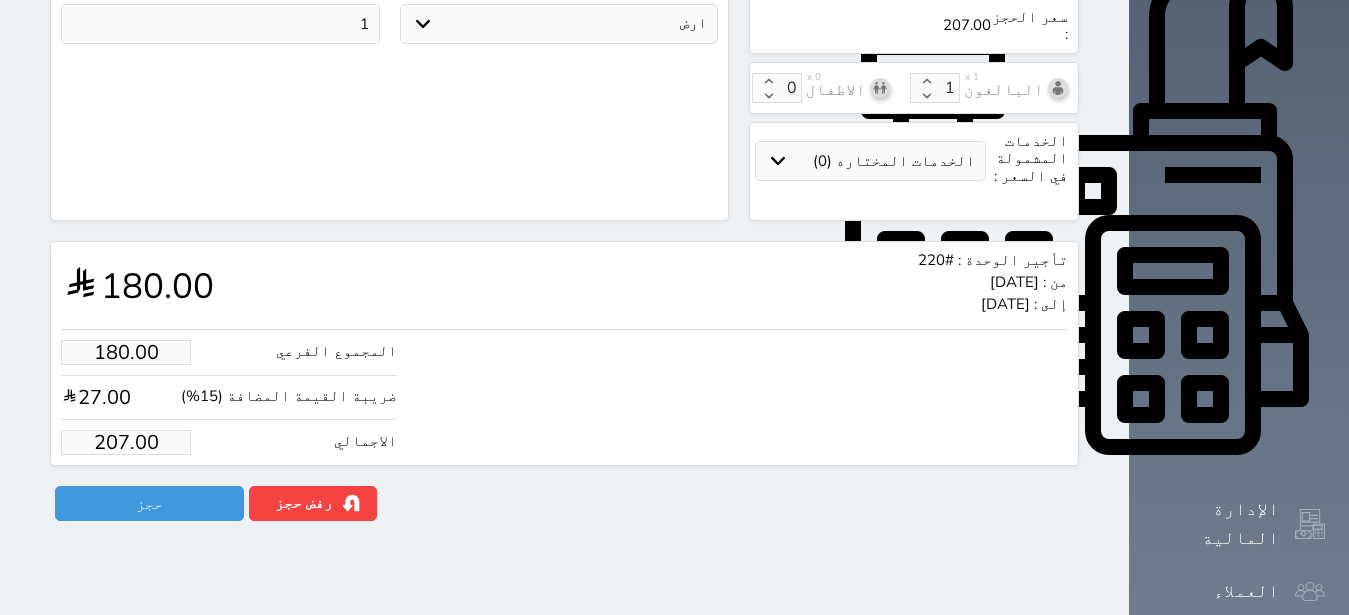 drag, startPoint x: 55, startPoint y: 416, endPoint x: 203, endPoint y: 409, distance: 148.16545 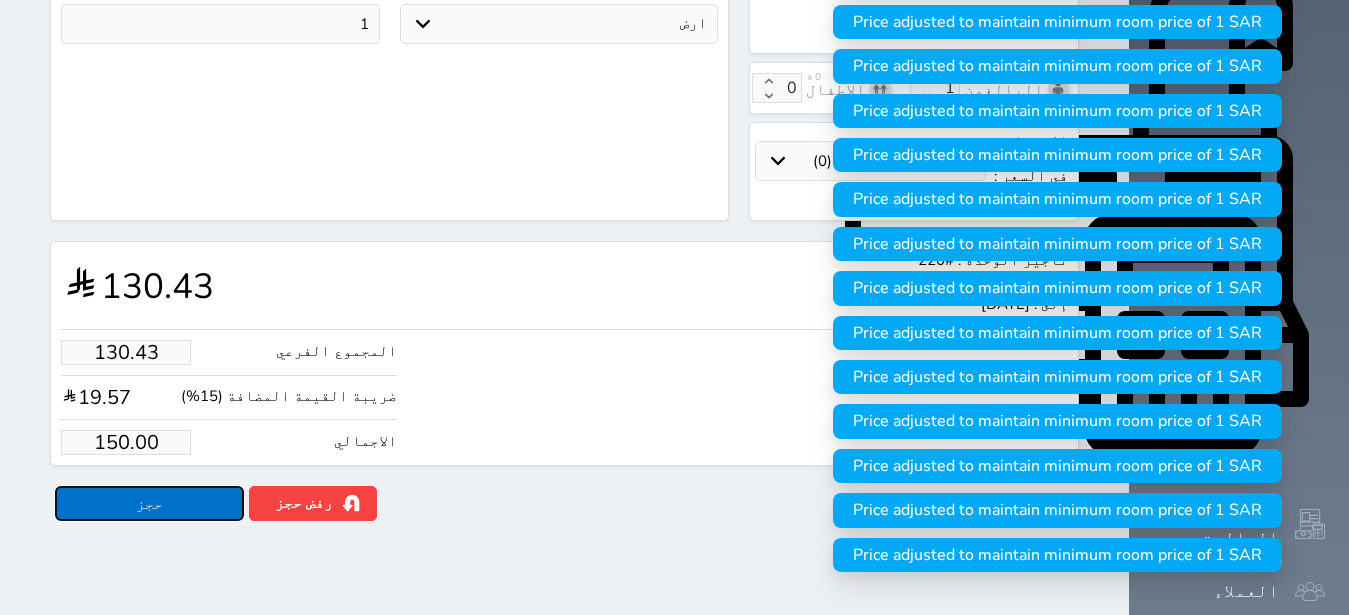 click on "حجز" at bounding box center (149, 503) 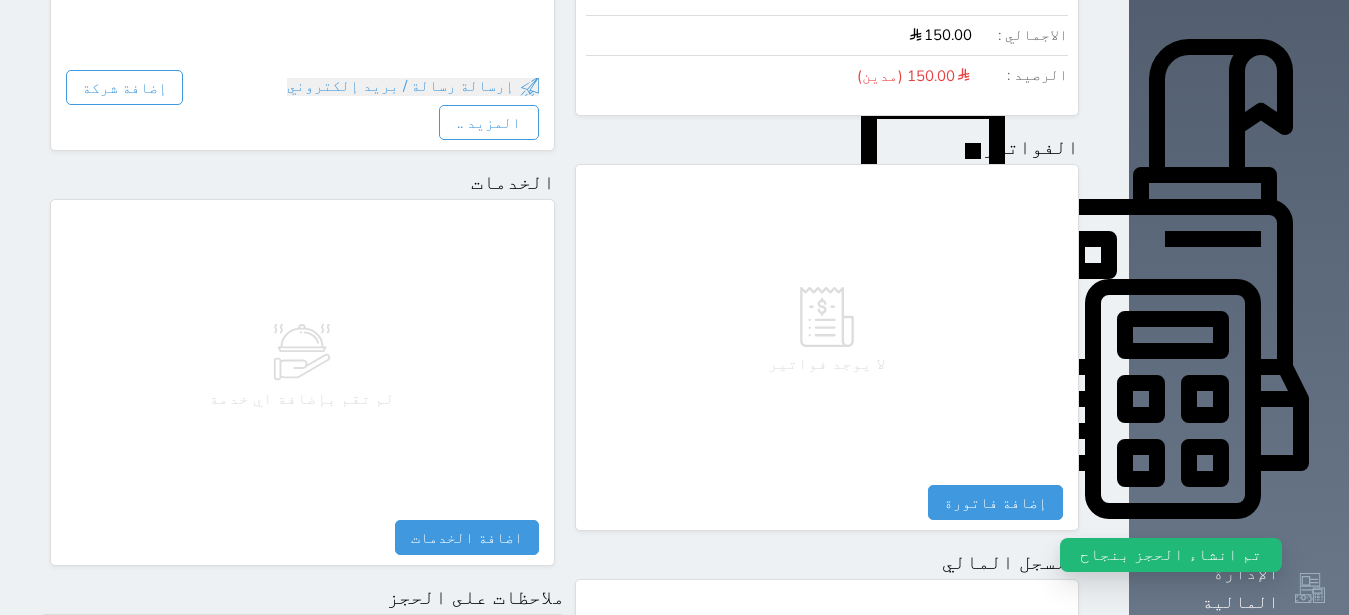 scroll, scrollTop: 1087, scrollLeft: 0, axis: vertical 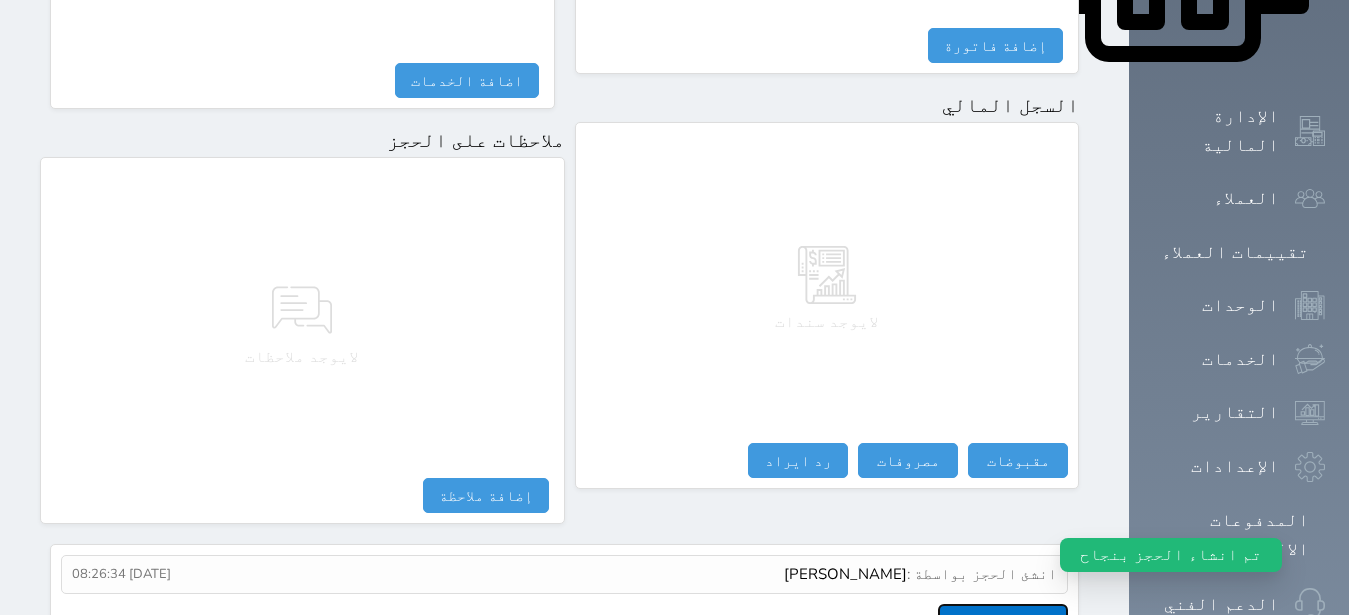 click on "عرض سجل شموس" at bounding box center [1003, 621] 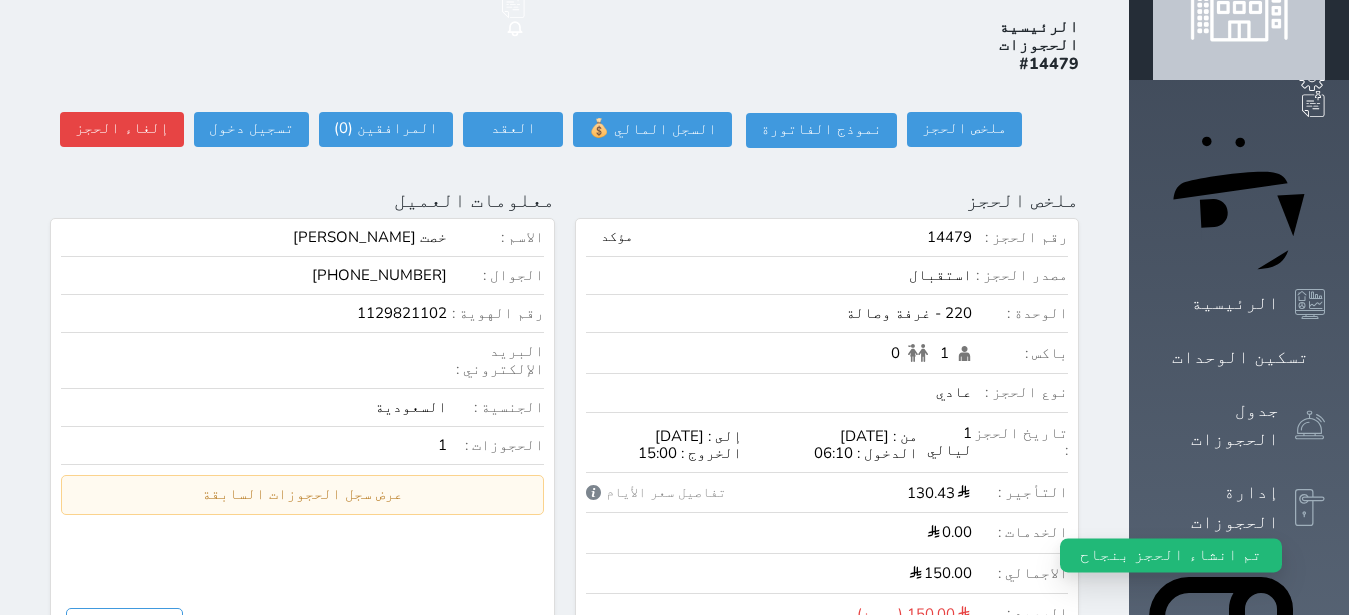 scroll, scrollTop: 0, scrollLeft: 0, axis: both 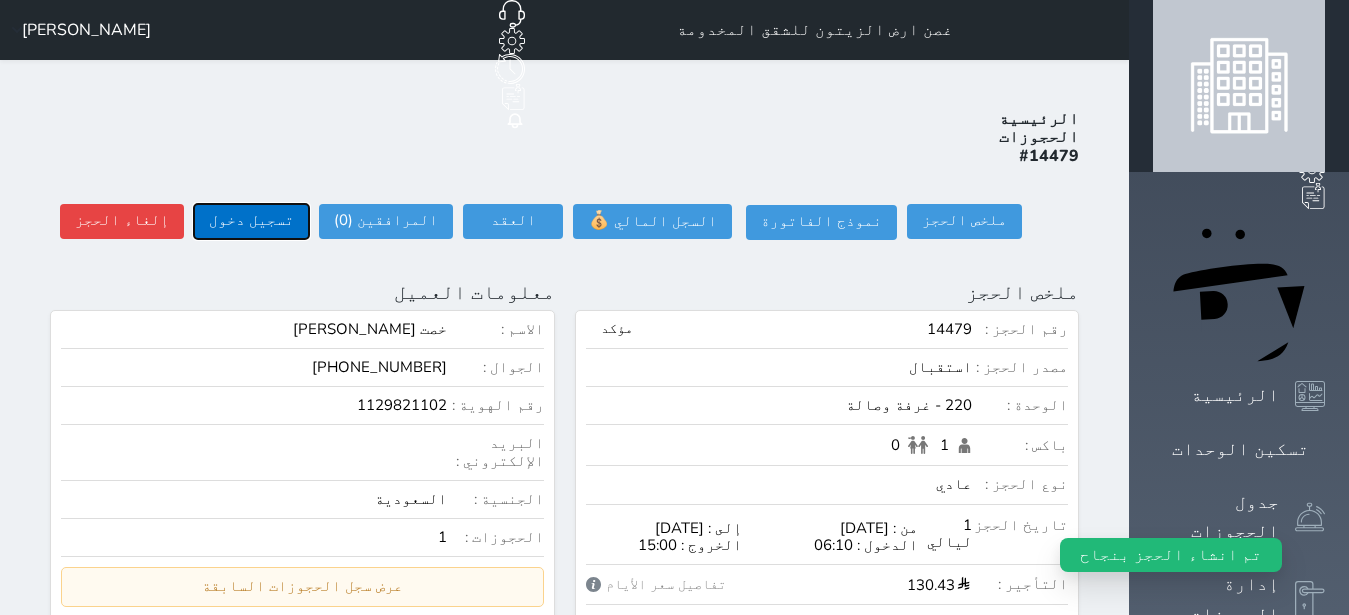 click on "تسجيل دخول" at bounding box center (251, 221) 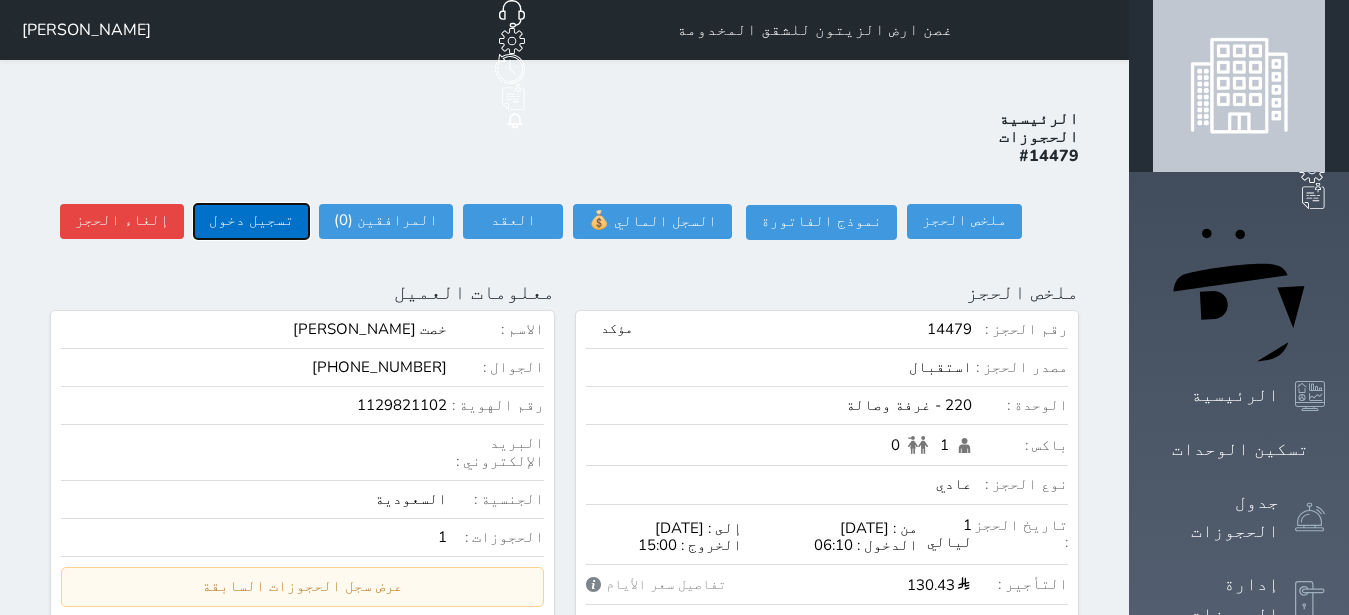 click on "تسجيل دخول" at bounding box center (251, 221) 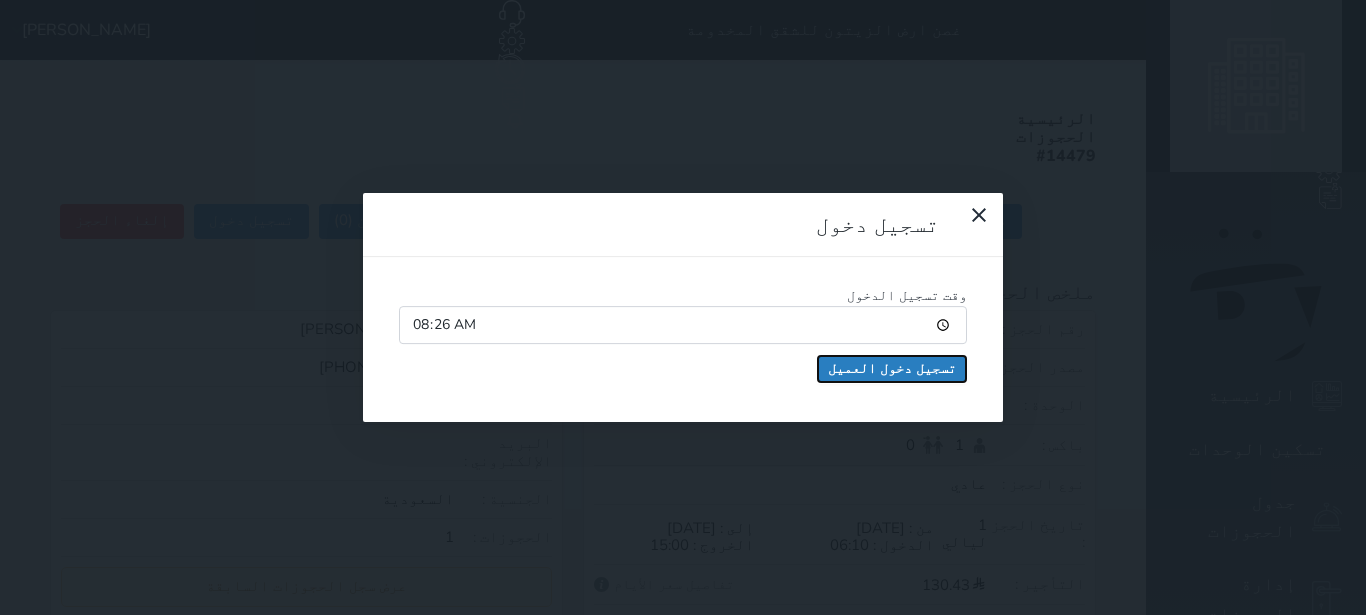 click on "تسجيل دخول العميل" at bounding box center [892, 369] 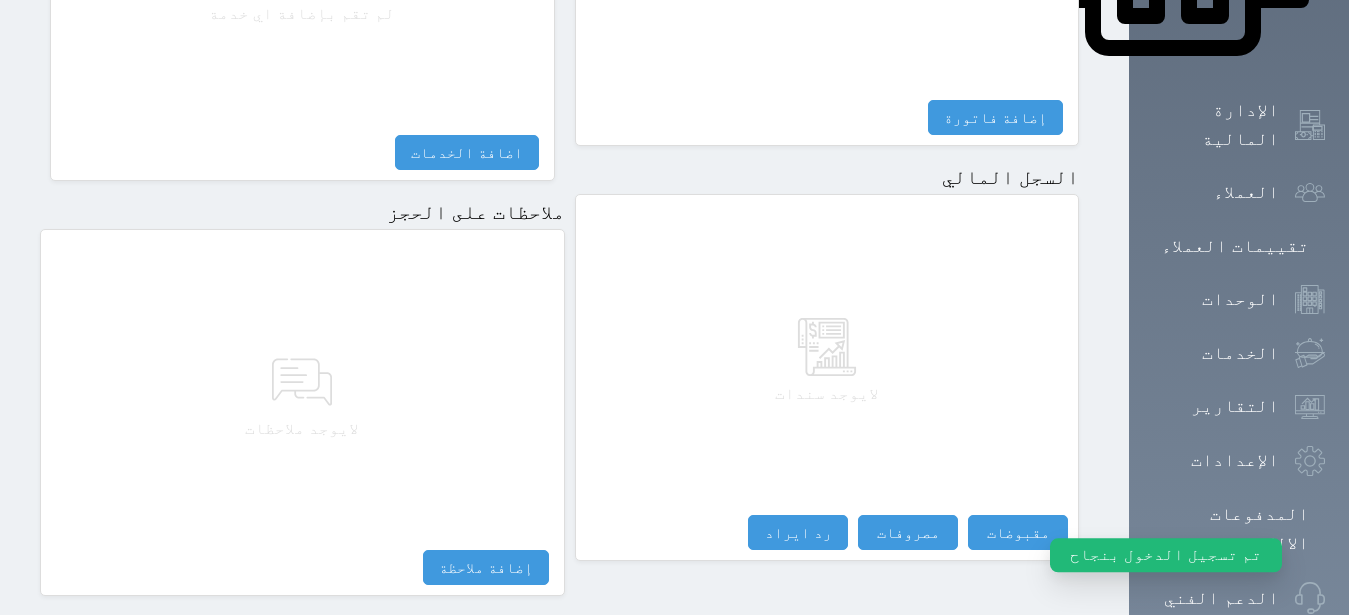 scroll, scrollTop: 1165, scrollLeft: 0, axis: vertical 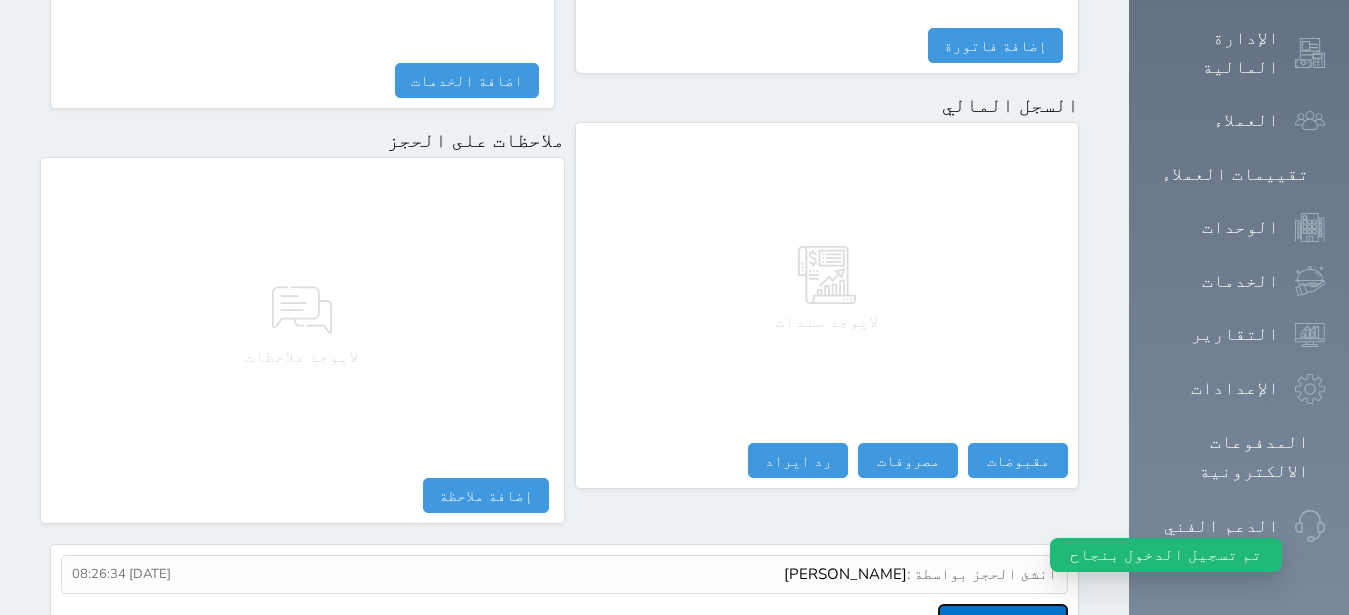 click on "عرض سجل شموس" at bounding box center (1003, 621) 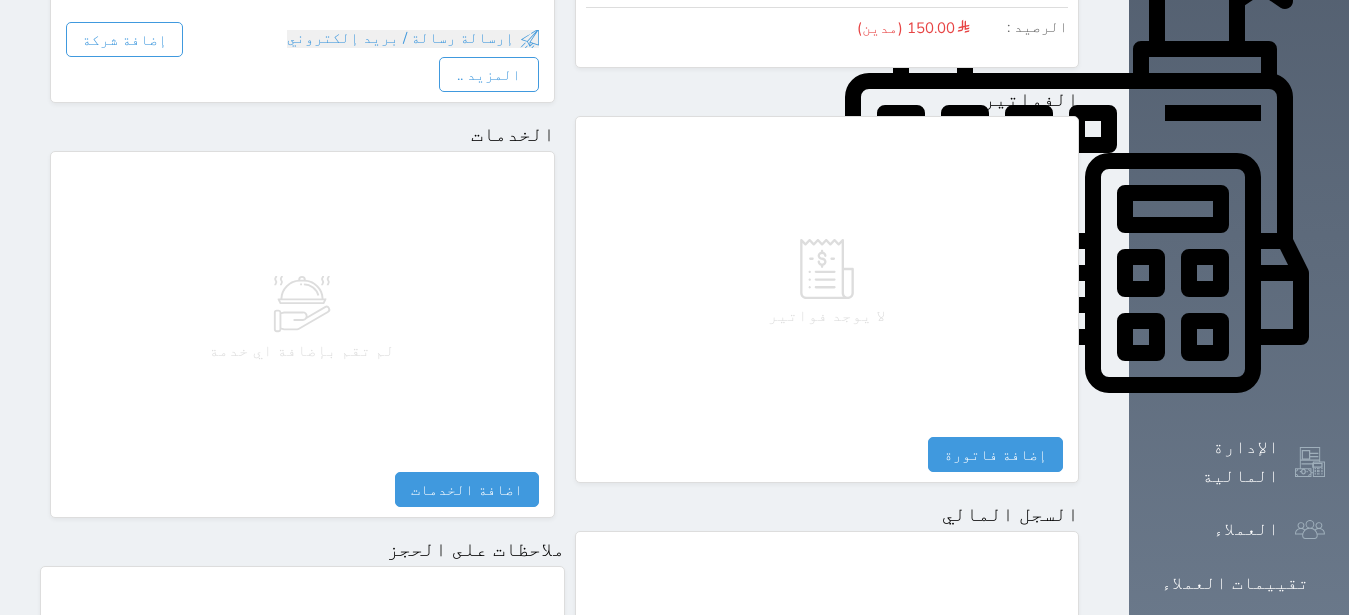 scroll, scrollTop: 1215, scrollLeft: 0, axis: vertical 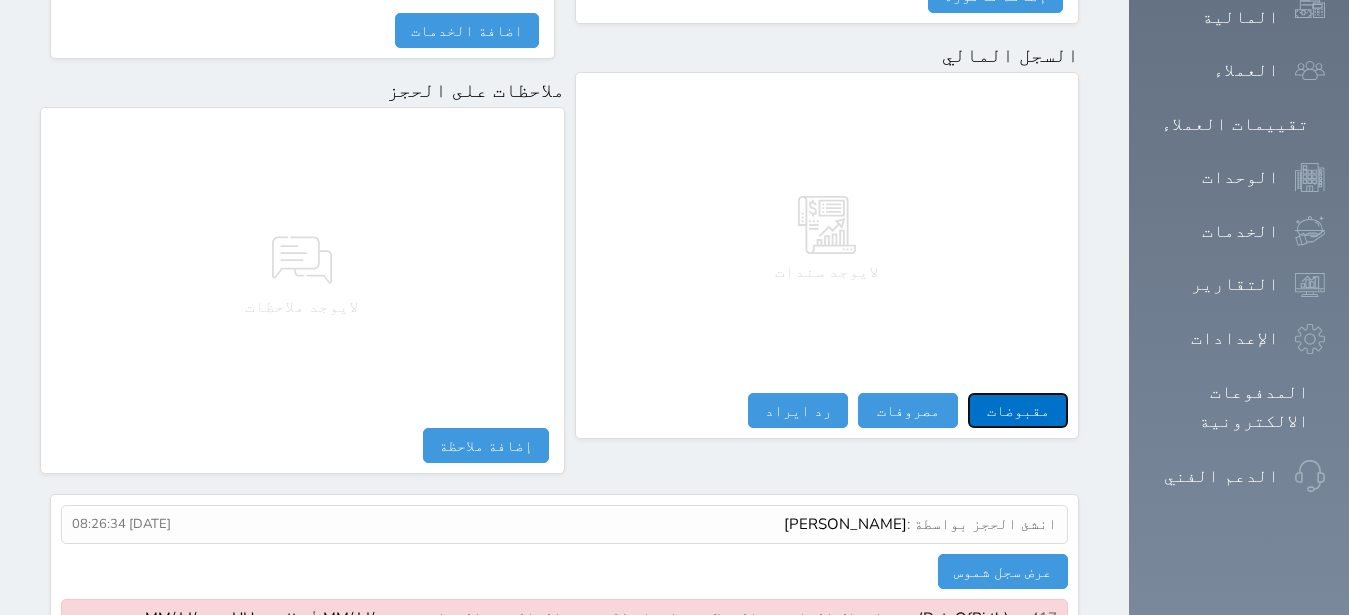 click on "مقبوضات" at bounding box center (1018, 410) 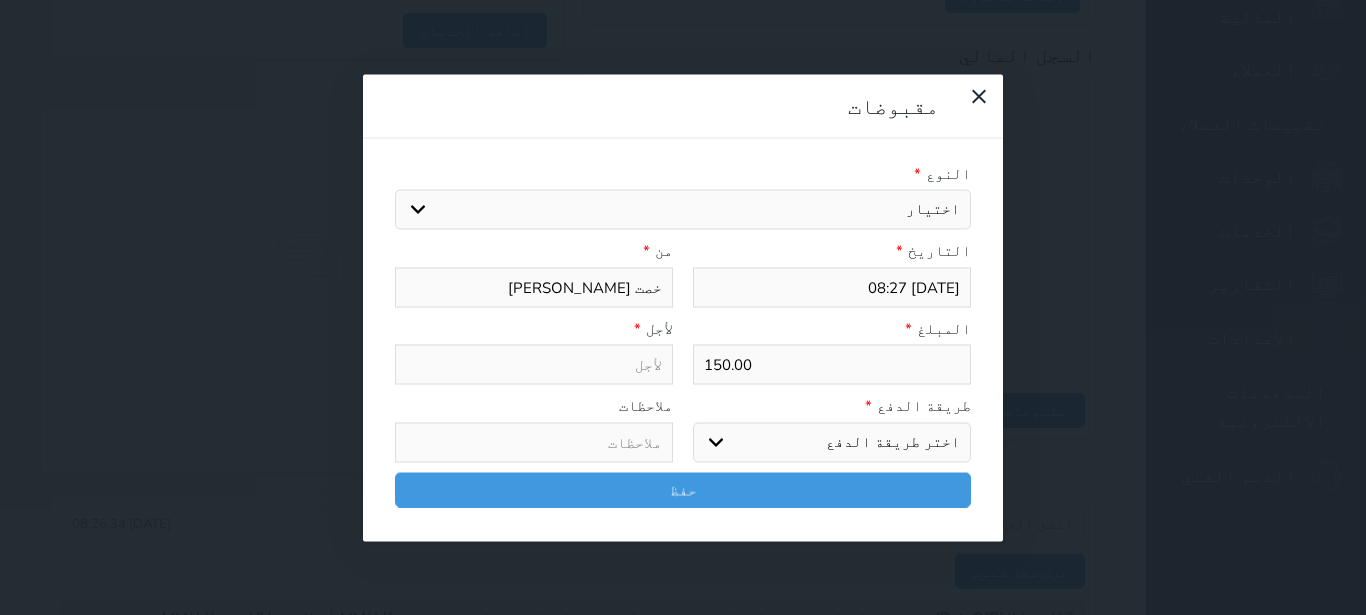 click on "اختيار   مقبوضات عامة قيمة إيجار فواتير تامين عربون لا ينطبق آخر مغسلة واي فاي - الإنترنت مواقف السيارات طعام الأغذية والمشروبات مشروبات المشروبات الباردة المشروبات الساخنة الإفطار غداء عشاء مخبز و كعك حمام سباحة الصالة الرياضية سبا و خدمات الجمال اختيار وإسقاط (خدمات النقل) ميني بار كابل - تلفزيون سرير إضافي تصفيف الشعر التسوق خدمات الجولات السياحية المنظمة خدمات الدليل السياحي" at bounding box center [683, 210] 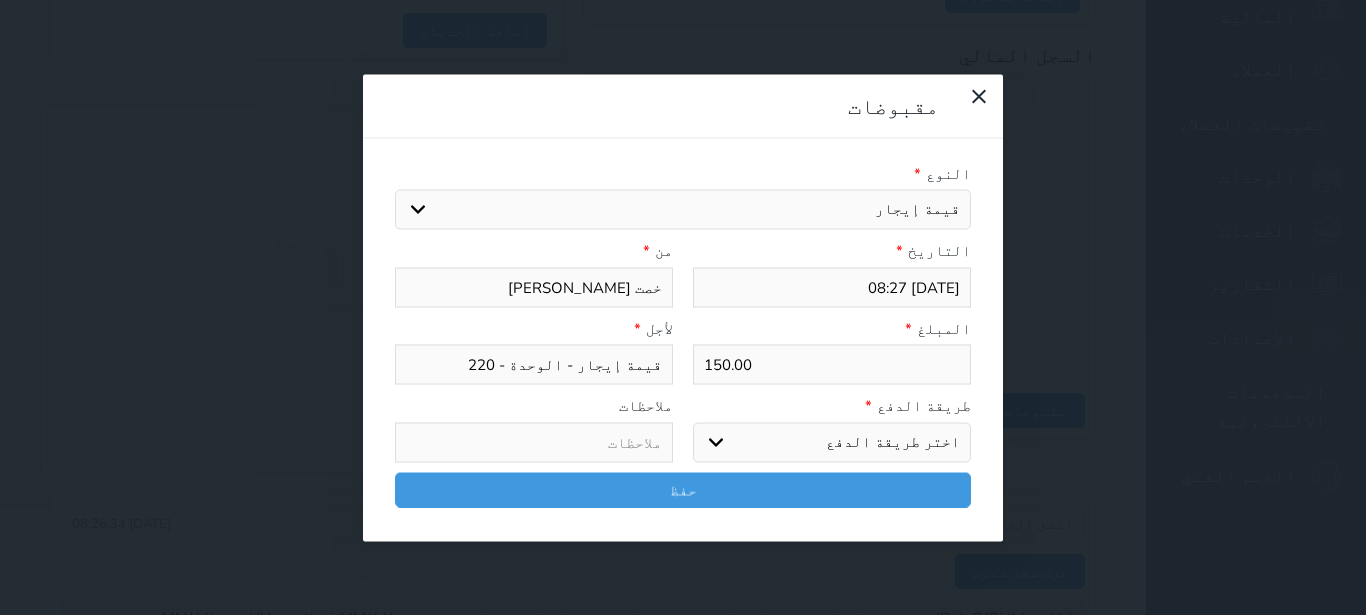 click on "اختر طريقة الدفع   دفع نقدى   تحويل بنكى   مدى   بطاقة ائتمان   آجل" at bounding box center (832, 442) 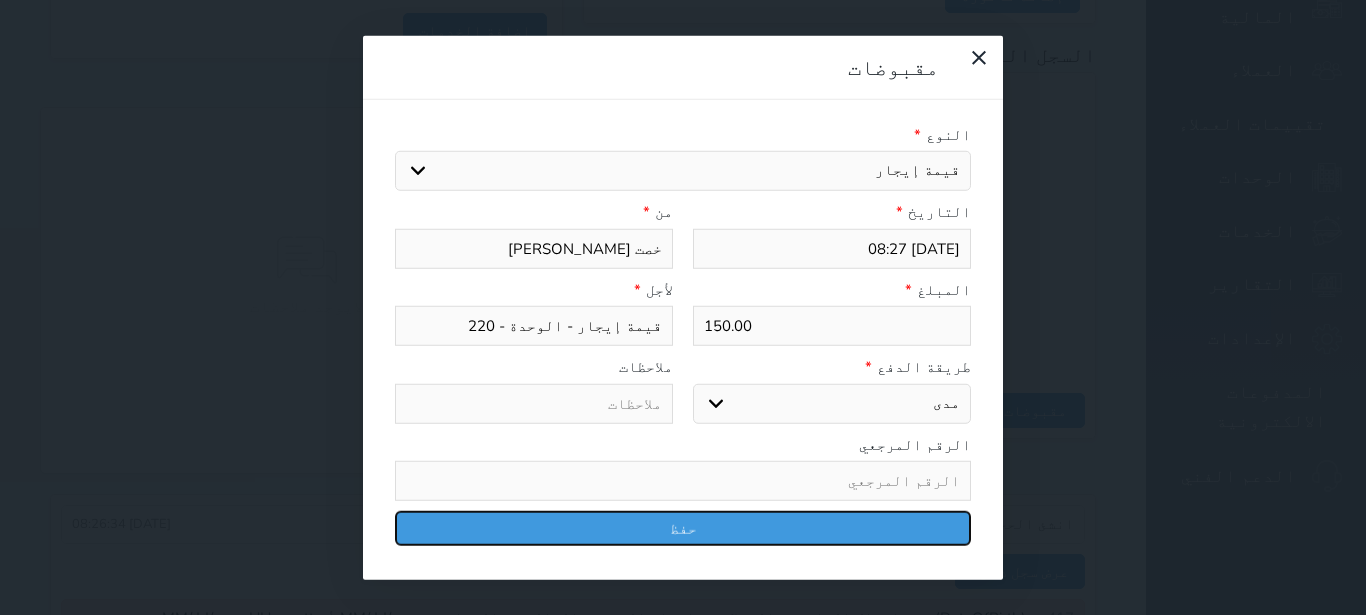 click on "حفظ" at bounding box center [683, 528] 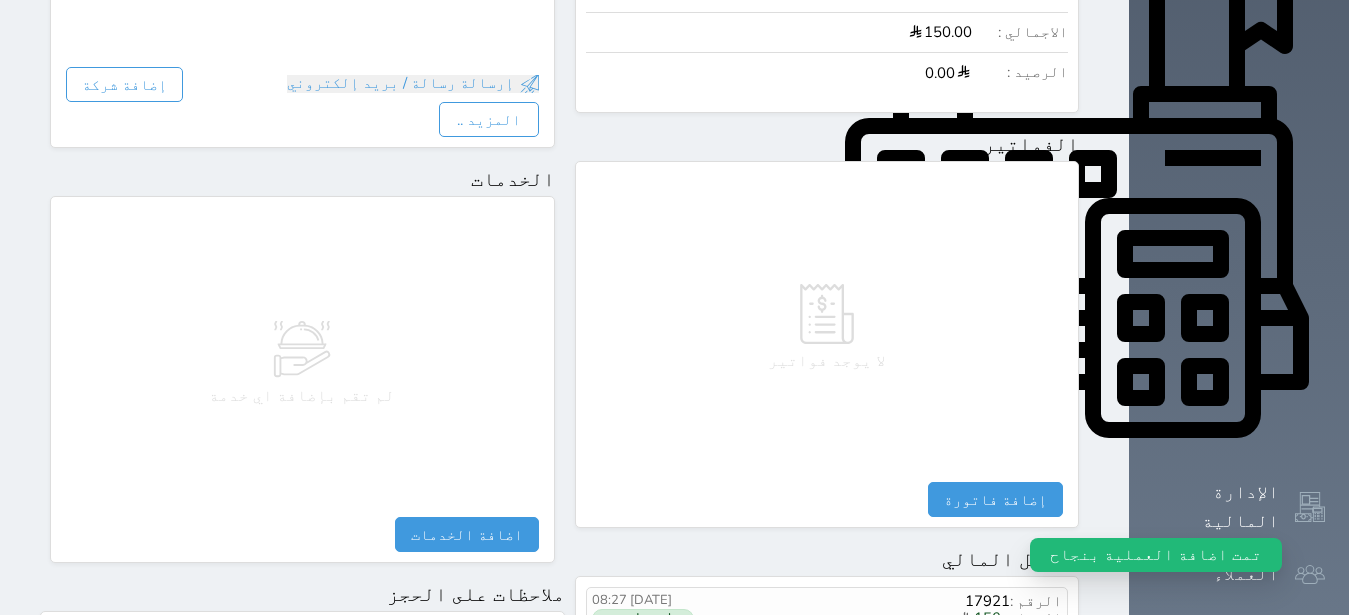 scroll, scrollTop: 0, scrollLeft: 0, axis: both 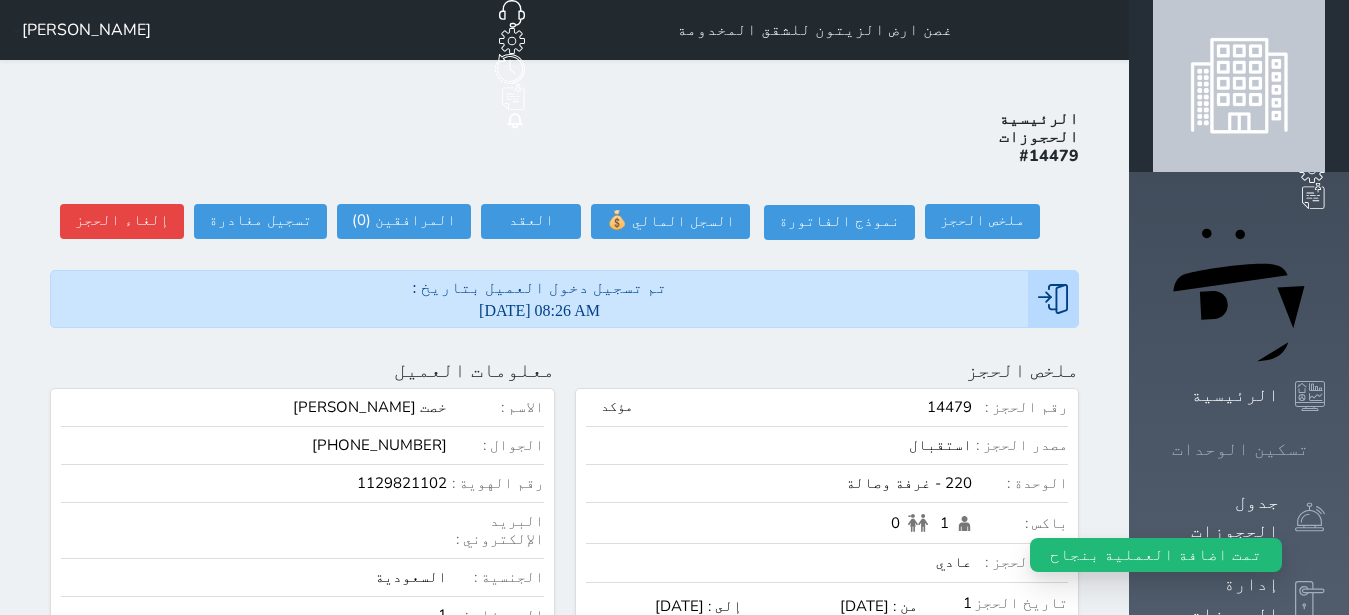 click at bounding box center [1325, 449] 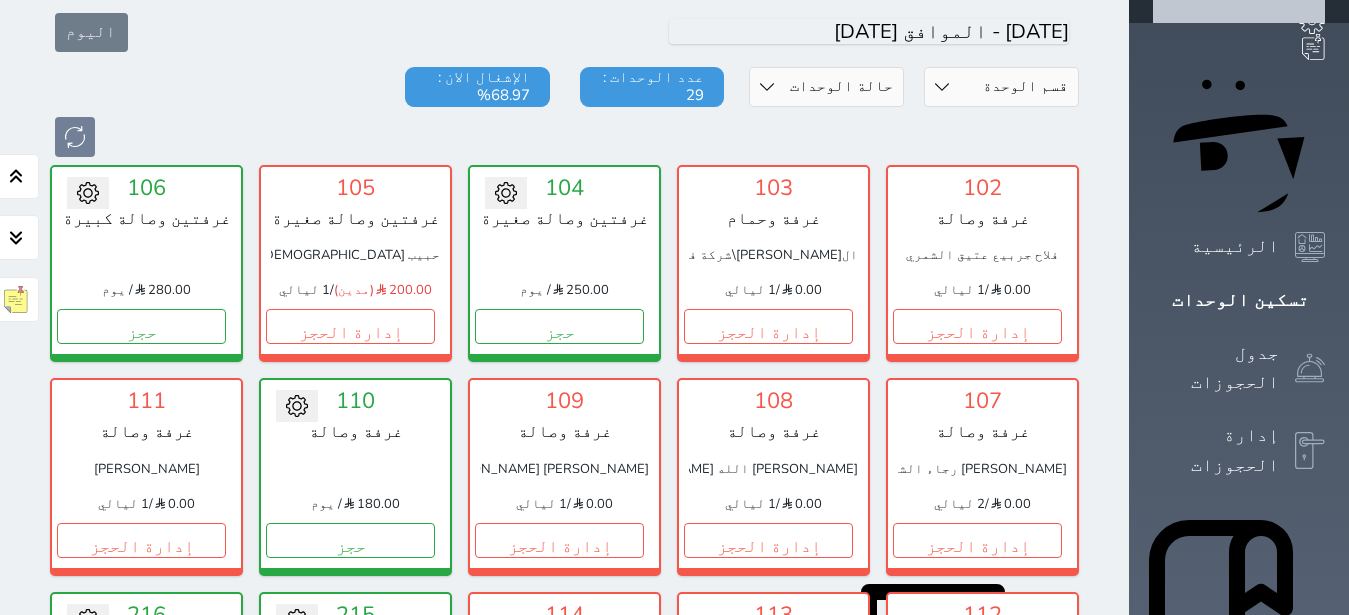 scroll, scrollTop: 722, scrollLeft: 0, axis: vertical 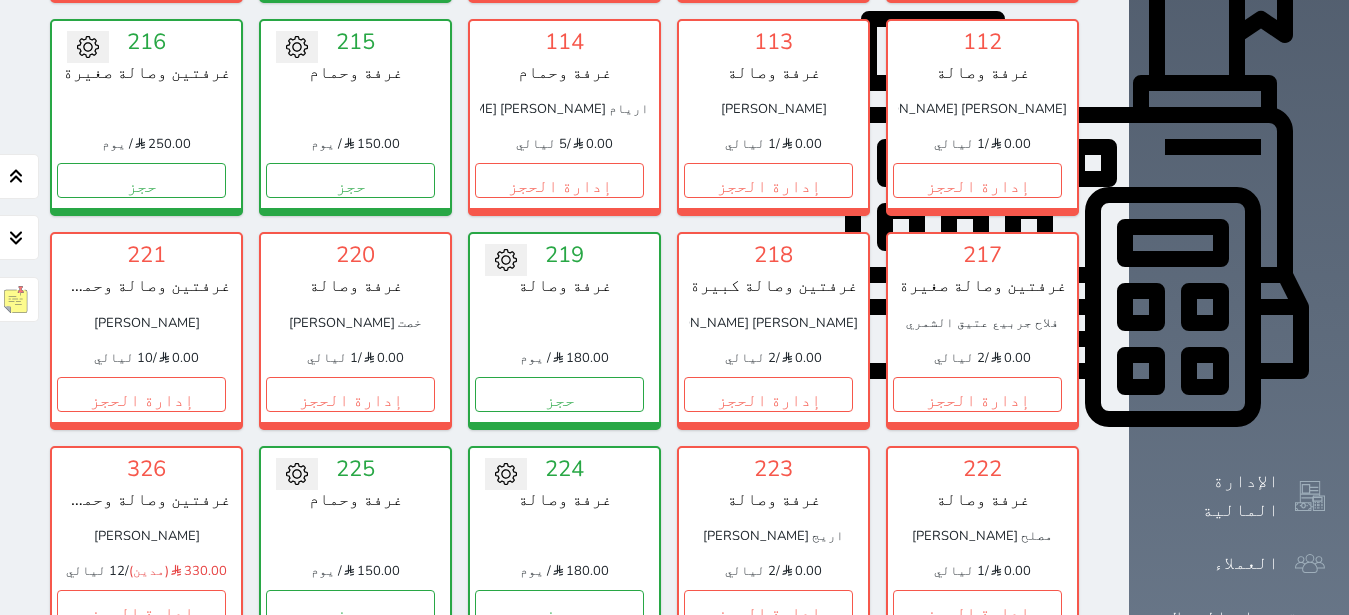 click on "تسكين الوحدات" at bounding box center [1239, -273] 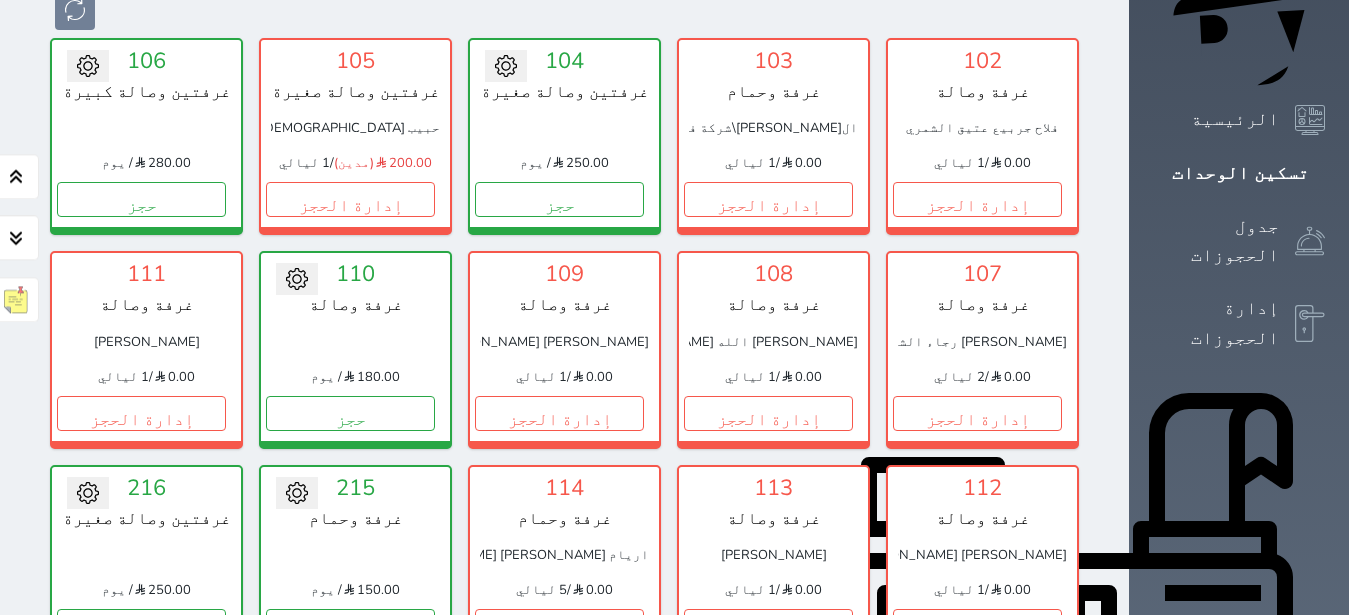 scroll, scrollTop: 275, scrollLeft: 0, axis: vertical 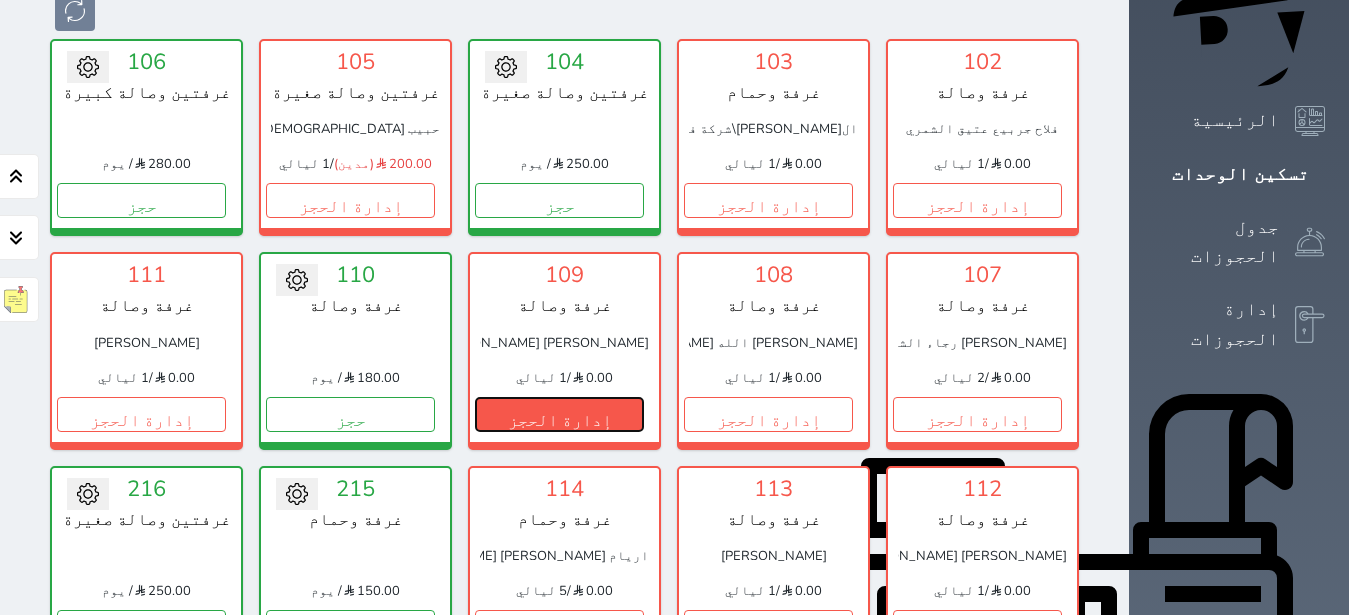 click on "إدارة الحجز" at bounding box center (559, 414) 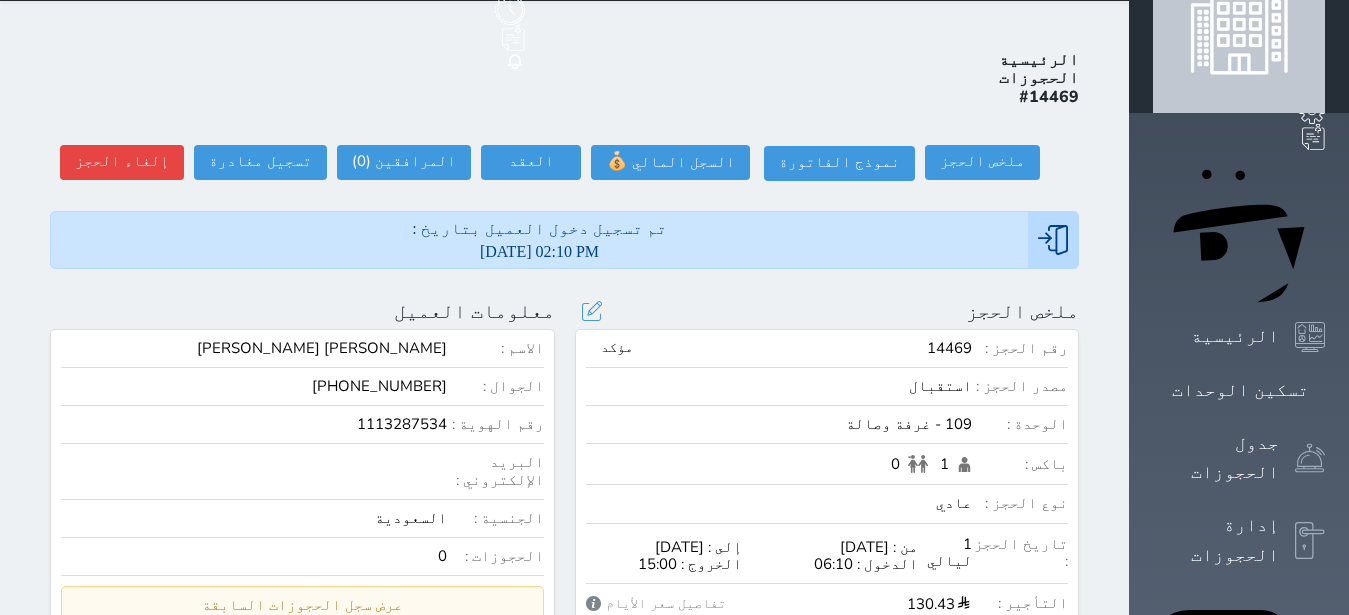 scroll, scrollTop: 0, scrollLeft: 0, axis: both 